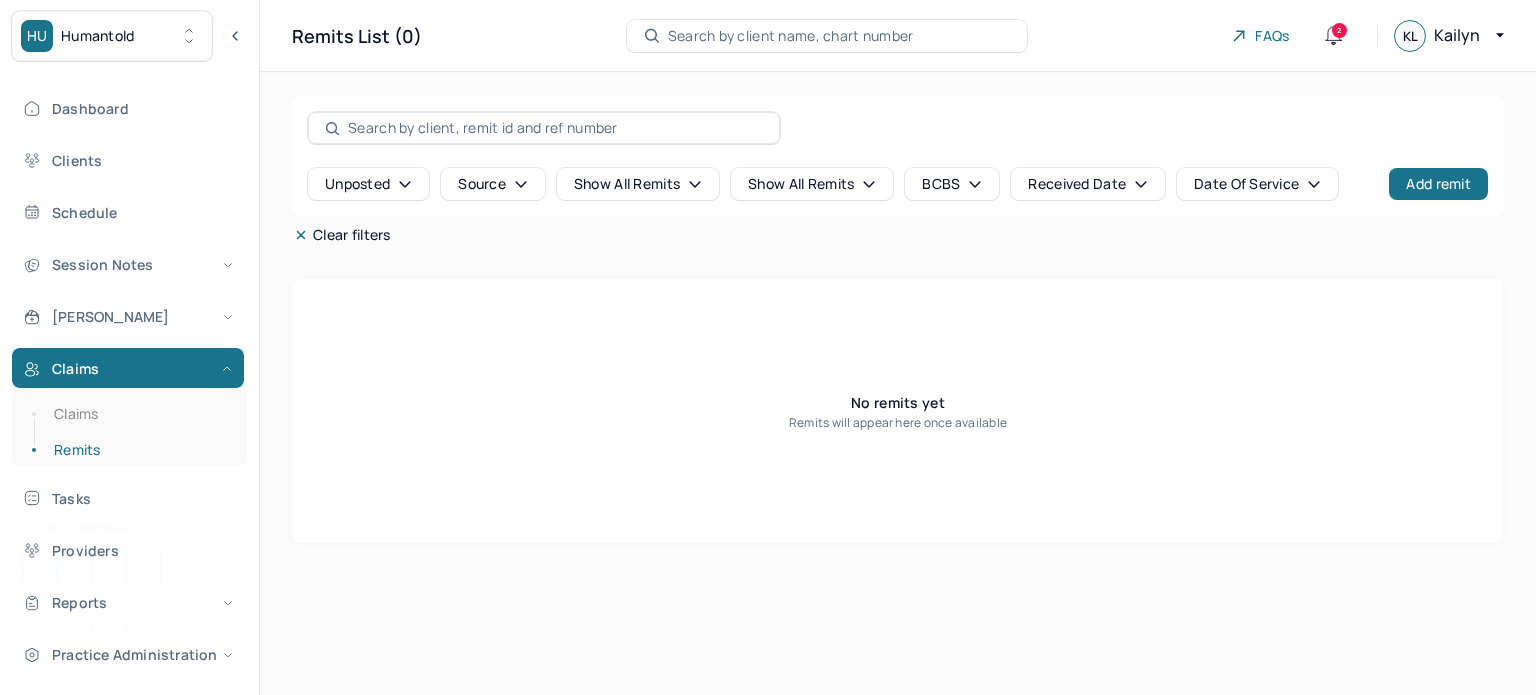 scroll, scrollTop: 0, scrollLeft: 0, axis: both 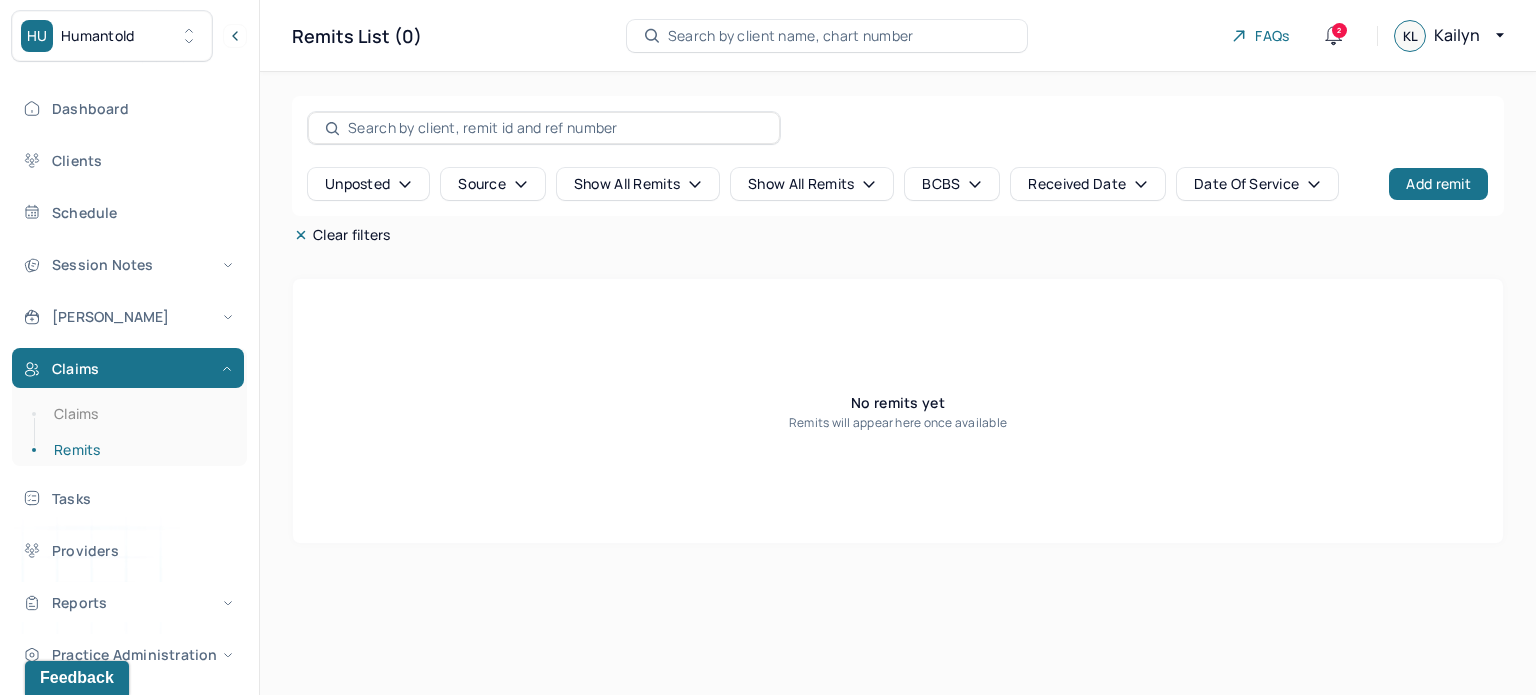 click on "Search by client name, chart number" at bounding box center (791, 36) 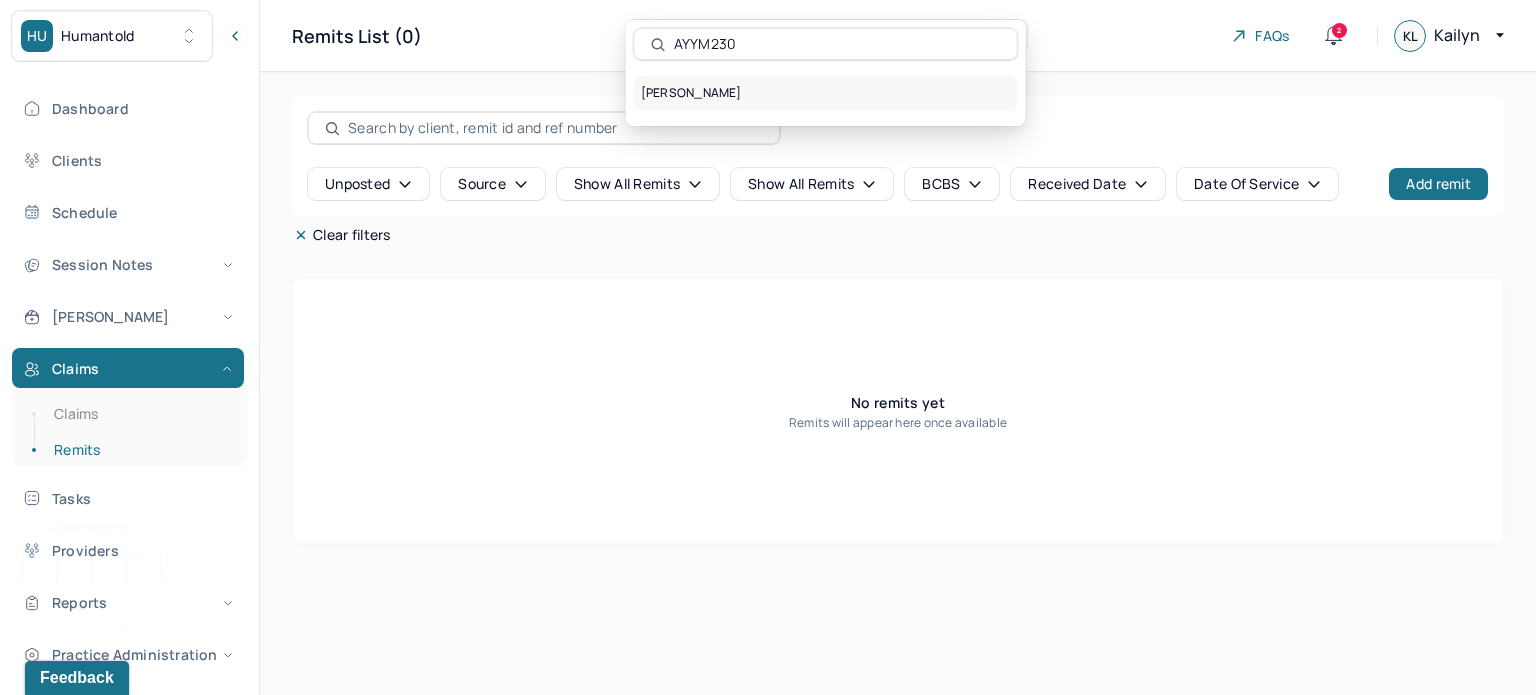type on "AYYM230" 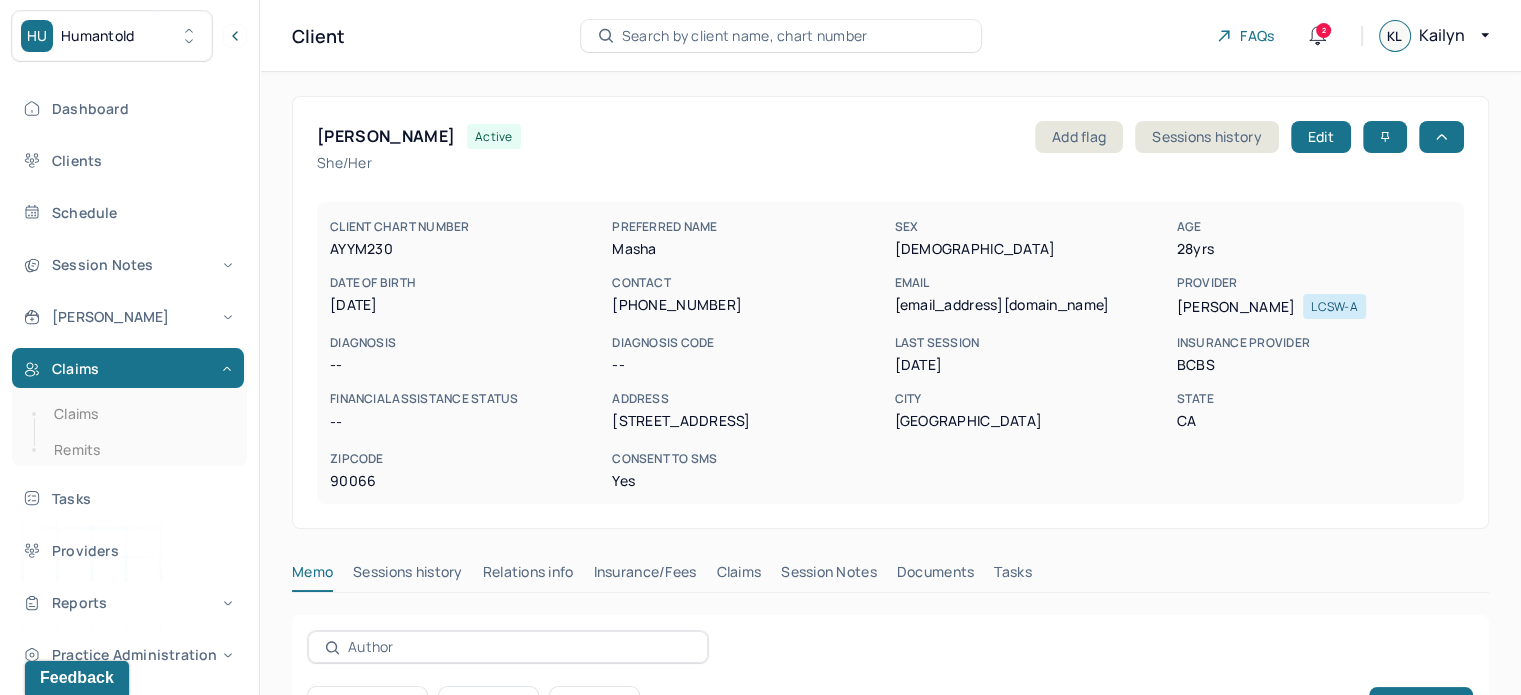 click on "Claims" at bounding box center [738, 576] 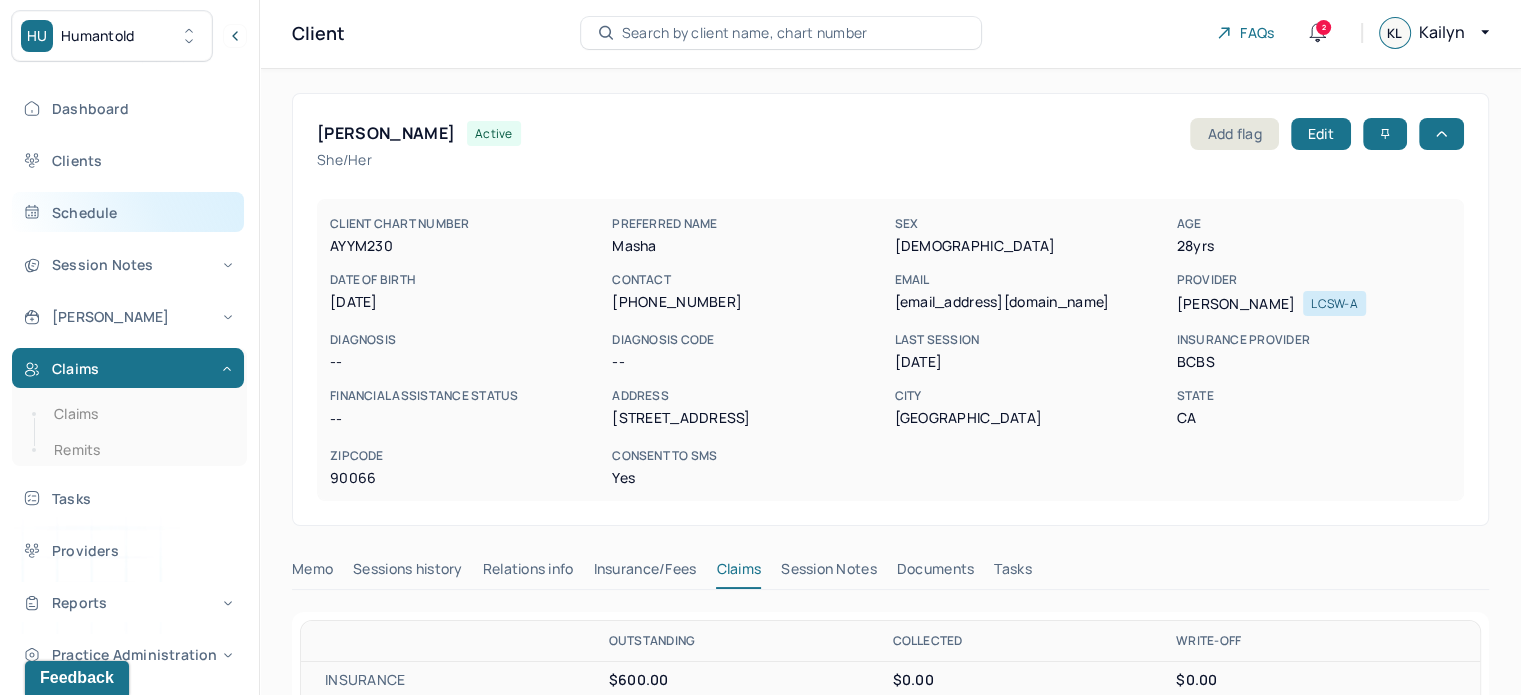 scroll, scrollTop: 0, scrollLeft: 0, axis: both 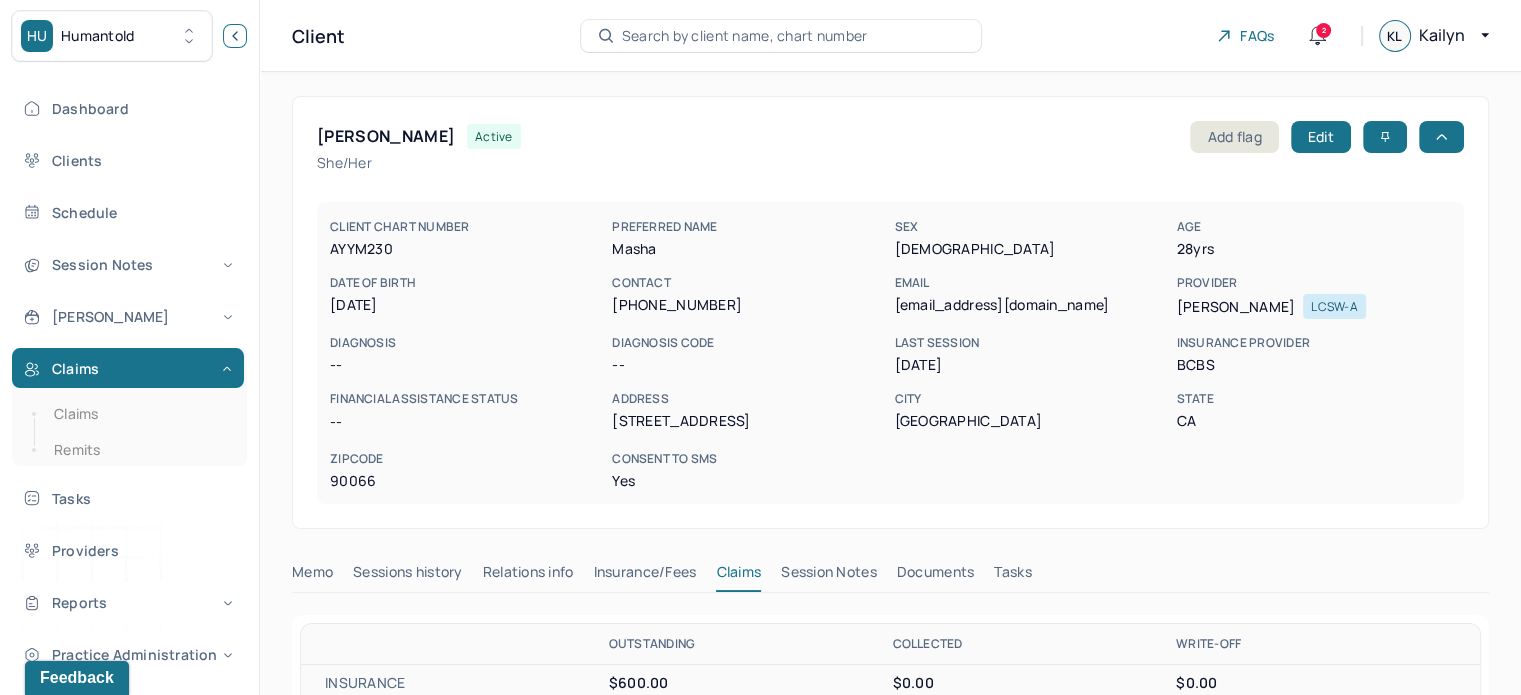 click at bounding box center [235, 36] 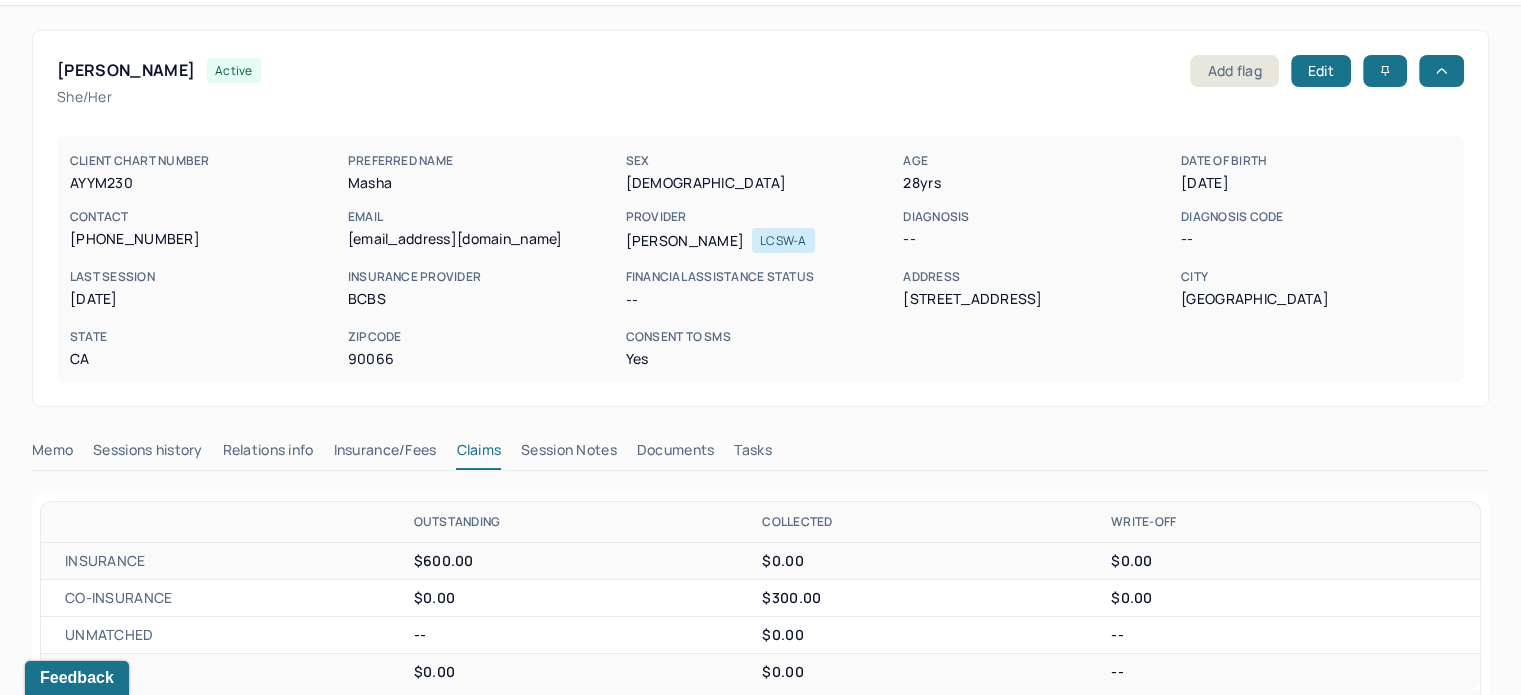 scroll, scrollTop: 200, scrollLeft: 0, axis: vertical 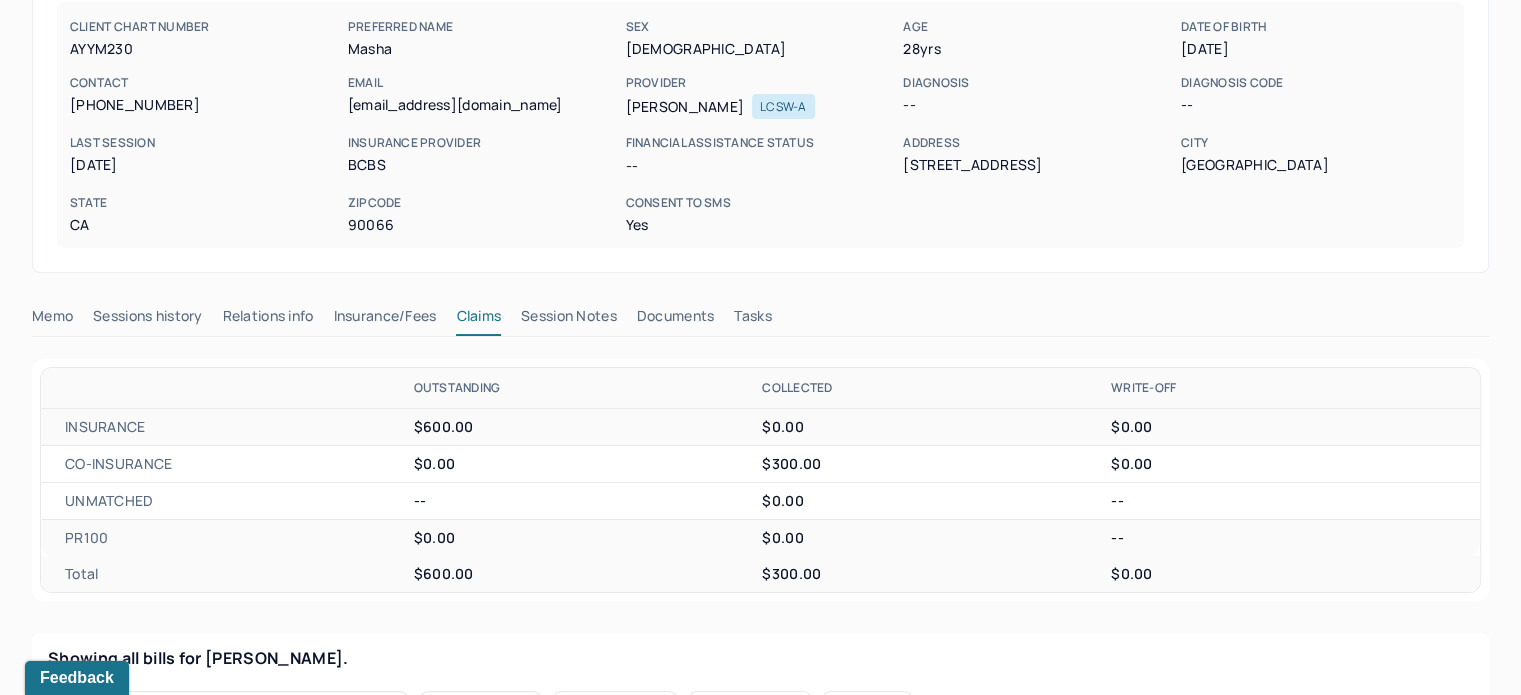 click on "Insurance/Fees" at bounding box center [385, 320] 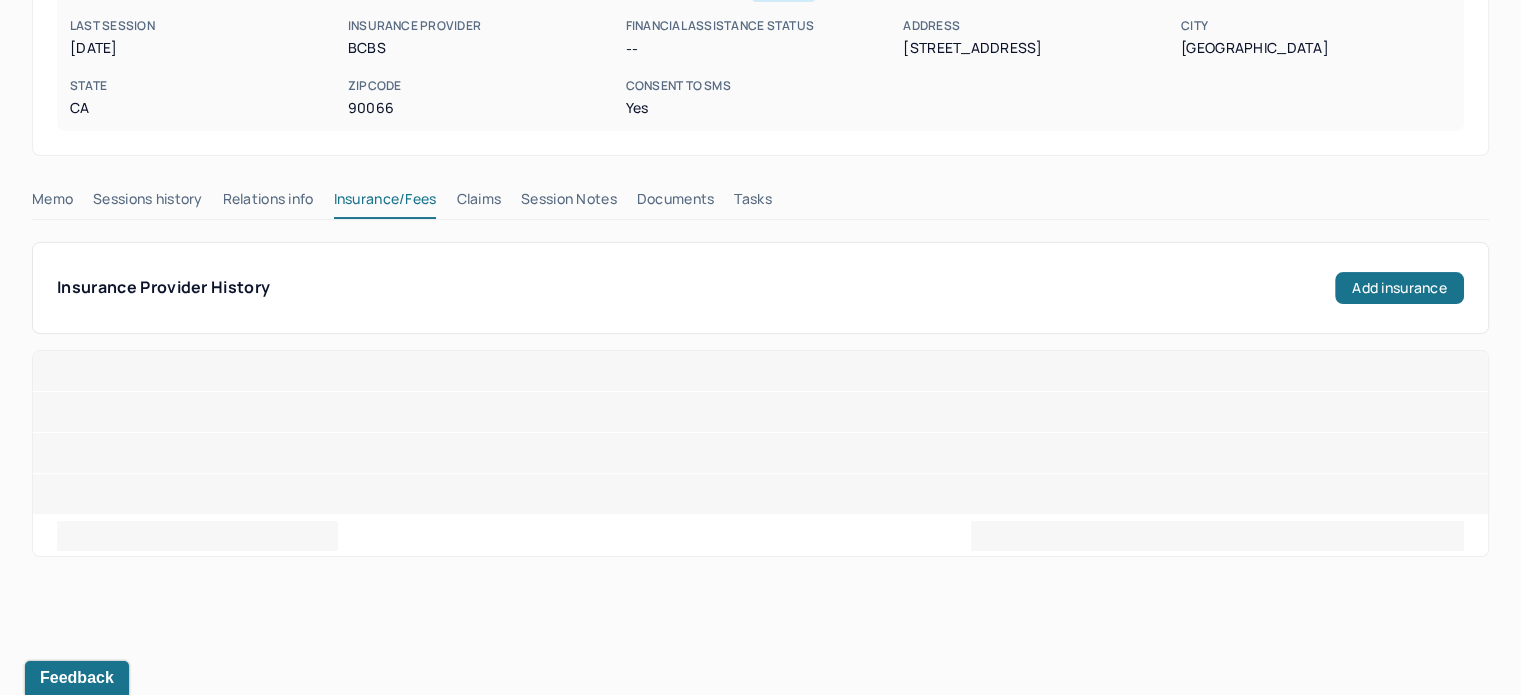 scroll, scrollTop: 500, scrollLeft: 0, axis: vertical 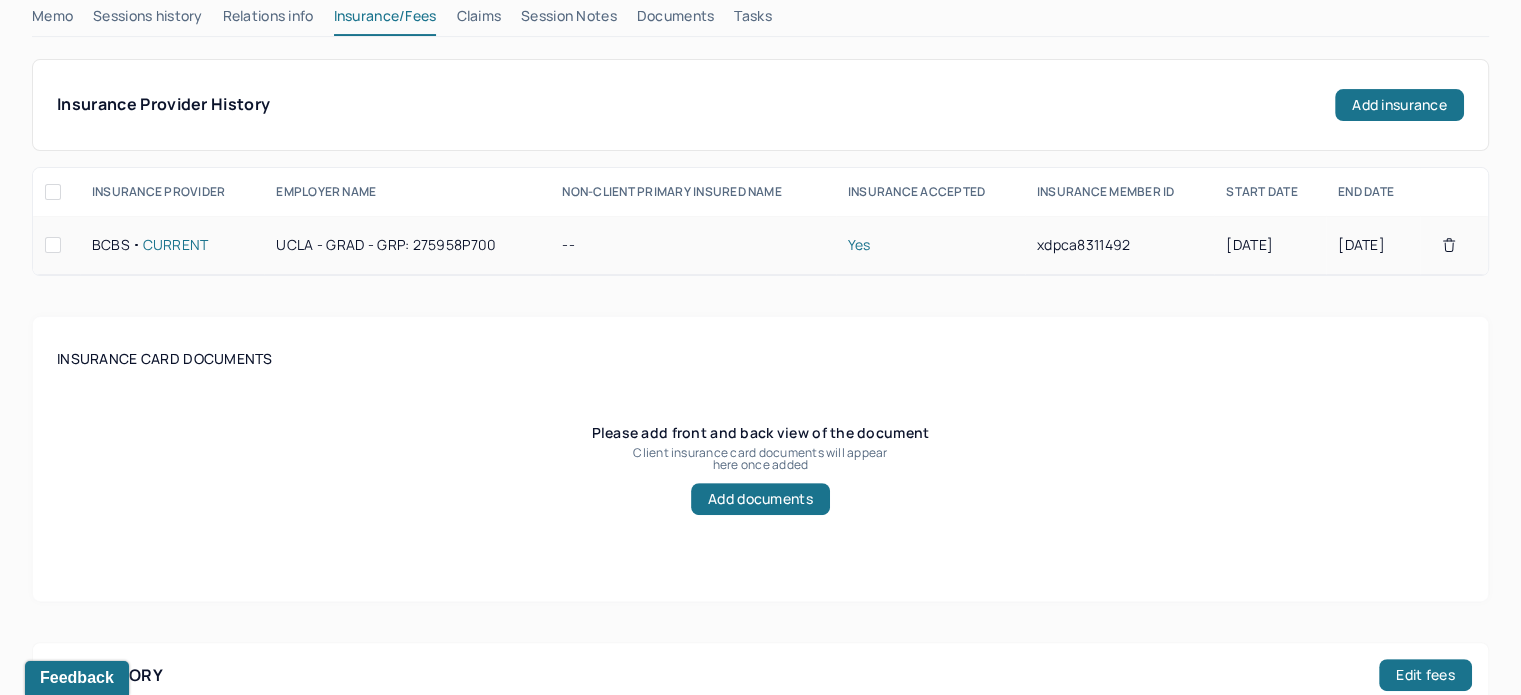 click on "xdpca8311492" at bounding box center [1119, 245] 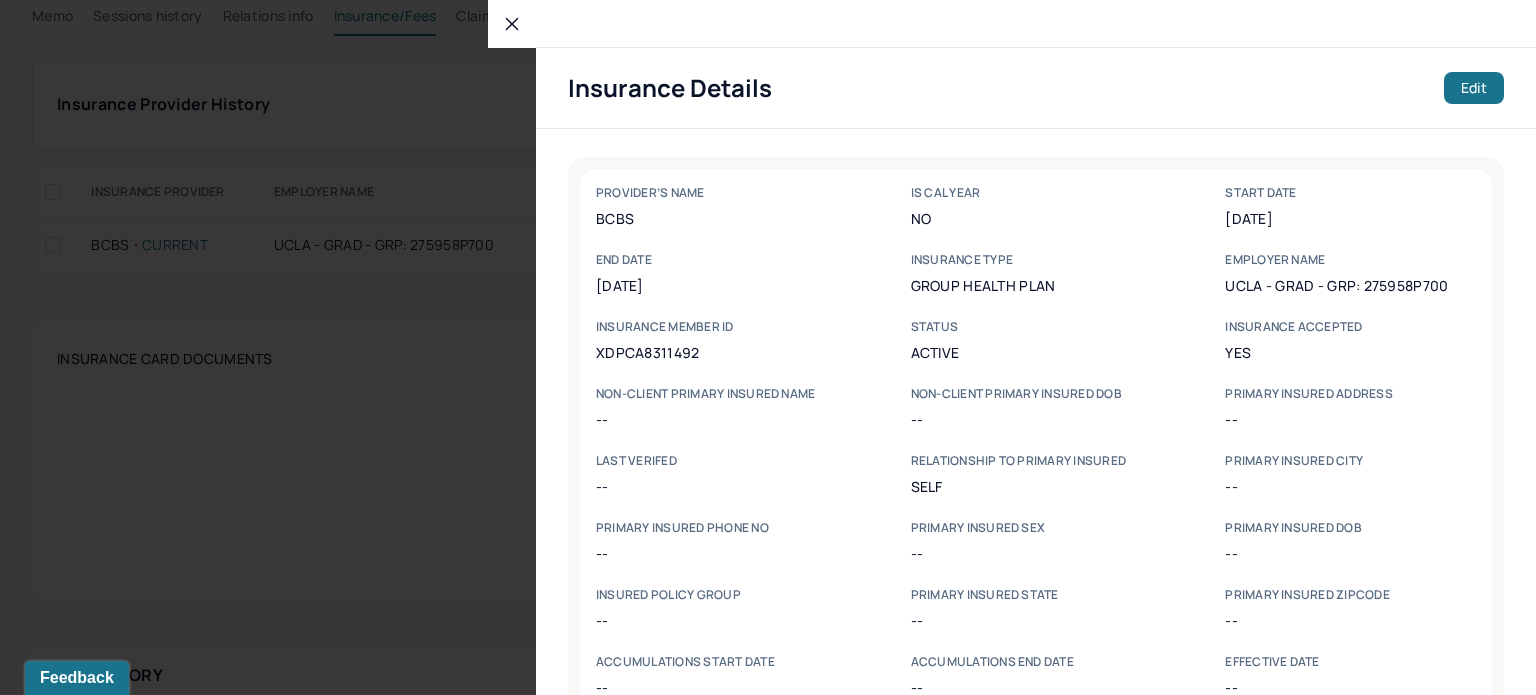 click on "PROVIDER’s NAME BCBS Is Cal Year No start date [DATE] end date [DATE] Insurance type group health plan Employer name UCLA - GRAD - GRP: 275958P700 INSURANCE MEMBER ID xdpca8311492 Status active Insurance accepted Yes NON-CLIENT PRIMARY INSURED NAME -- NON-CLIENT PRIMARY INSURED DOB -- PRIMARY INSURED address -- LAST VERIFED -- Relationship to primary insured self Primary insured city -- Primary insured phone no -- Primary insured sex -- Primary insured dob -- Insured policy group -- Primary insured state -- Primary insured zipcode -- Accumulations start date -- Accumulations end date -- Effective date -- Policy Effective start date -- Policy Effective end date --" at bounding box center (1036, 474) 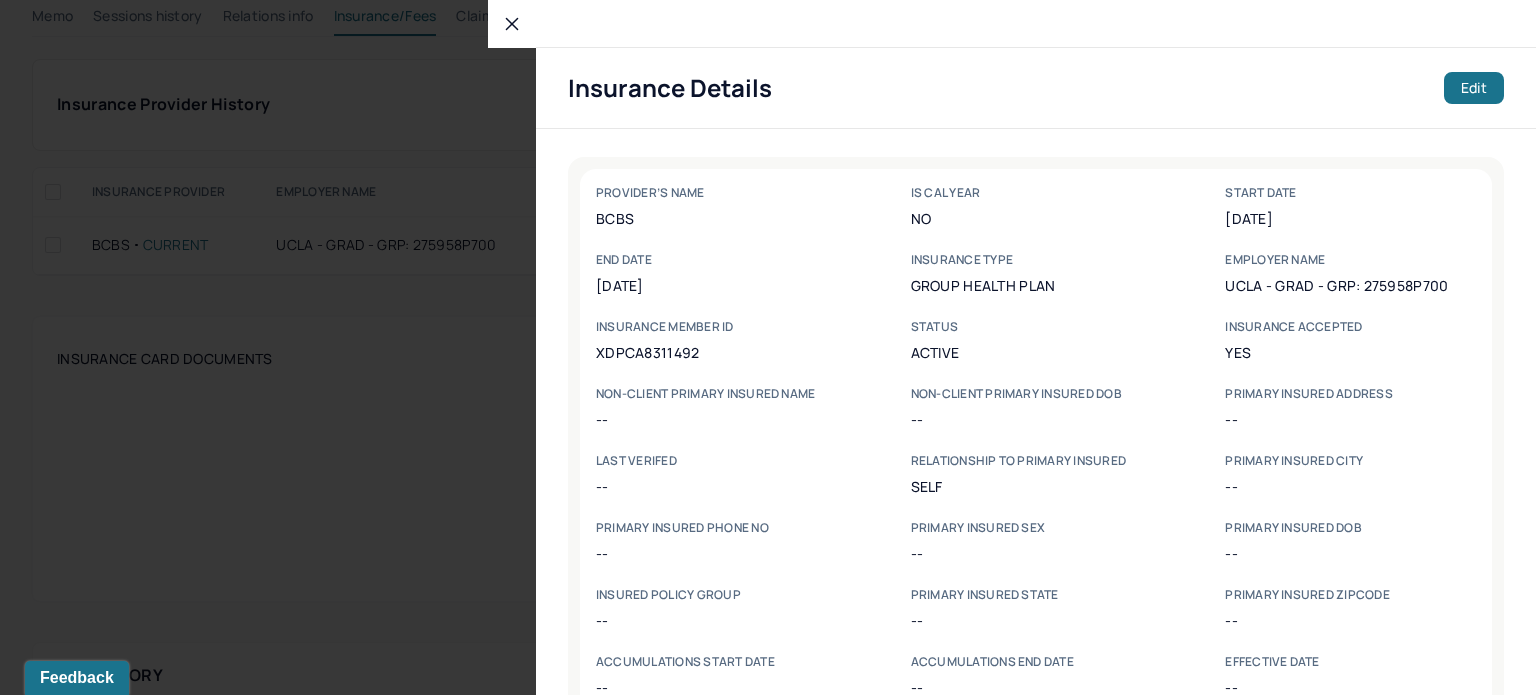 click on "xdpca8311492" at bounding box center (721, 352) 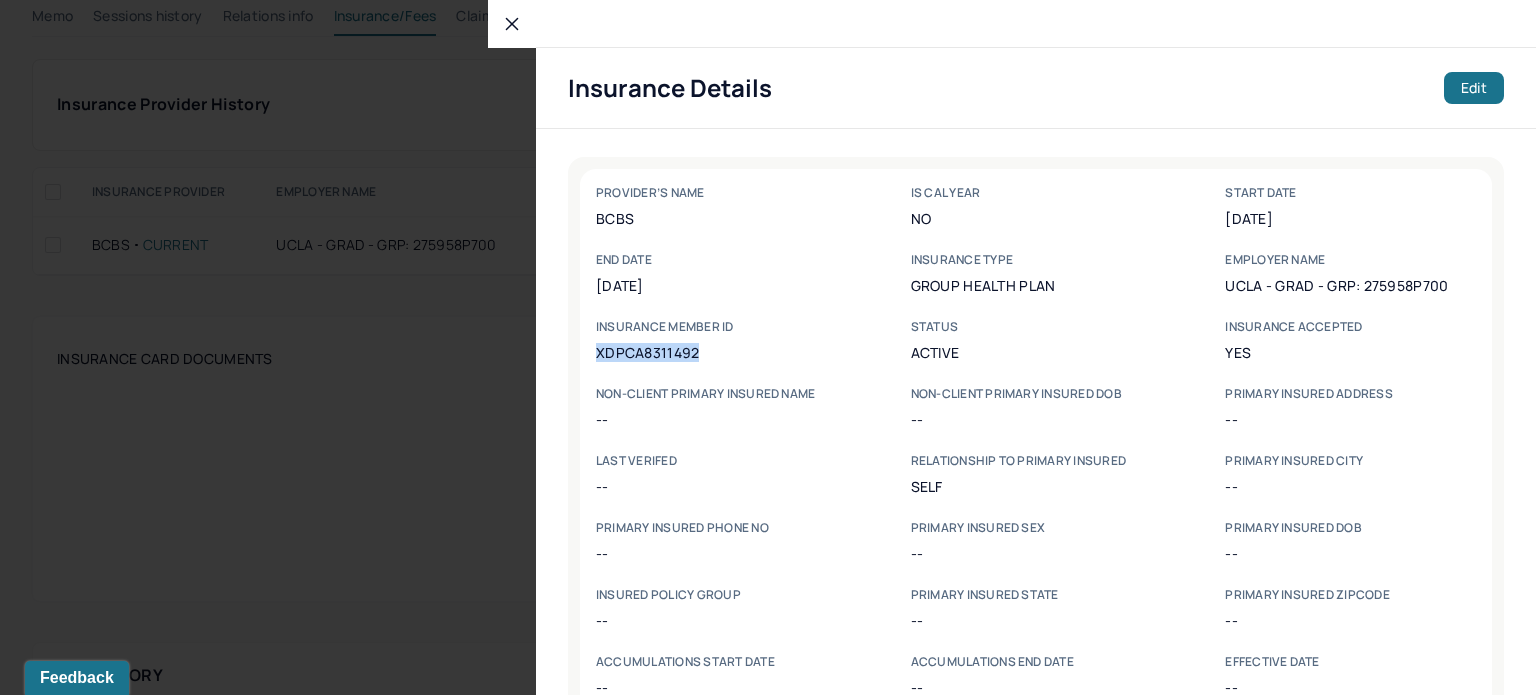click on "xdpca8311492" at bounding box center [721, 352] 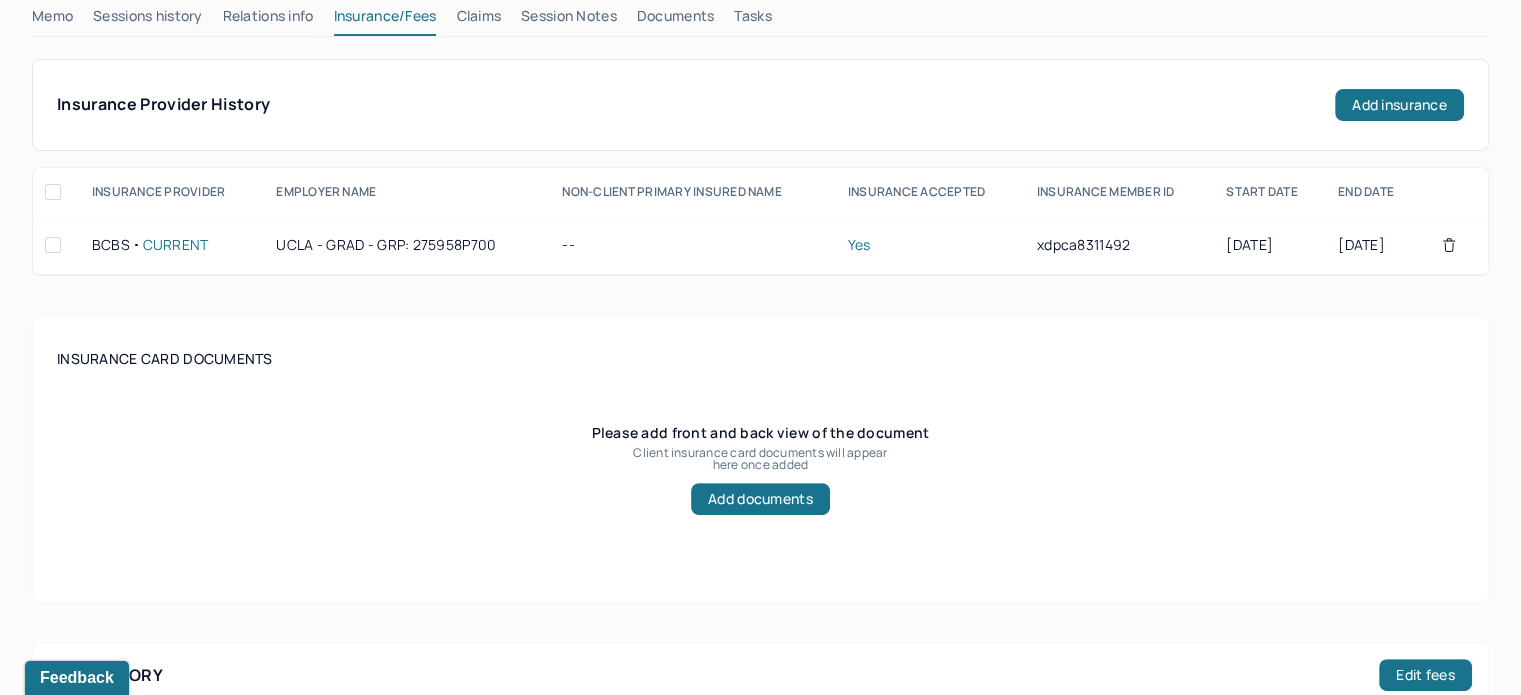 scroll, scrollTop: 0, scrollLeft: 0, axis: both 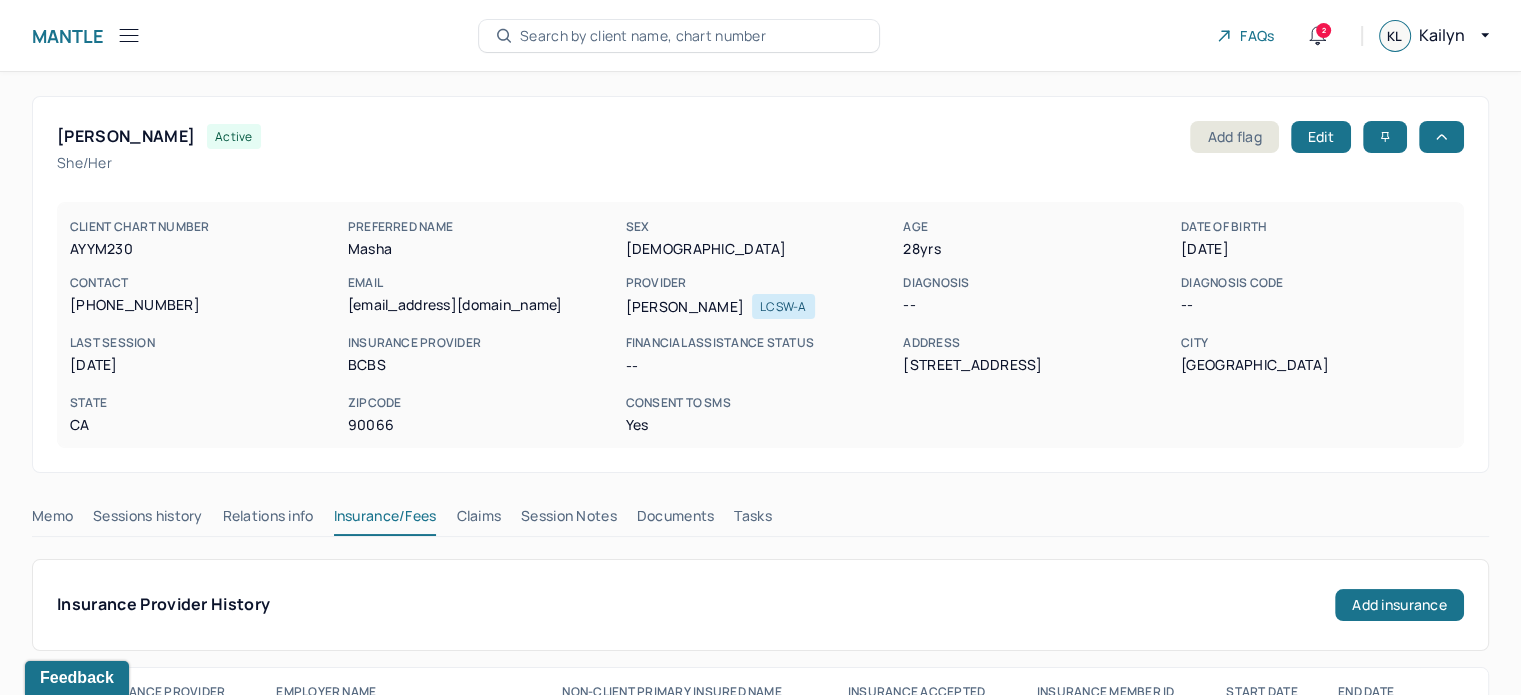 click on "Claims" at bounding box center [478, 520] 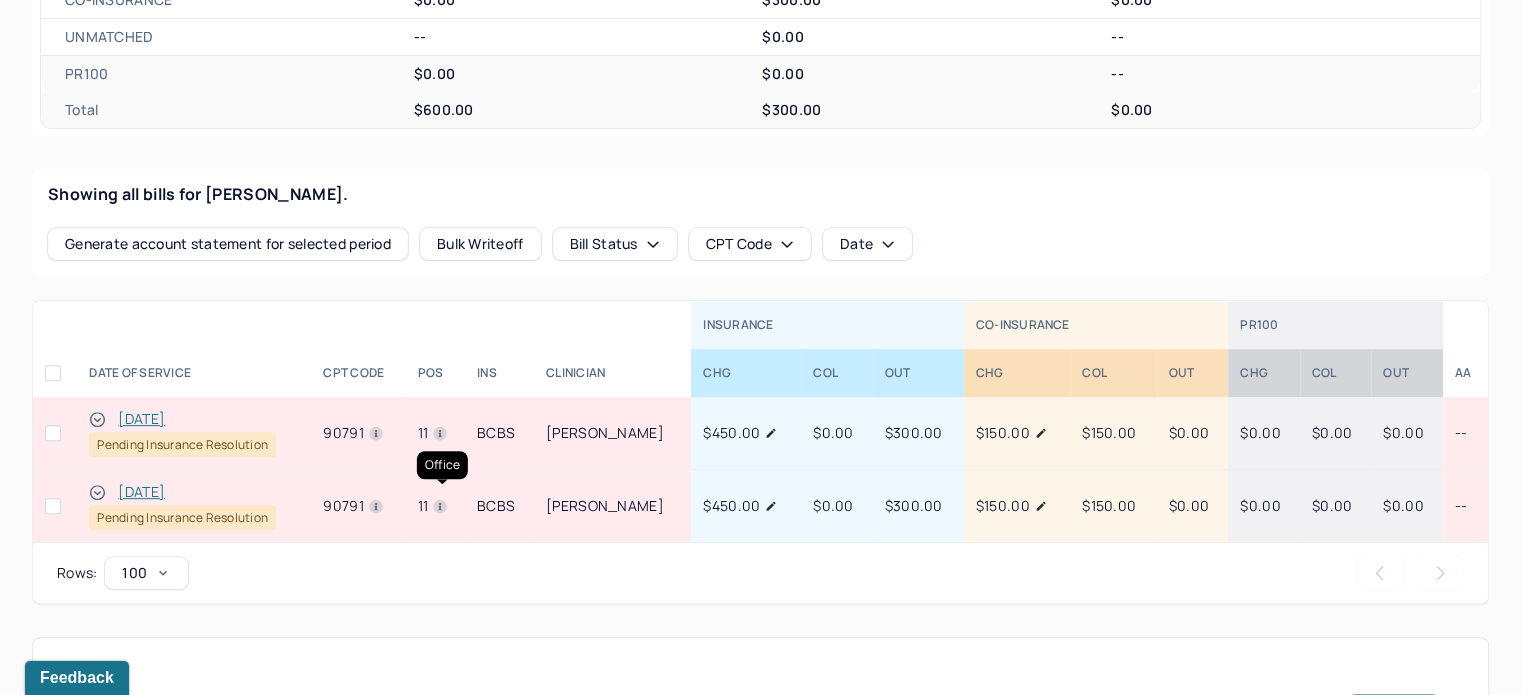 scroll, scrollTop: 700, scrollLeft: 0, axis: vertical 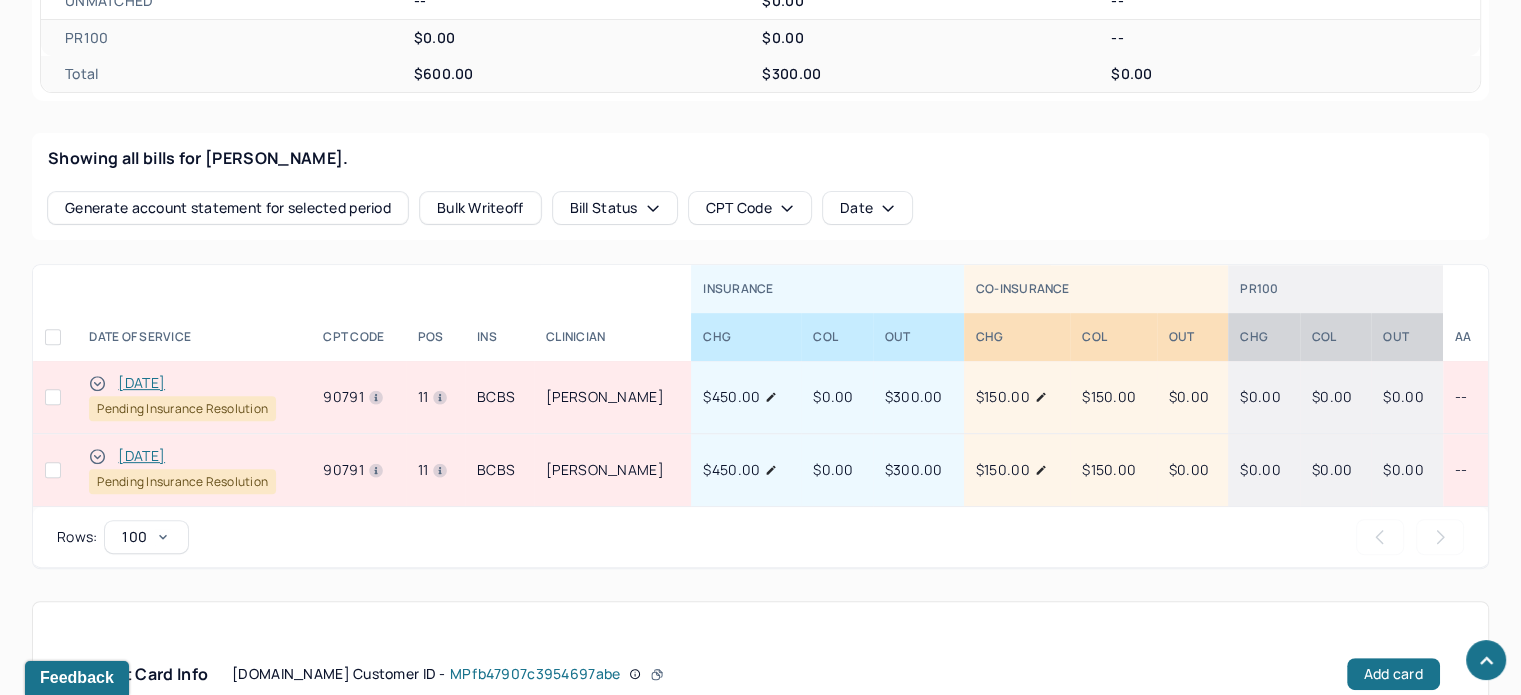 click on "[DATE]" at bounding box center (141, 383) 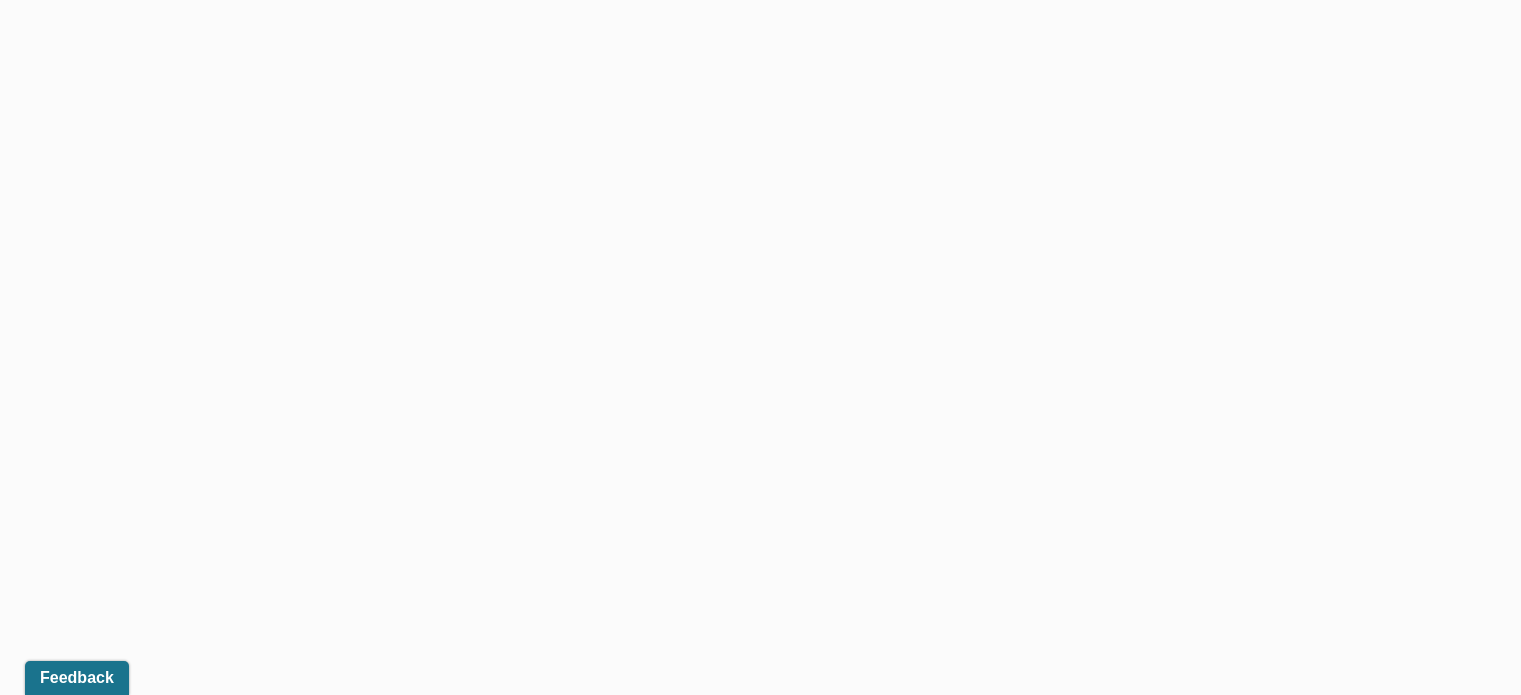scroll, scrollTop: 0, scrollLeft: 0, axis: both 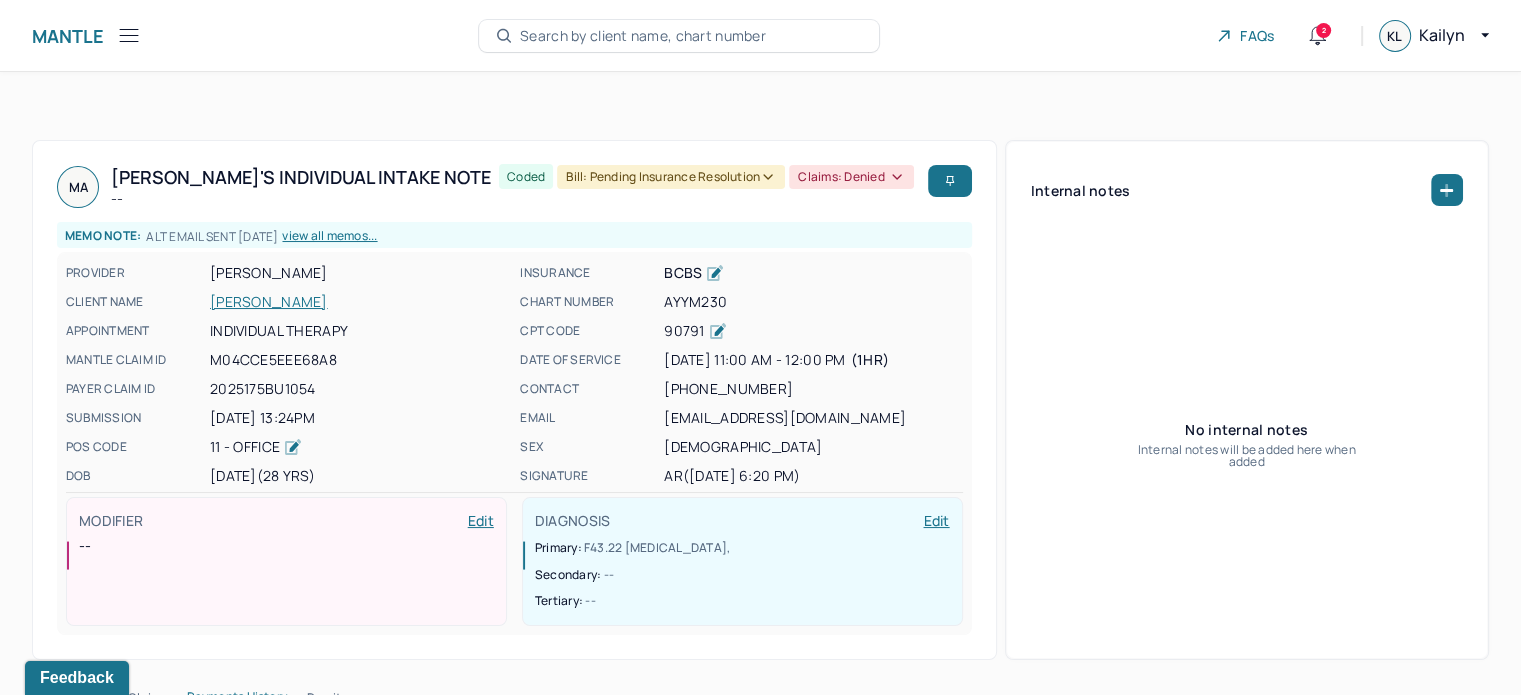 click 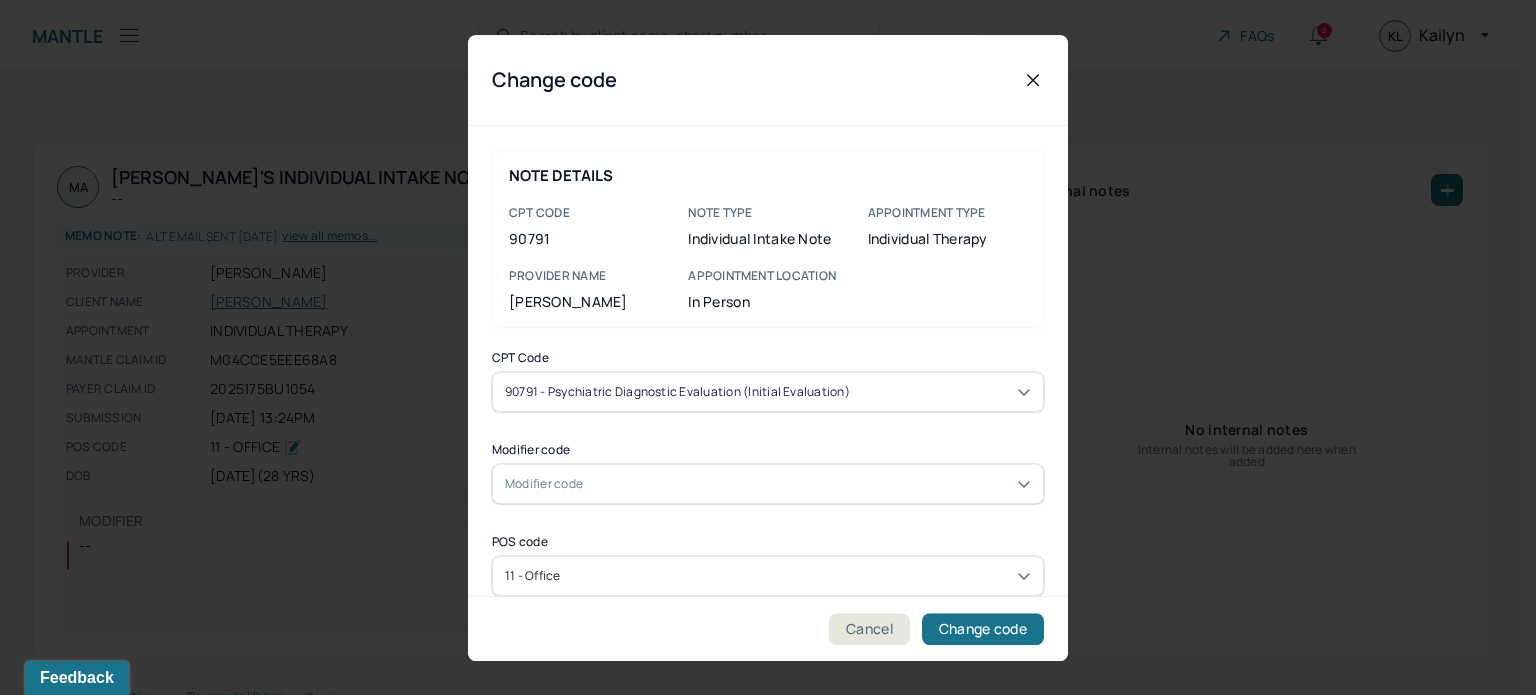 click on "90791 - Psychiatric diagnostic evaluation (Initial evaluation)" at bounding box center (677, 392) 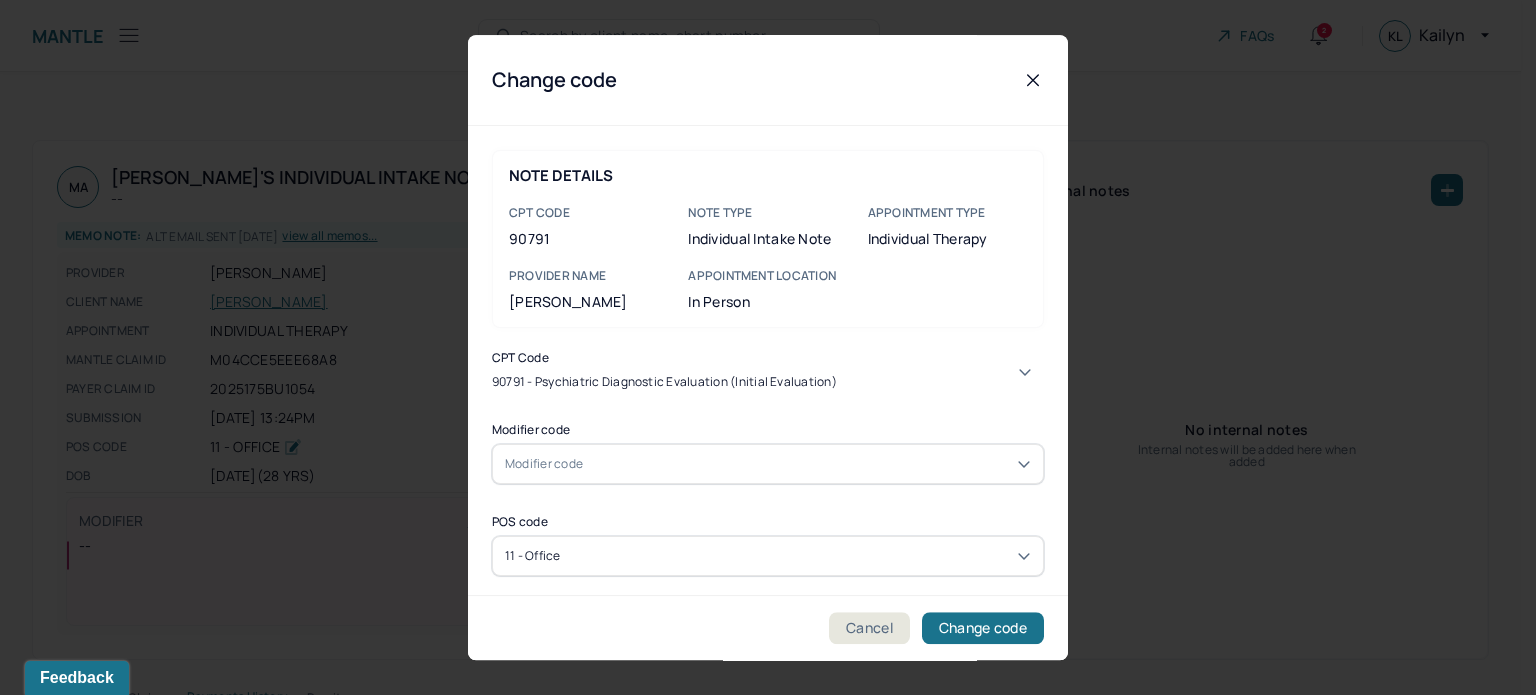 click on "90837 - [MEDICAL_DATA], 60 minutes (Individual [MEDICAL_DATA])" at bounding box center (760, 1520) 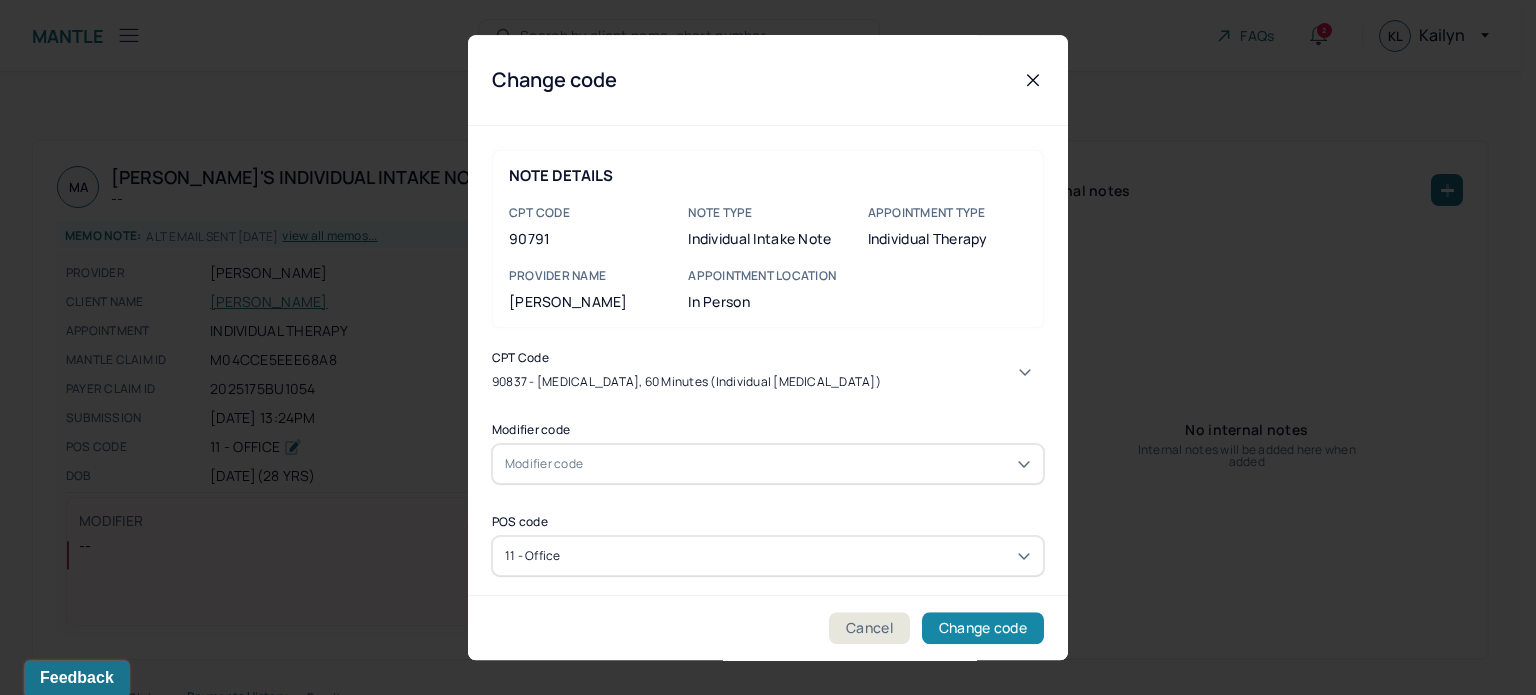 click on "Change code" at bounding box center (983, 628) 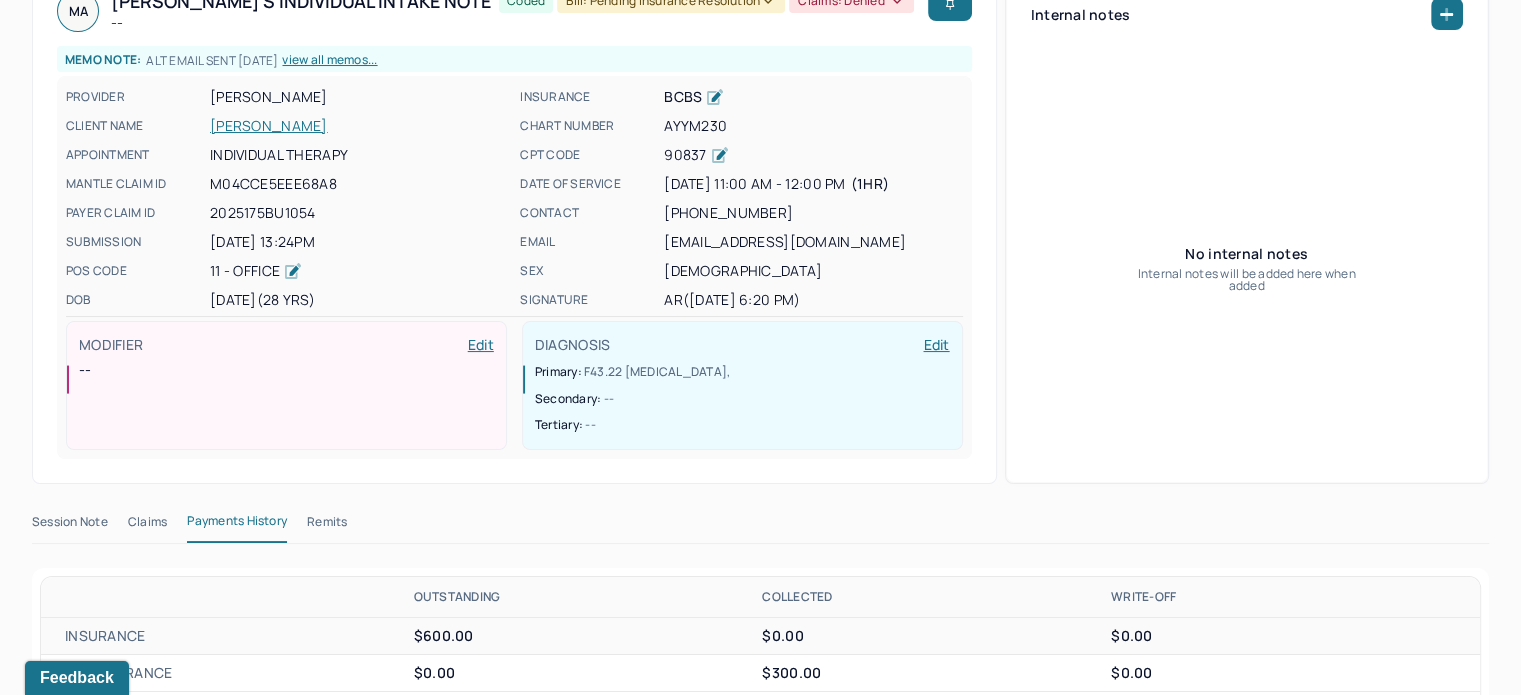 scroll, scrollTop: 200, scrollLeft: 0, axis: vertical 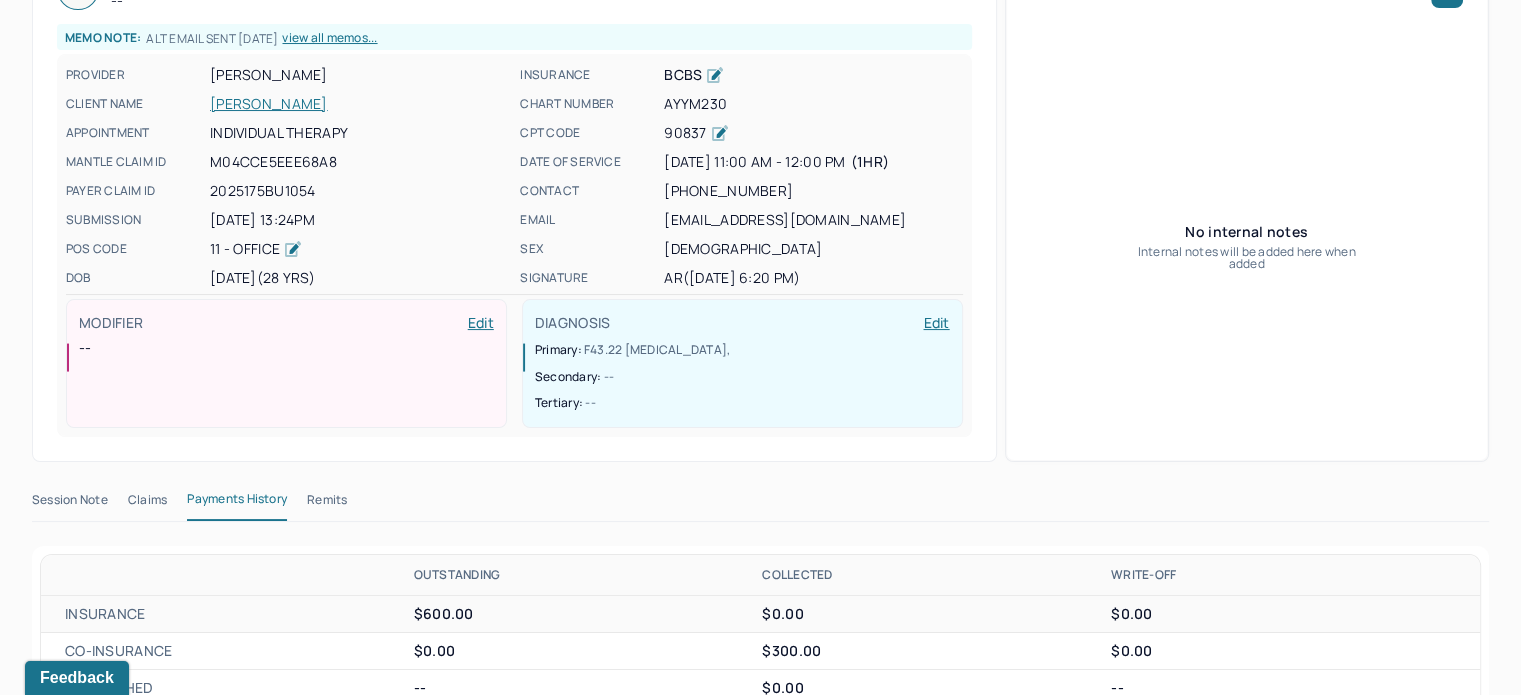 click on "Claims" at bounding box center (147, 504) 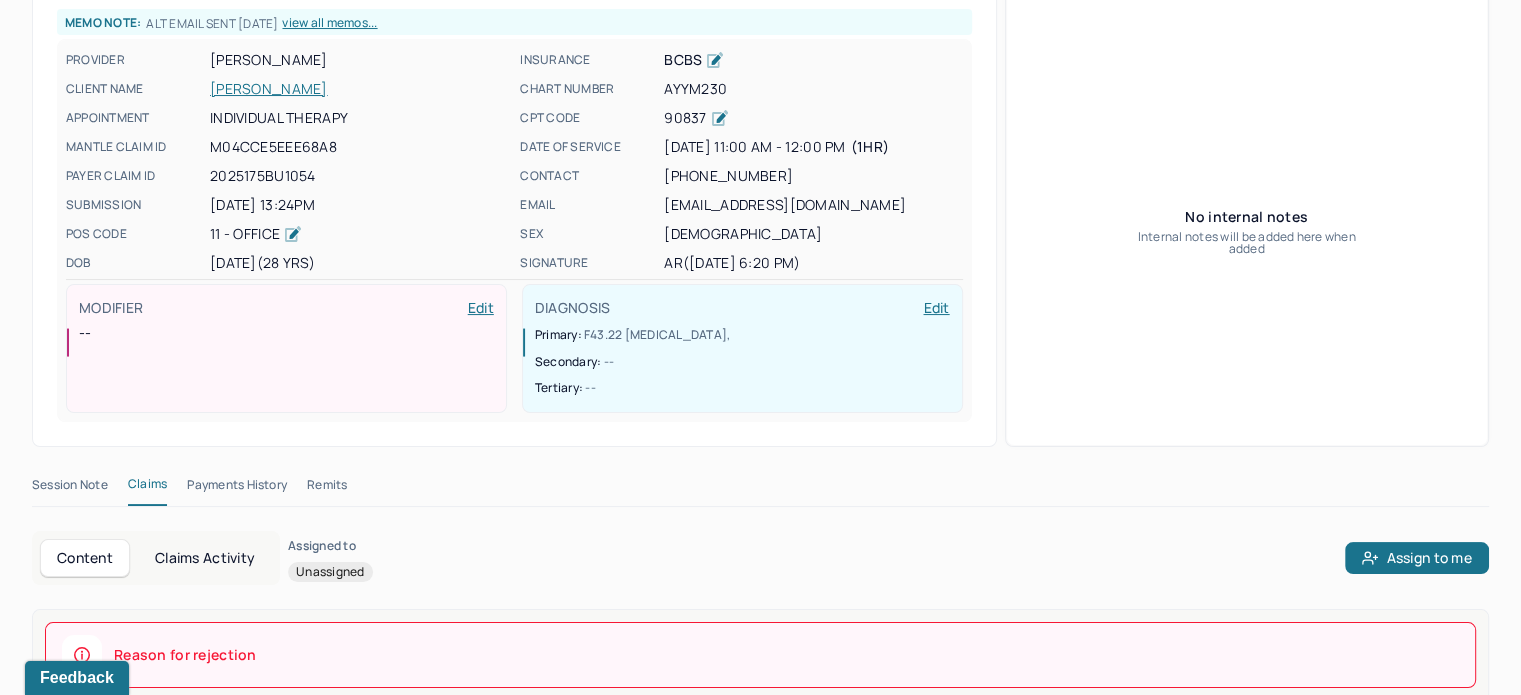 scroll, scrollTop: 500, scrollLeft: 0, axis: vertical 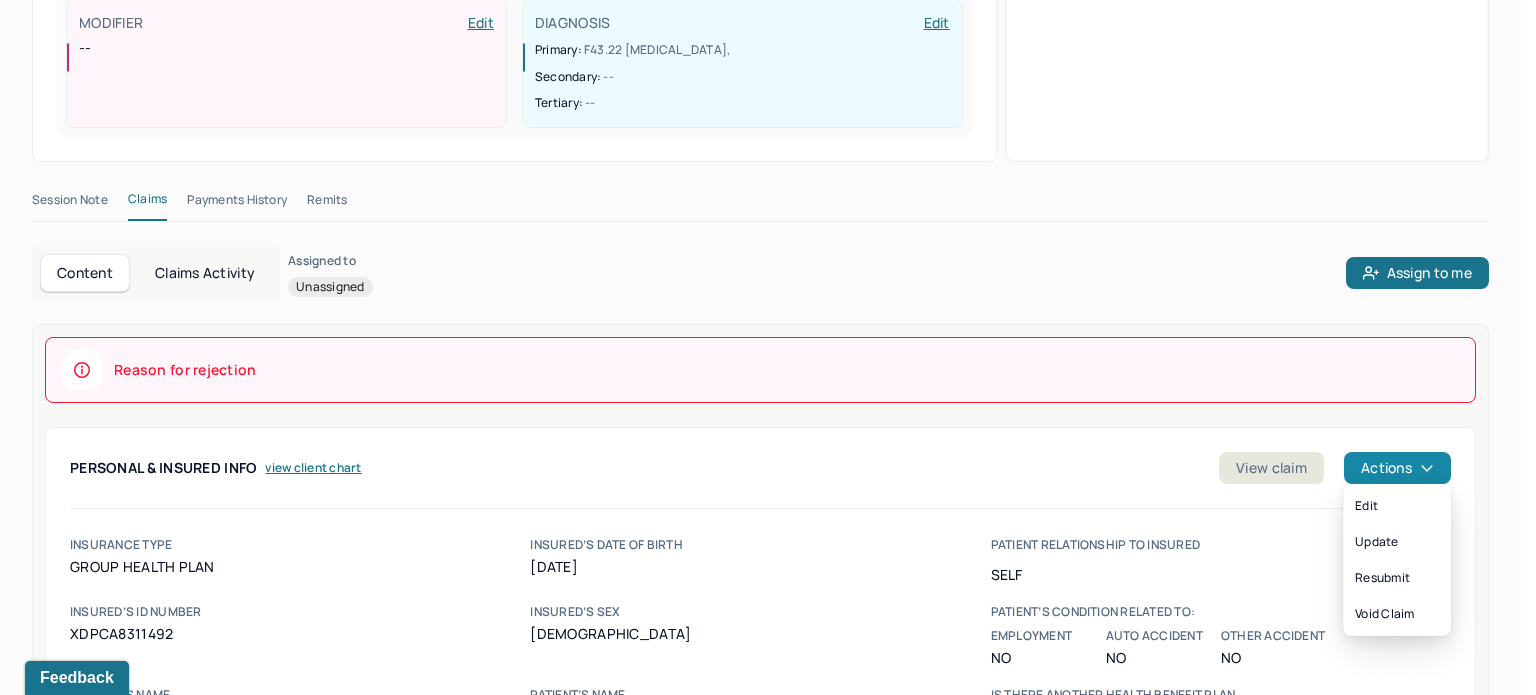 click on "Actions" at bounding box center [1397, 468] 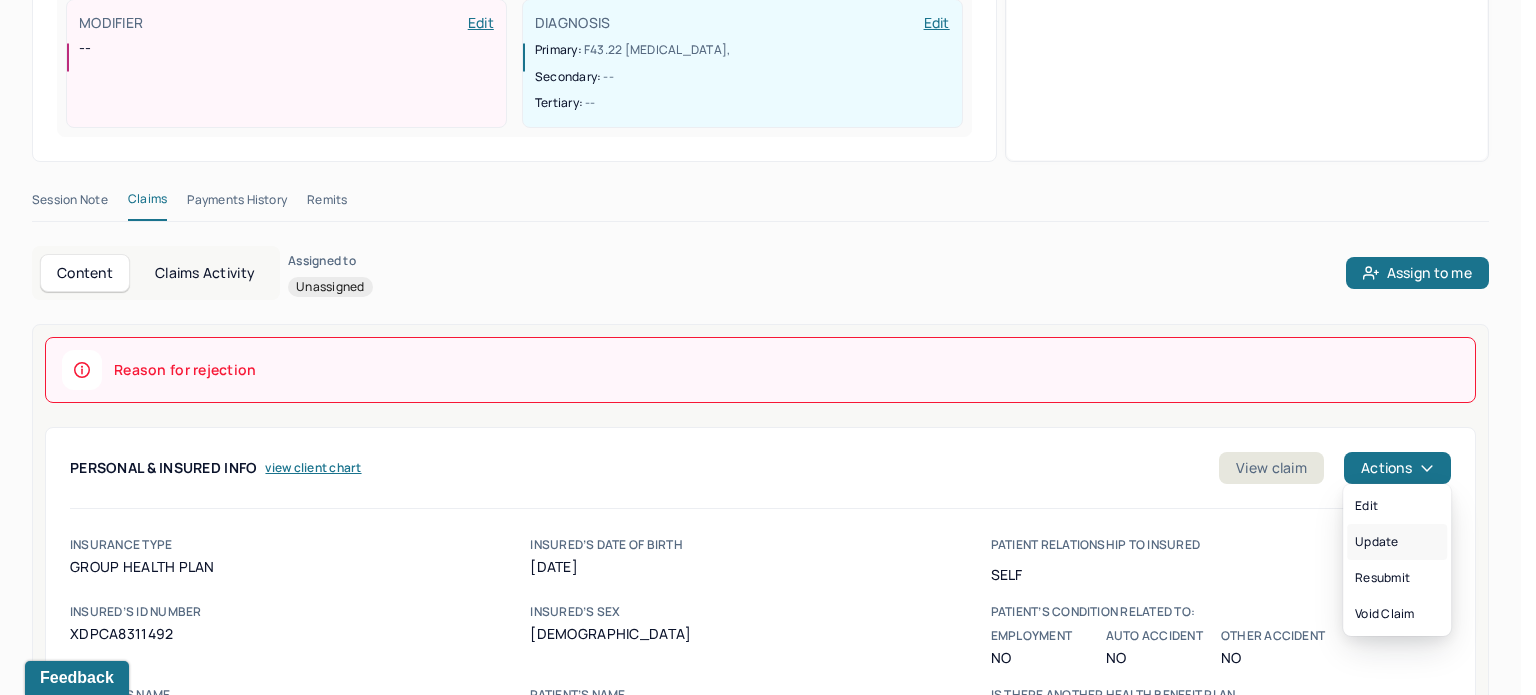 click on "Update" at bounding box center (1397, 542) 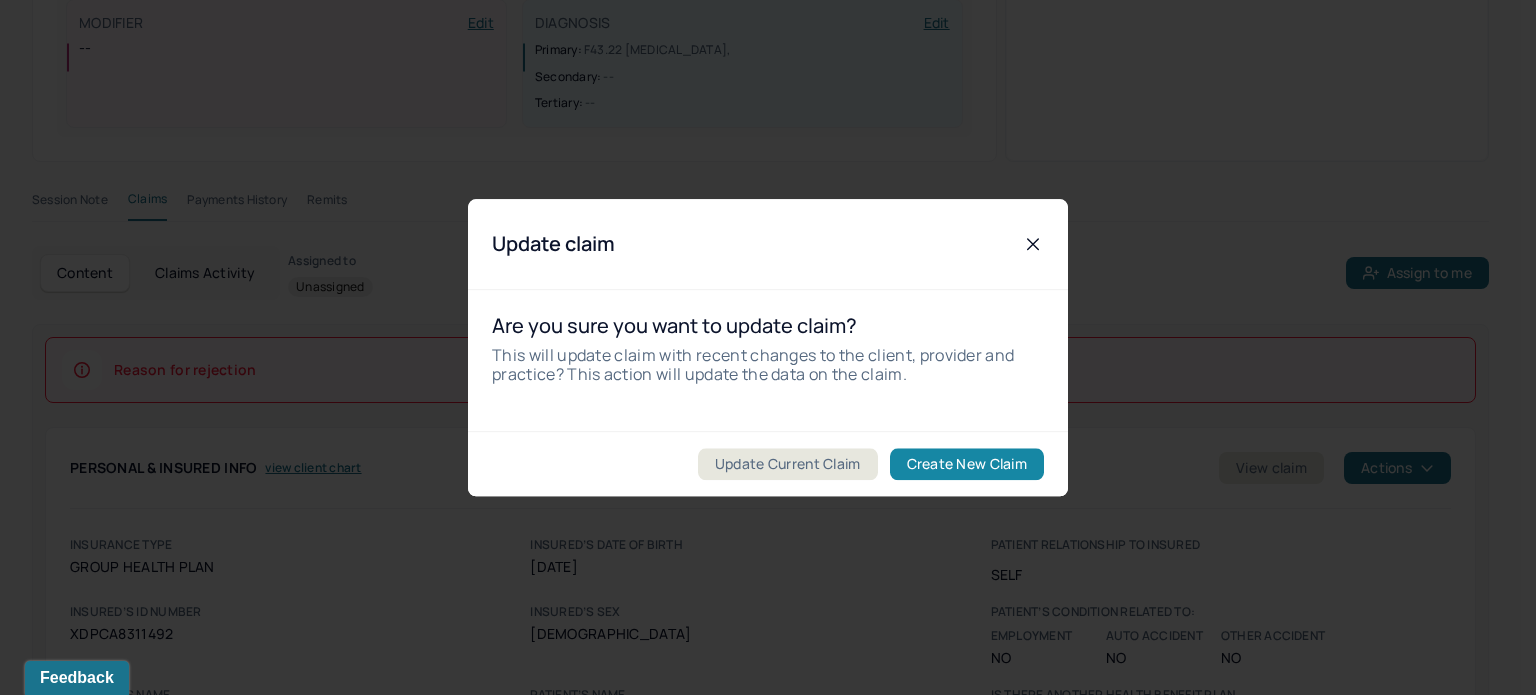 click on "Create New Claim" at bounding box center (967, 464) 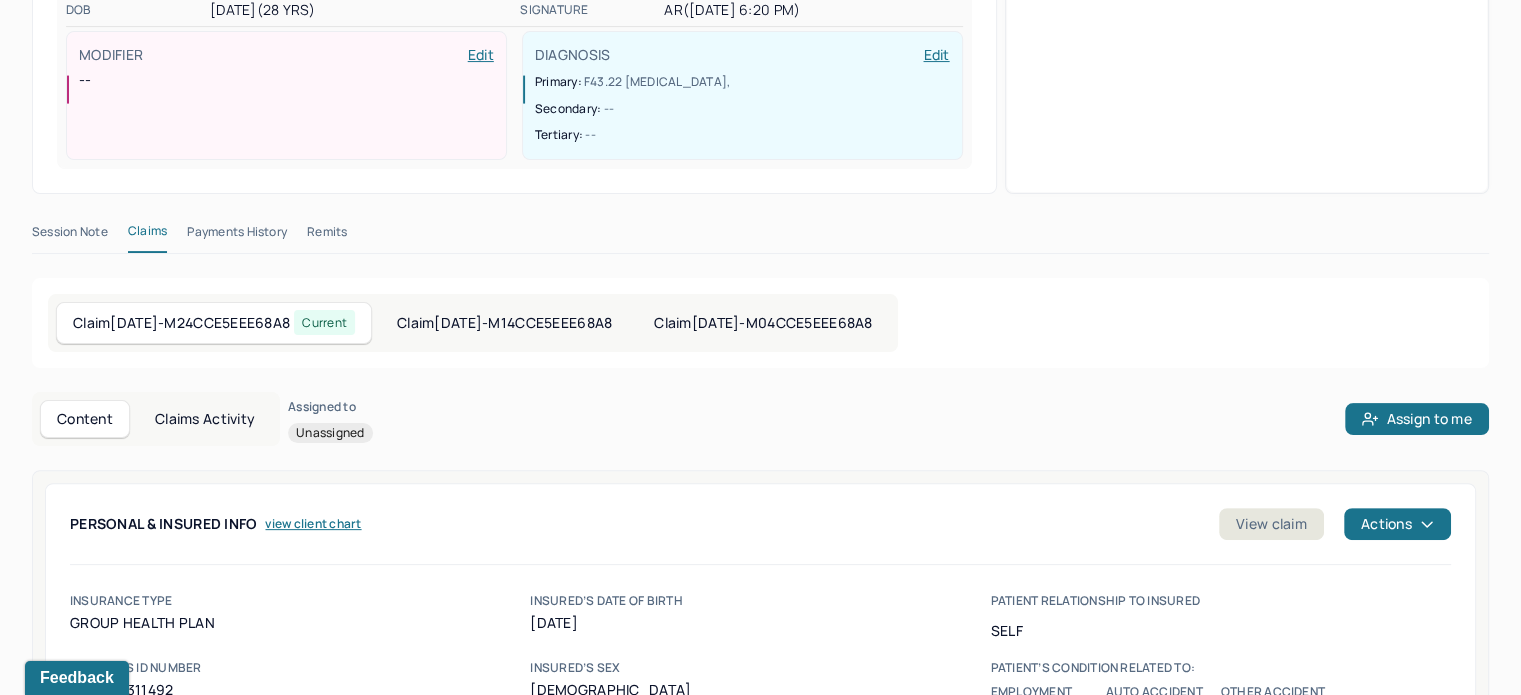 scroll, scrollTop: 500, scrollLeft: 0, axis: vertical 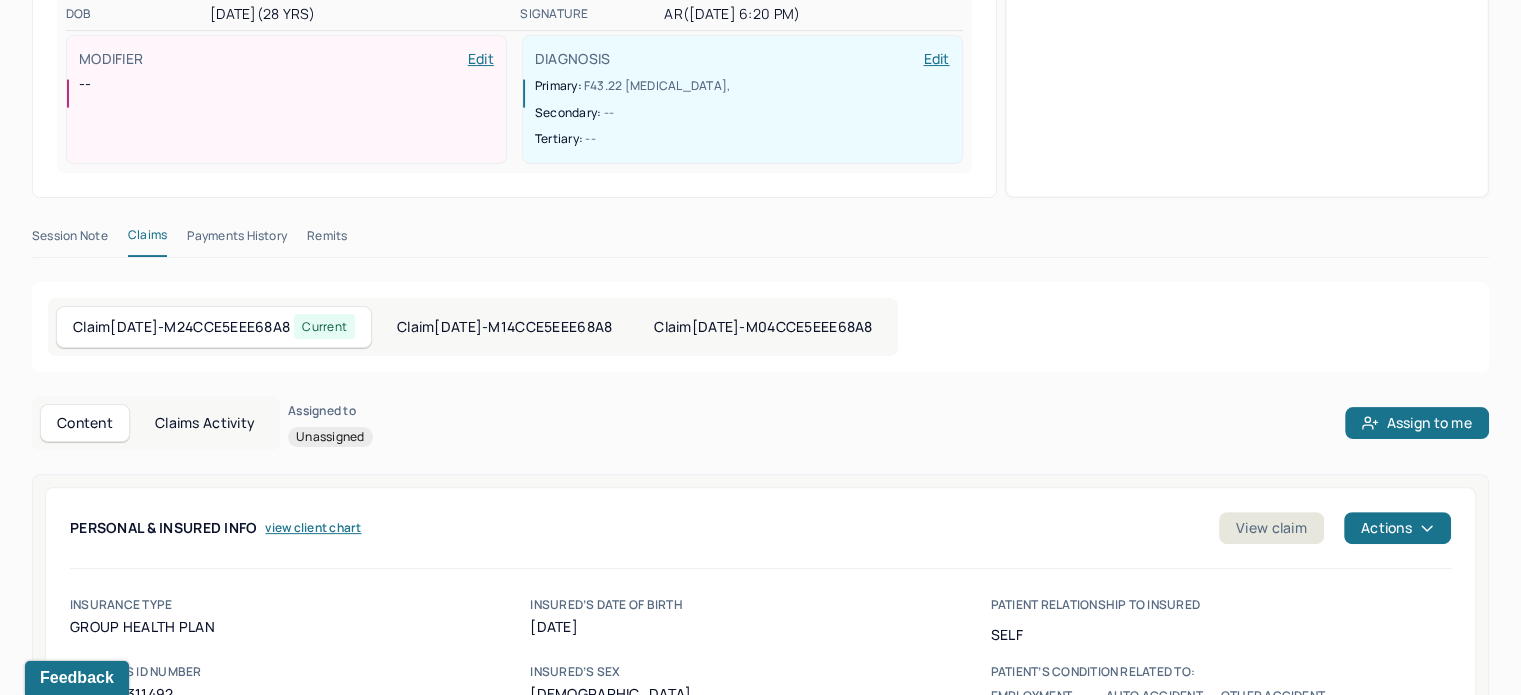 click on "Claim  [DATE]  - M14CCE5EEE68A8" at bounding box center [504, 327] 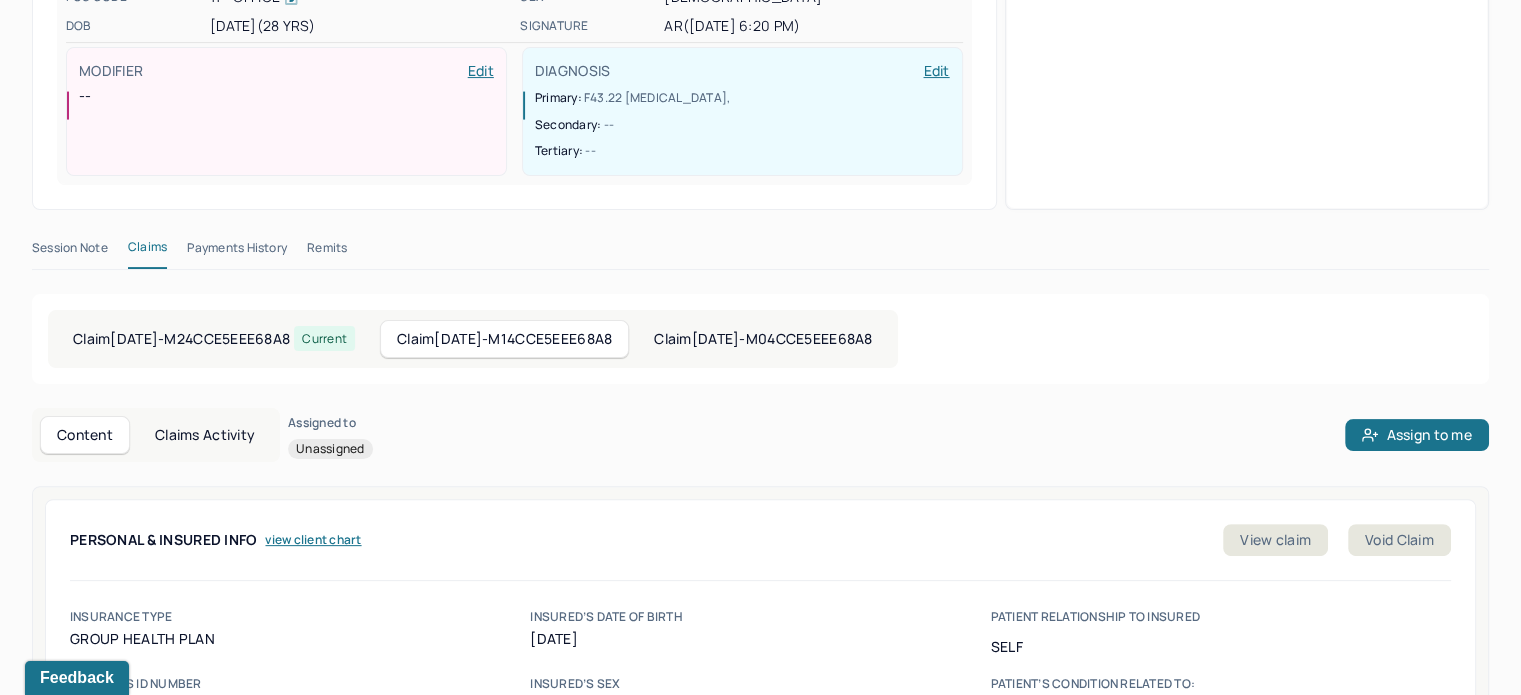 scroll, scrollTop: 500, scrollLeft: 0, axis: vertical 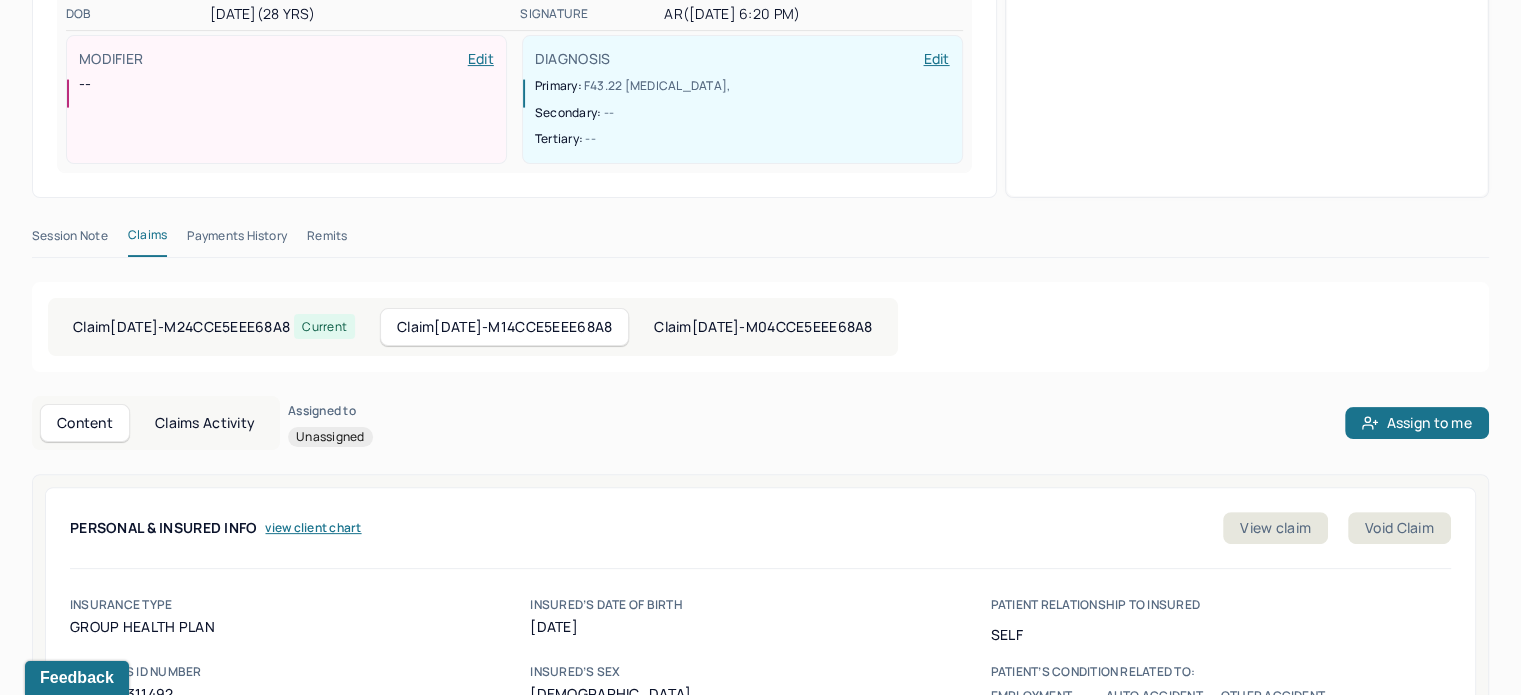 click on "Claim  [DATE]  - M04CCE5EEE68A8" at bounding box center (763, 327) 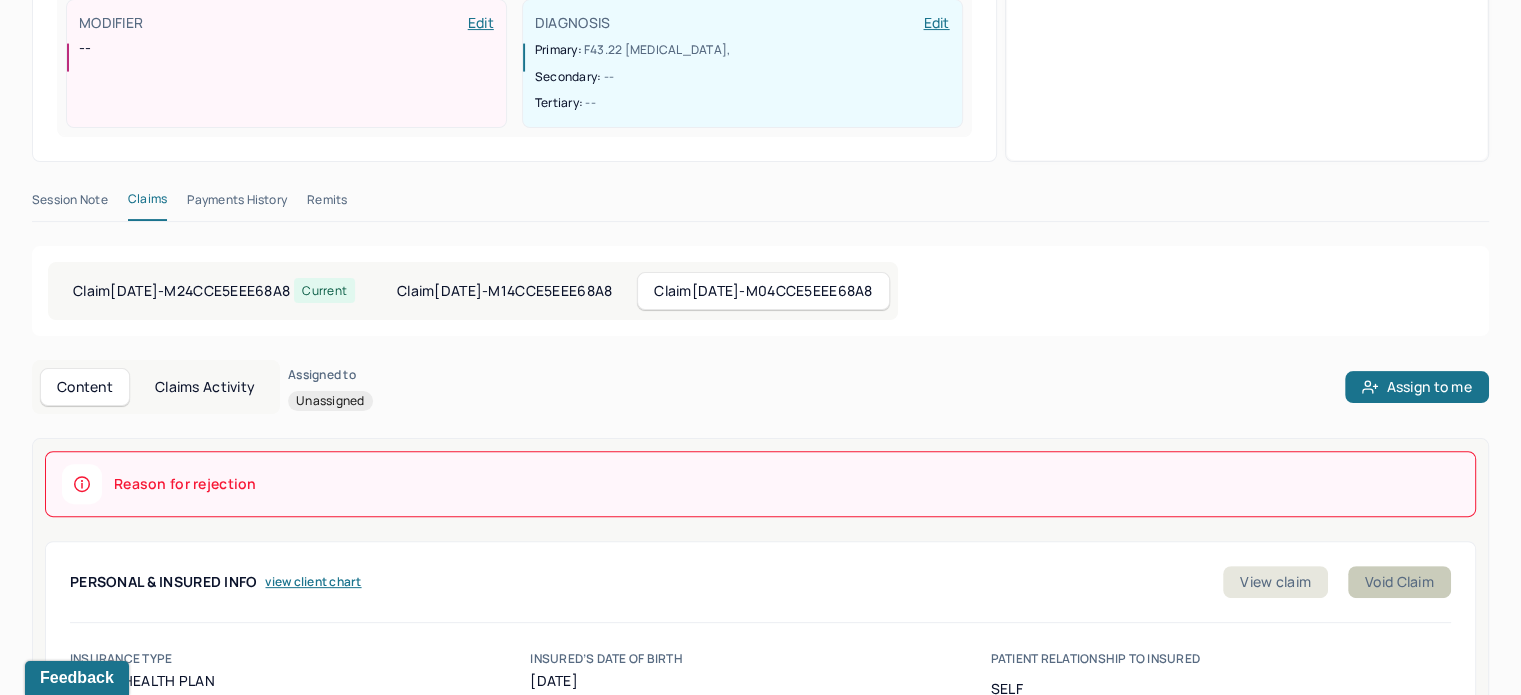 click on "Void Claim" at bounding box center (1399, 582) 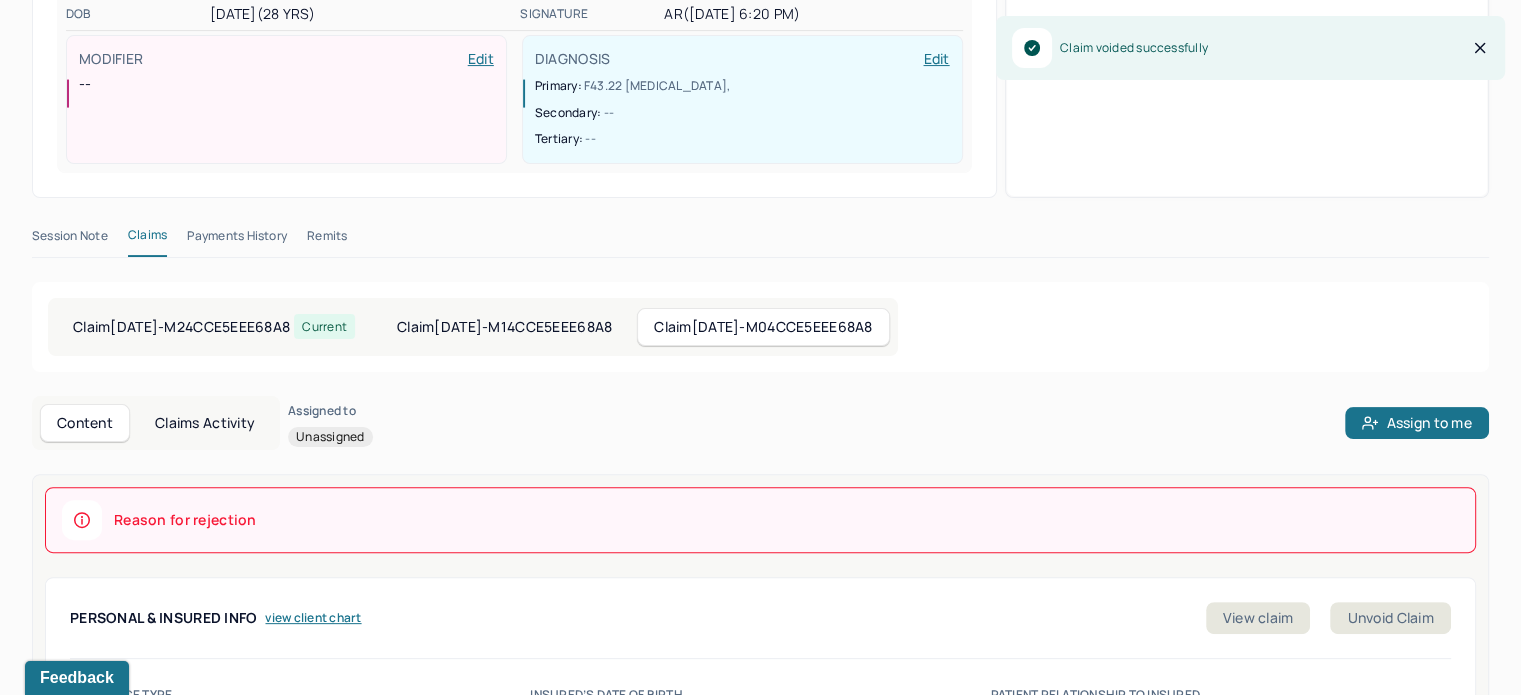 click on "Claim  [DATE]  - M24CCE5EEE68A8 Current" at bounding box center [214, 327] 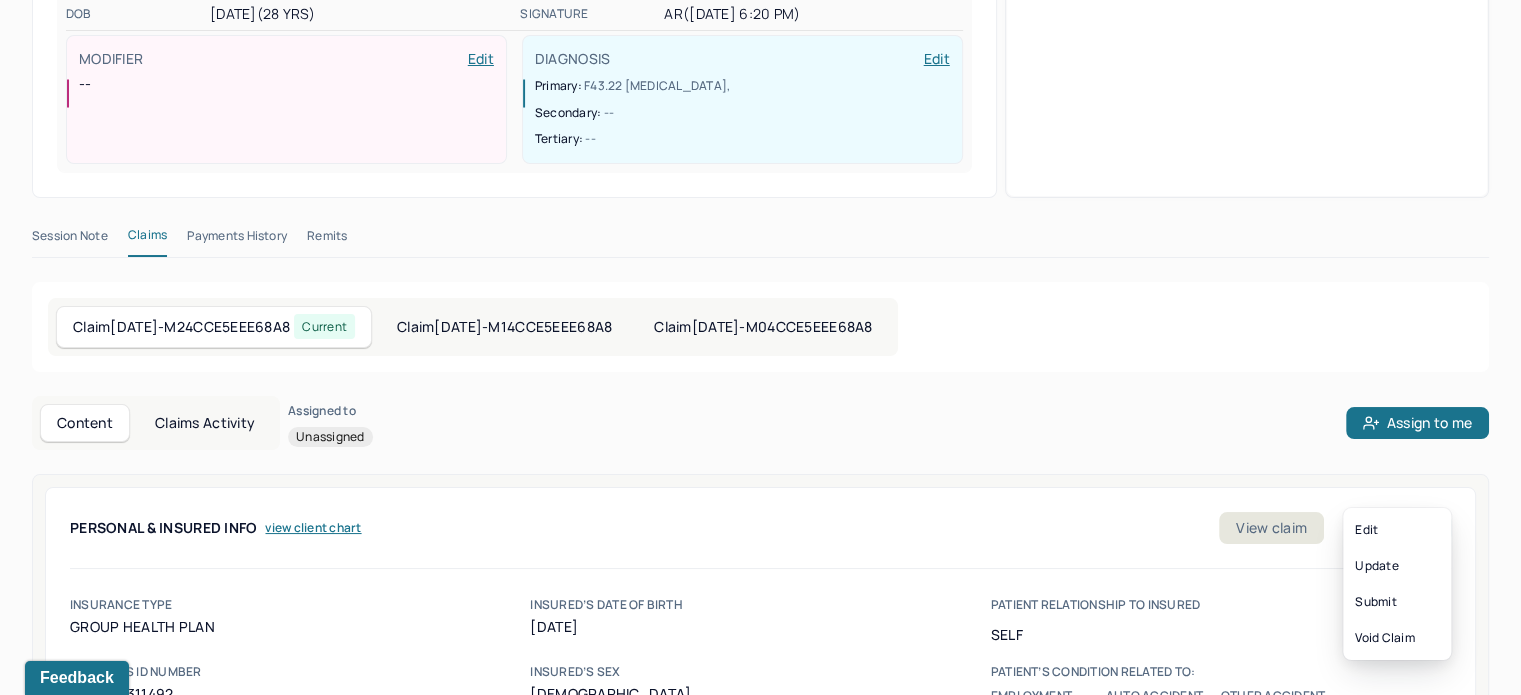 click 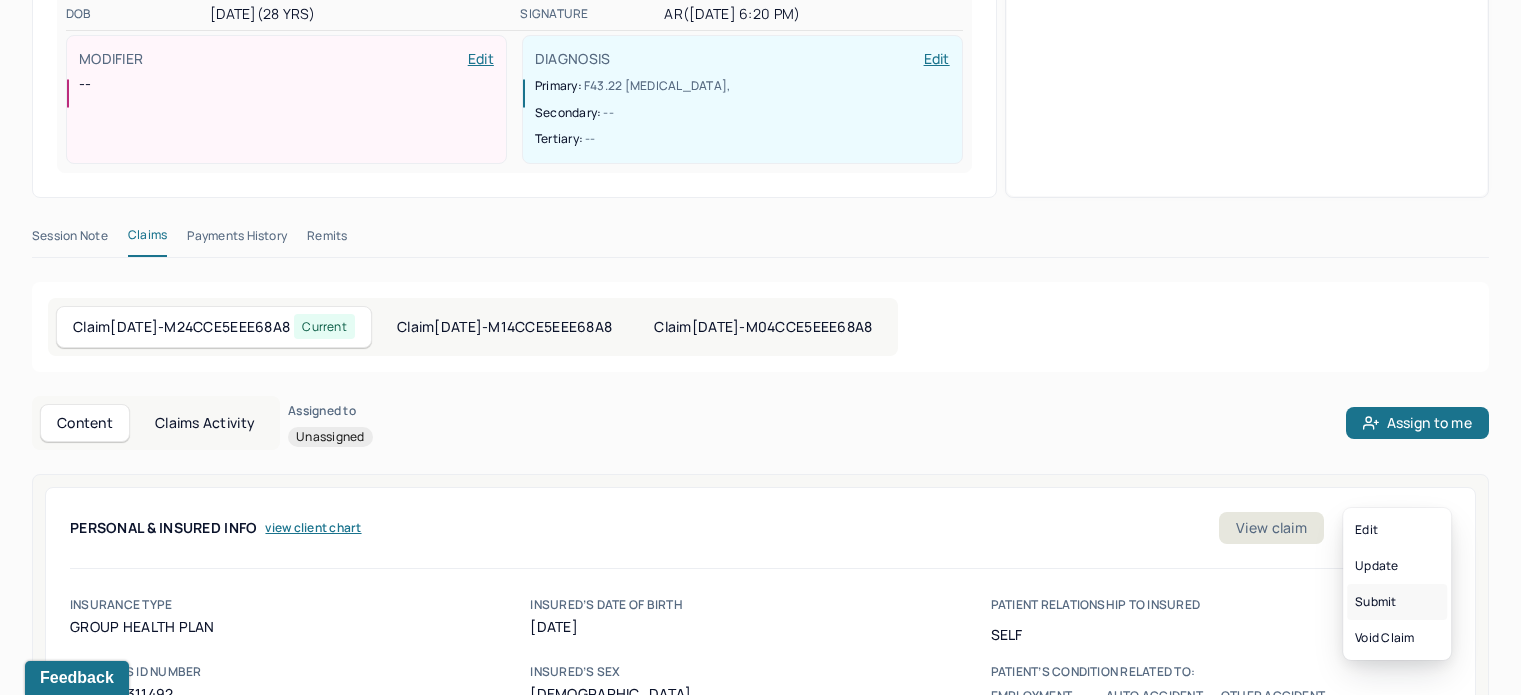 click on "Submit" at bounding box center [1397, 602] 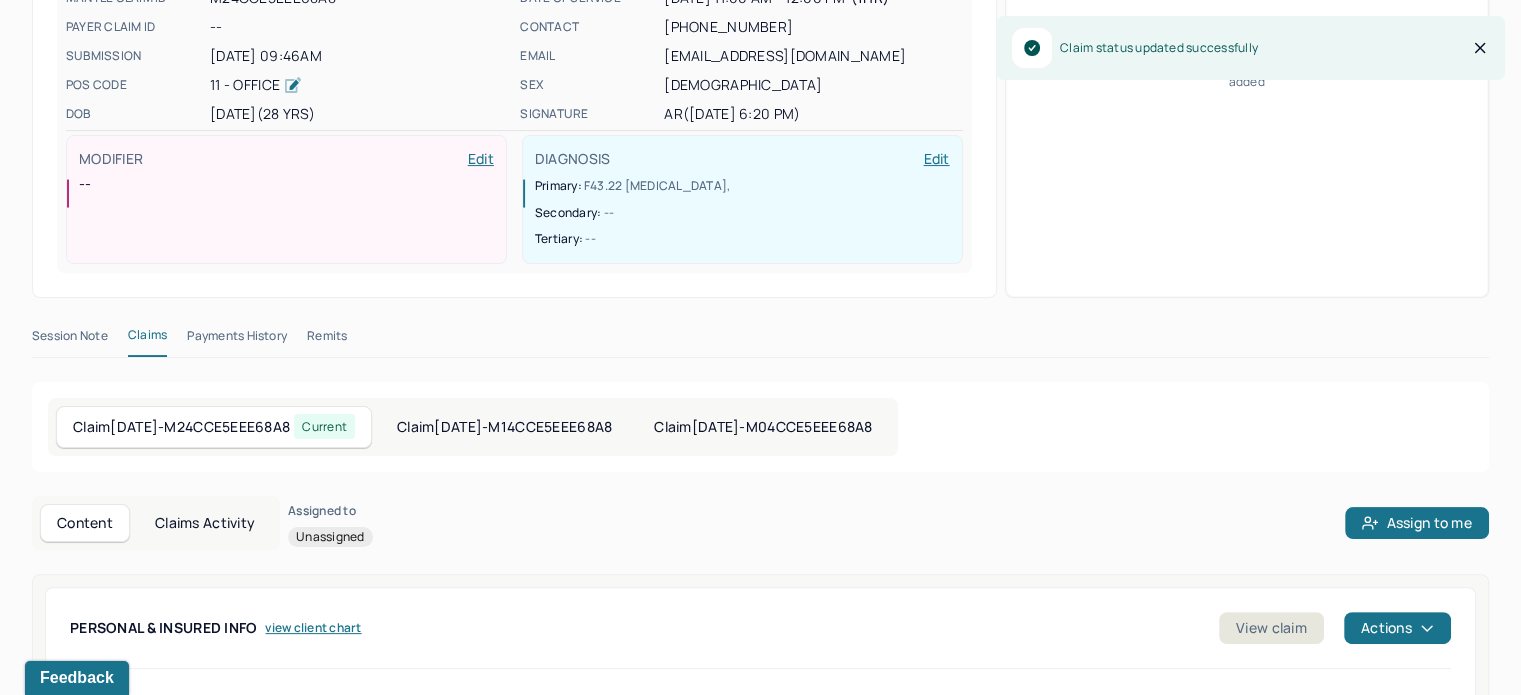 scroll, scrollTop: 500, scrollLeft: 0, axis: vertical 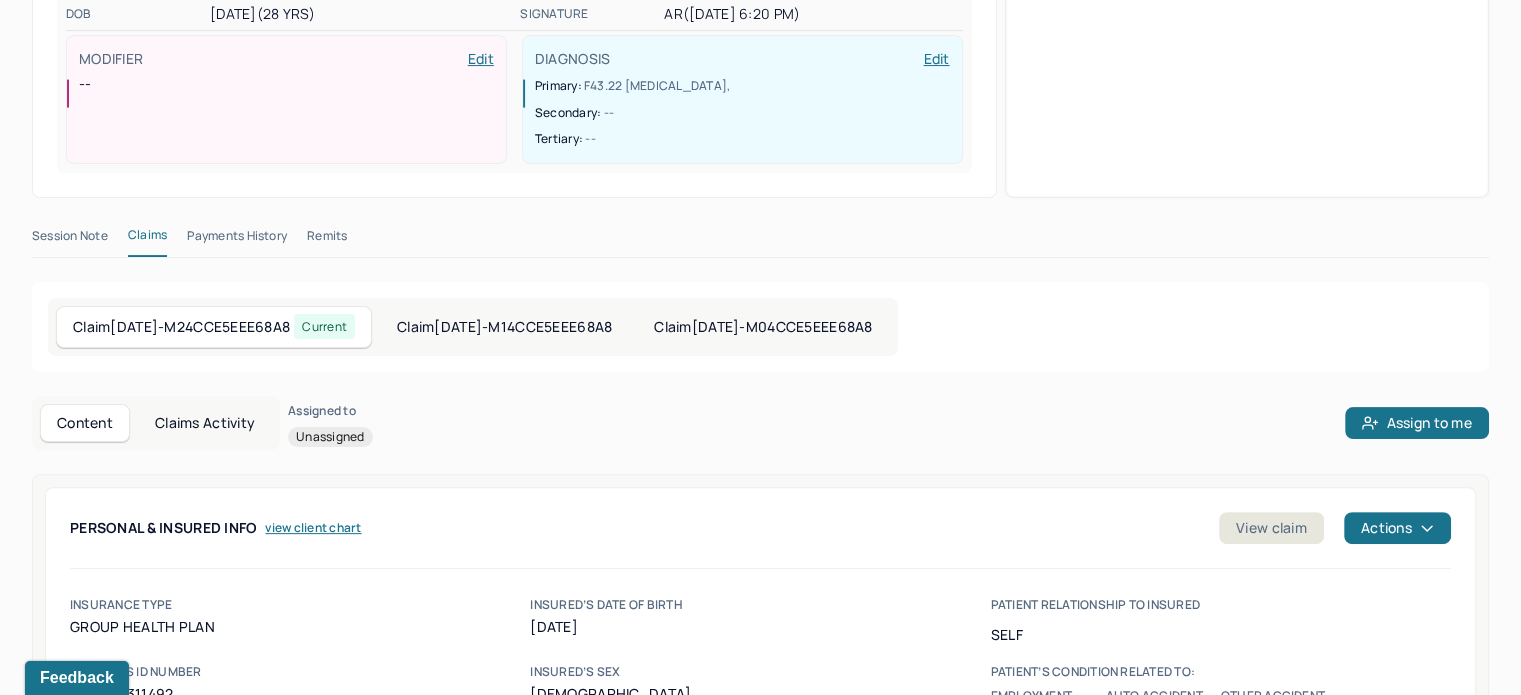 click on "Claim  [DATE]  - M14CCE5EEE68A8" at bounding box center [504, 327] 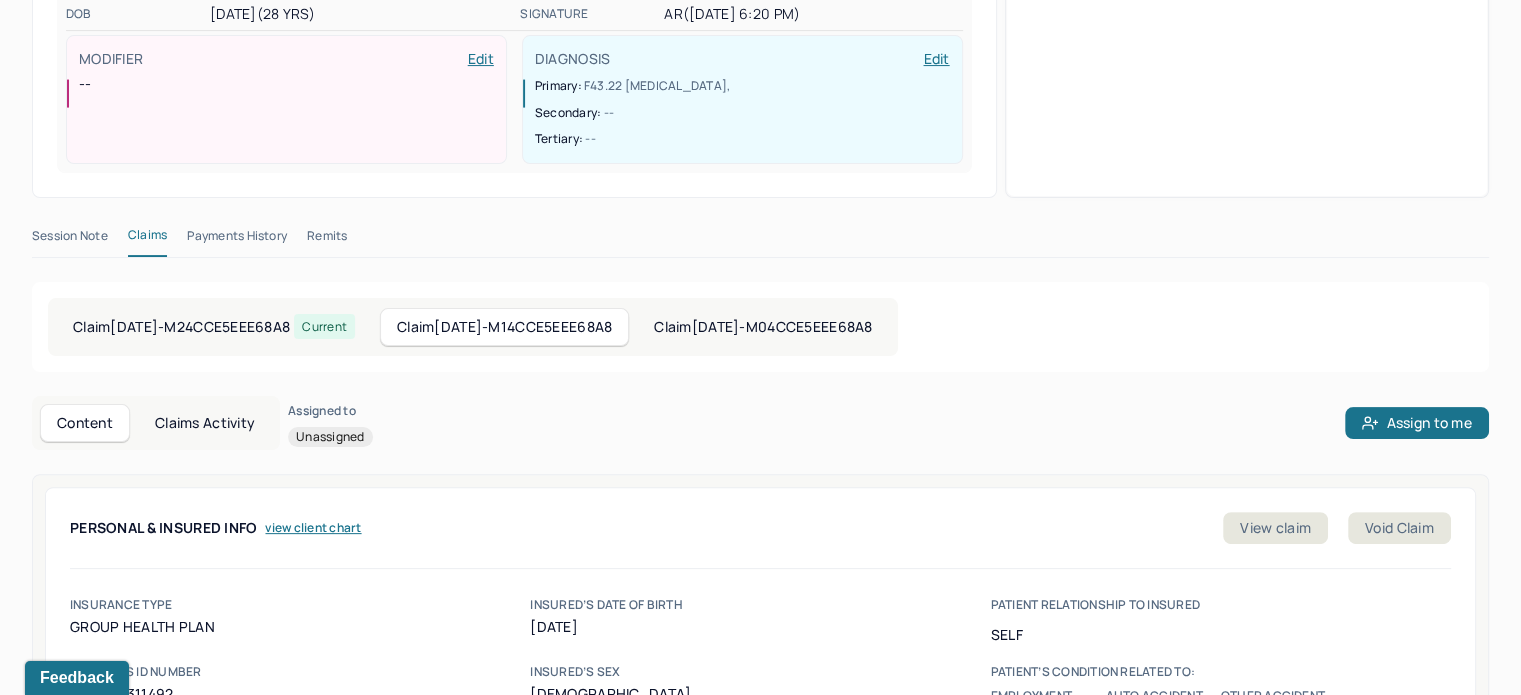 click on "Claims Activity" at bounding box center [205, 423] 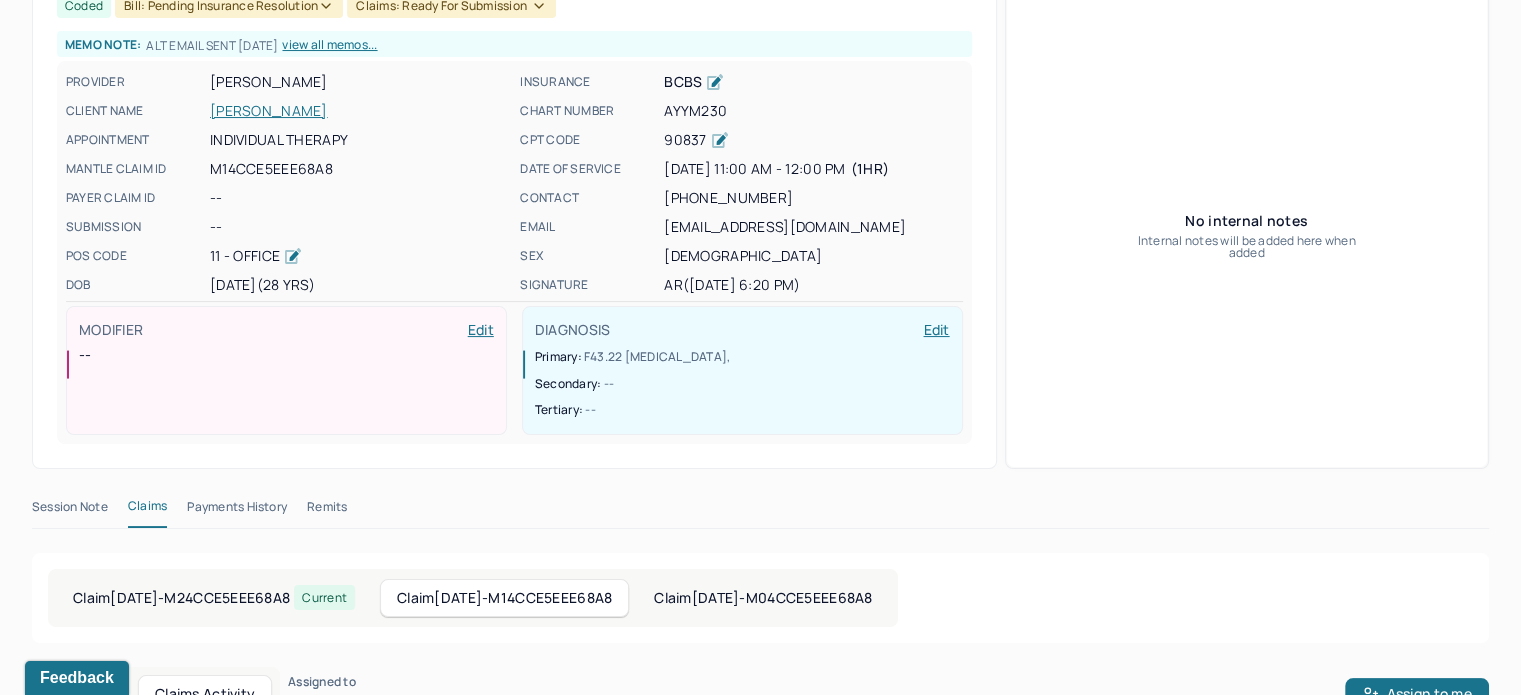 scroll, scrollTop: 357, scrollLeft: 0, axis: vertical 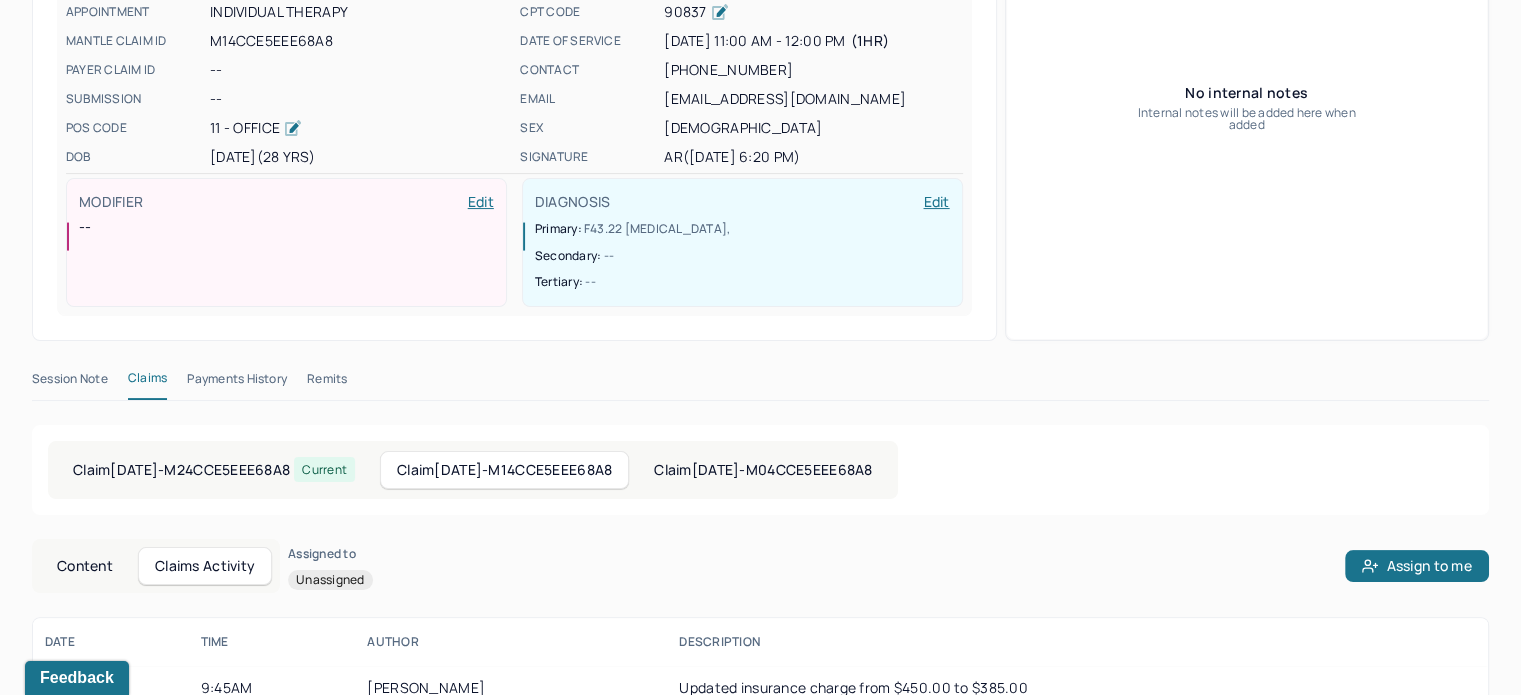 click on "Claim  [DATE]  - M14CCE5EEE68A8" at bounding box center [504, 470] 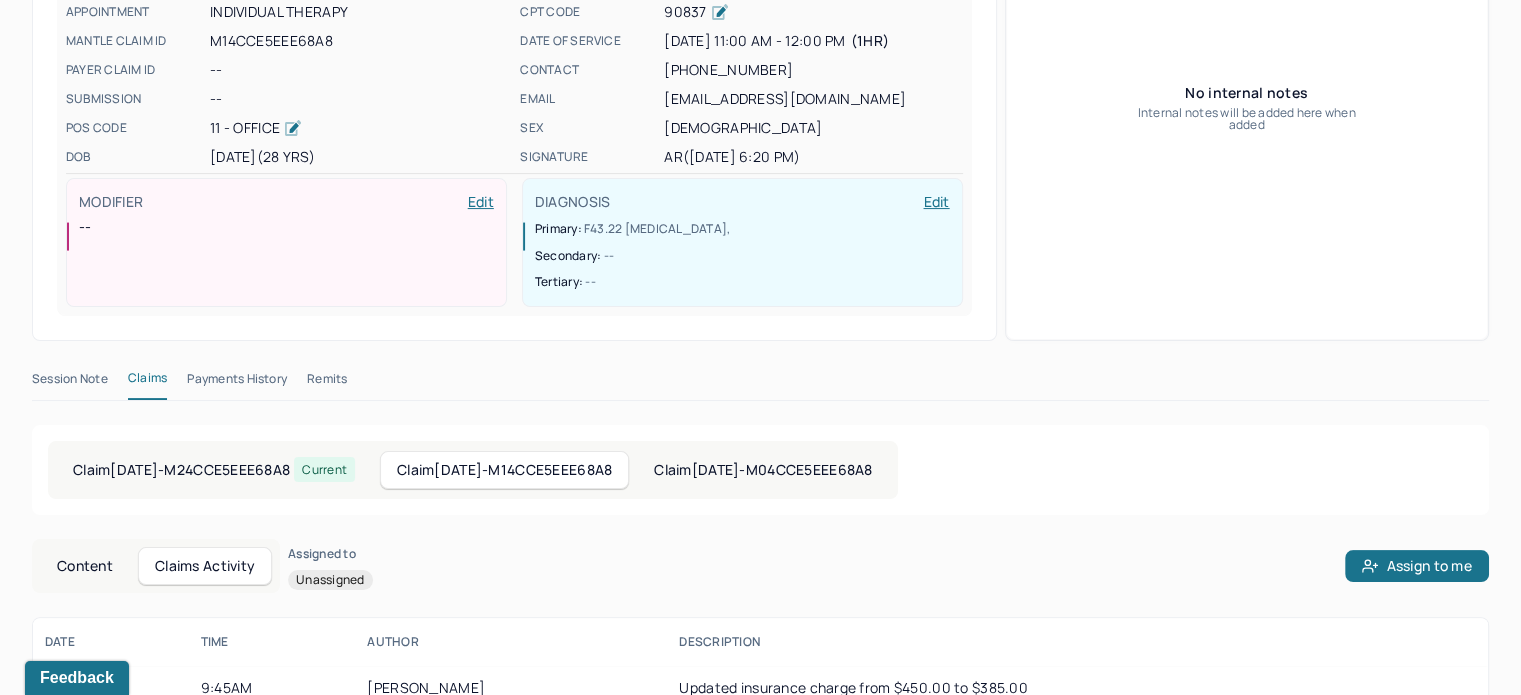 click on "Content" at bounding box center (85, 566) 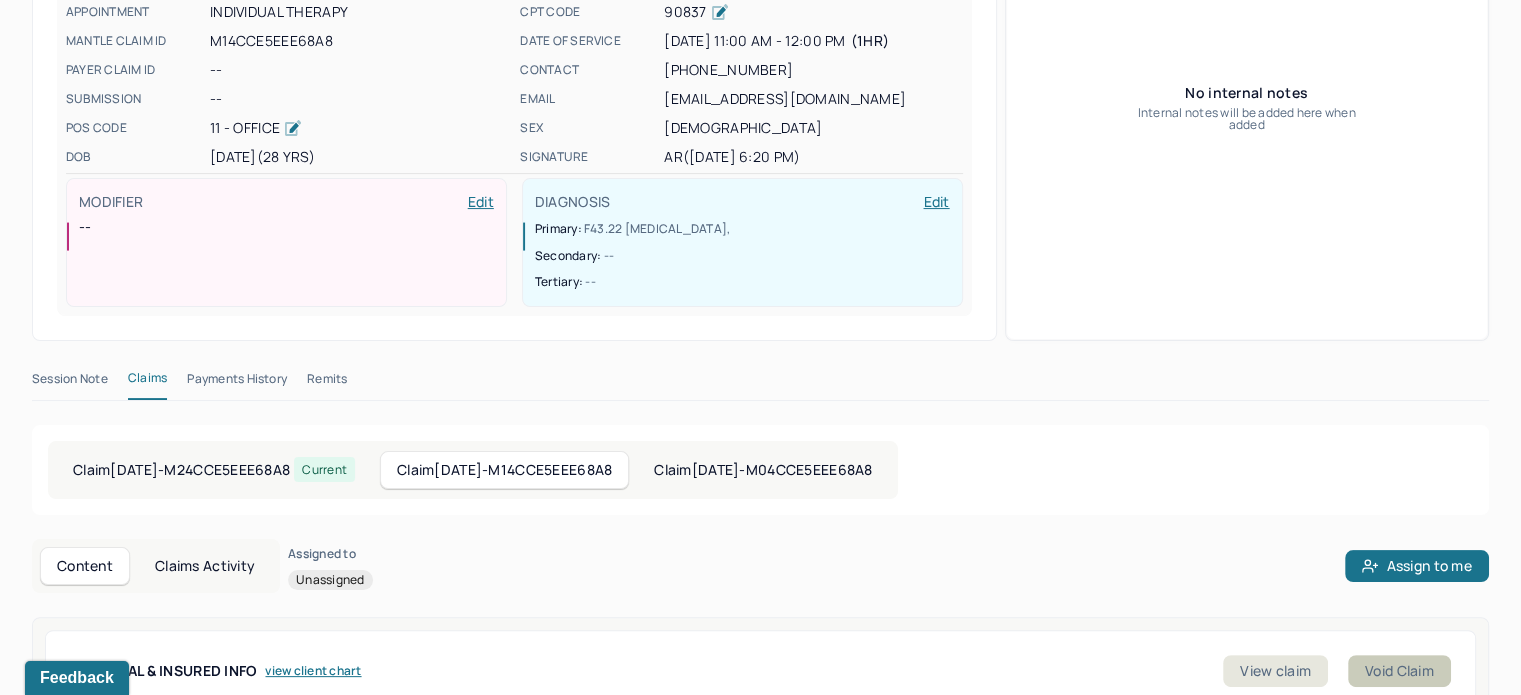 click on "Void Claim" at bounding box center [1399, 671] 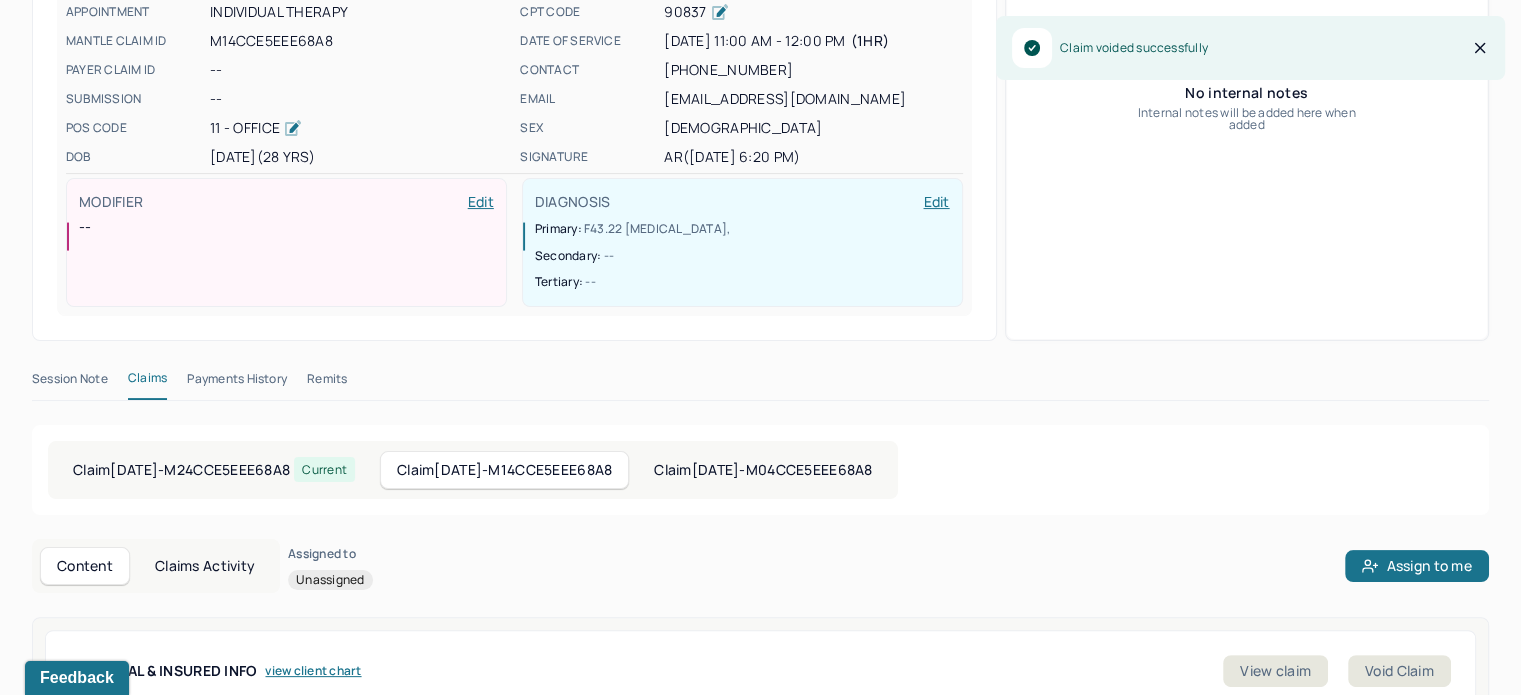 scroll, scrollTop: 393, scrollLeft: 0, axis: vertical 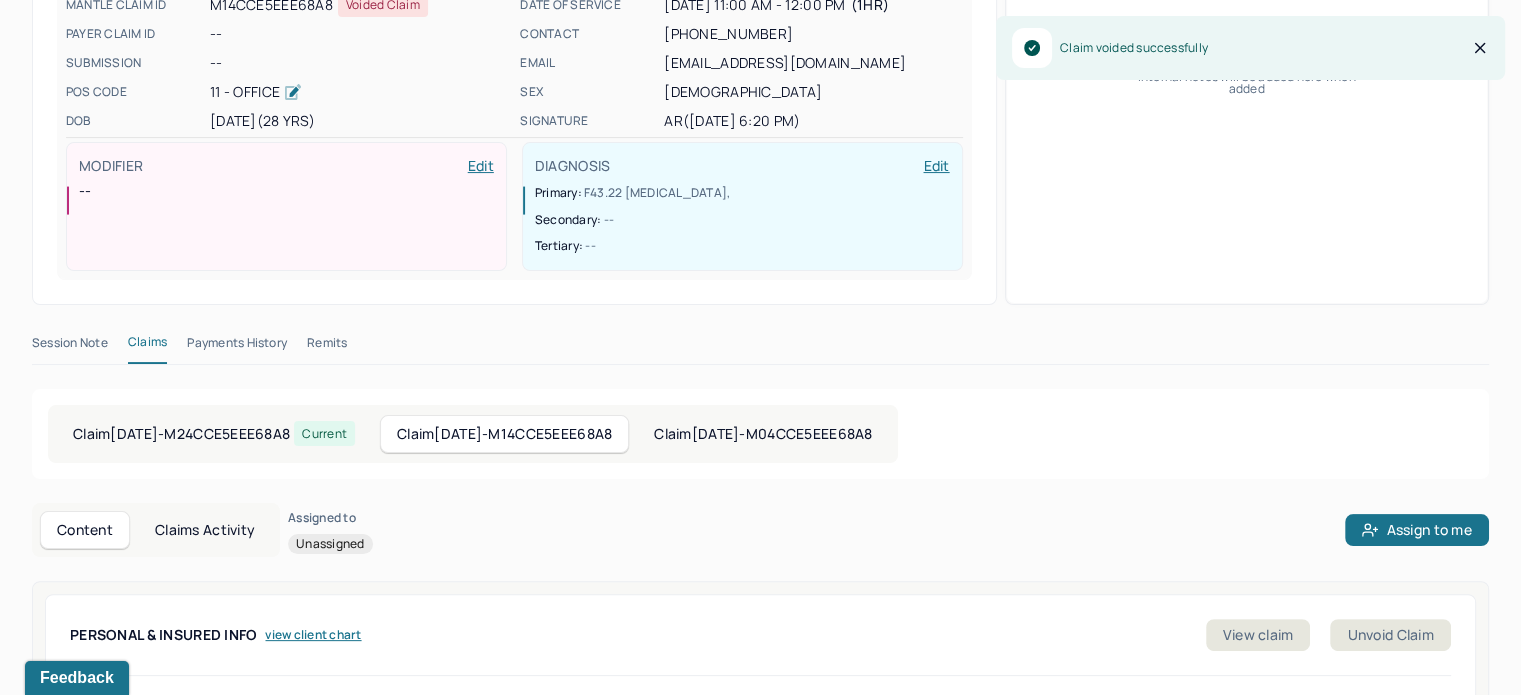 click on "Claim  [DATE]  - M24CCE5EEE68A8 Current" at bounding box center (214, 434) 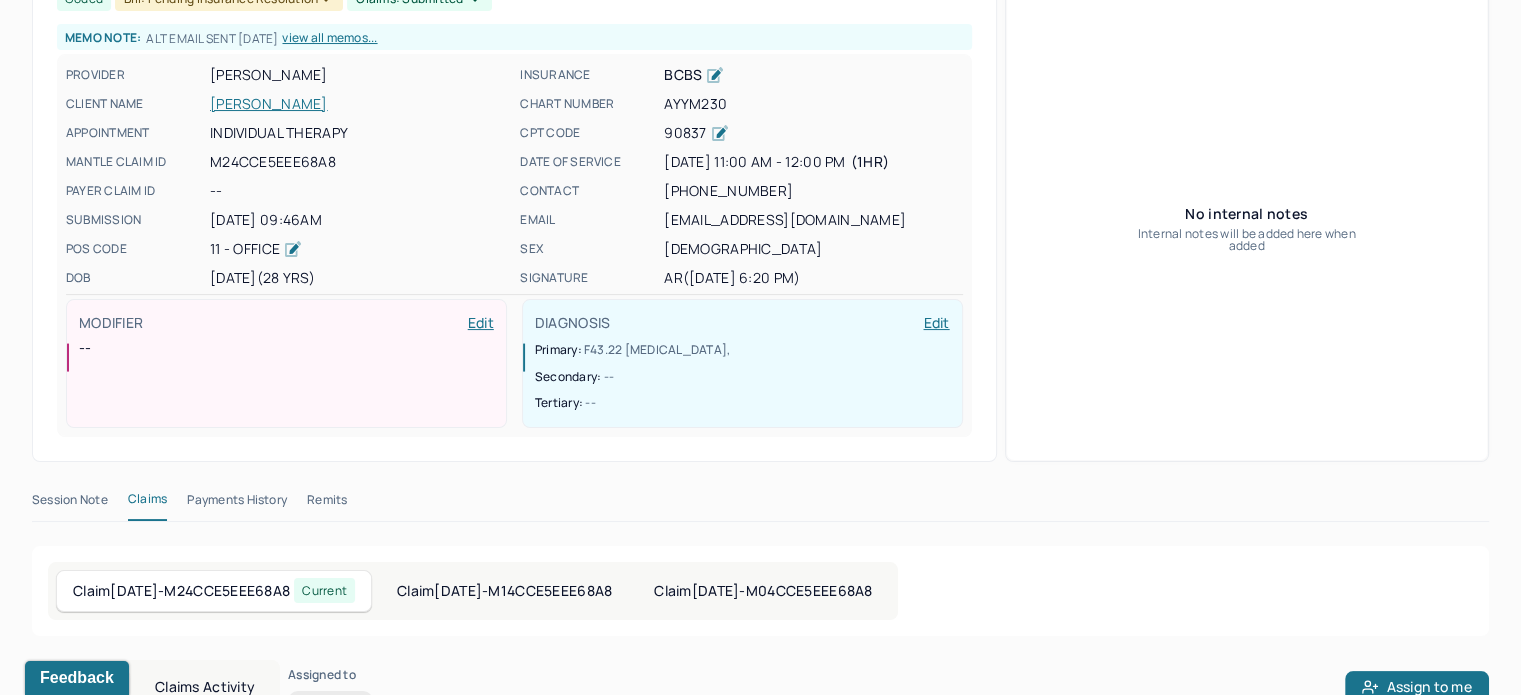 scroll, scrollTop: 500, scrollLeft: 0, axis: vertical 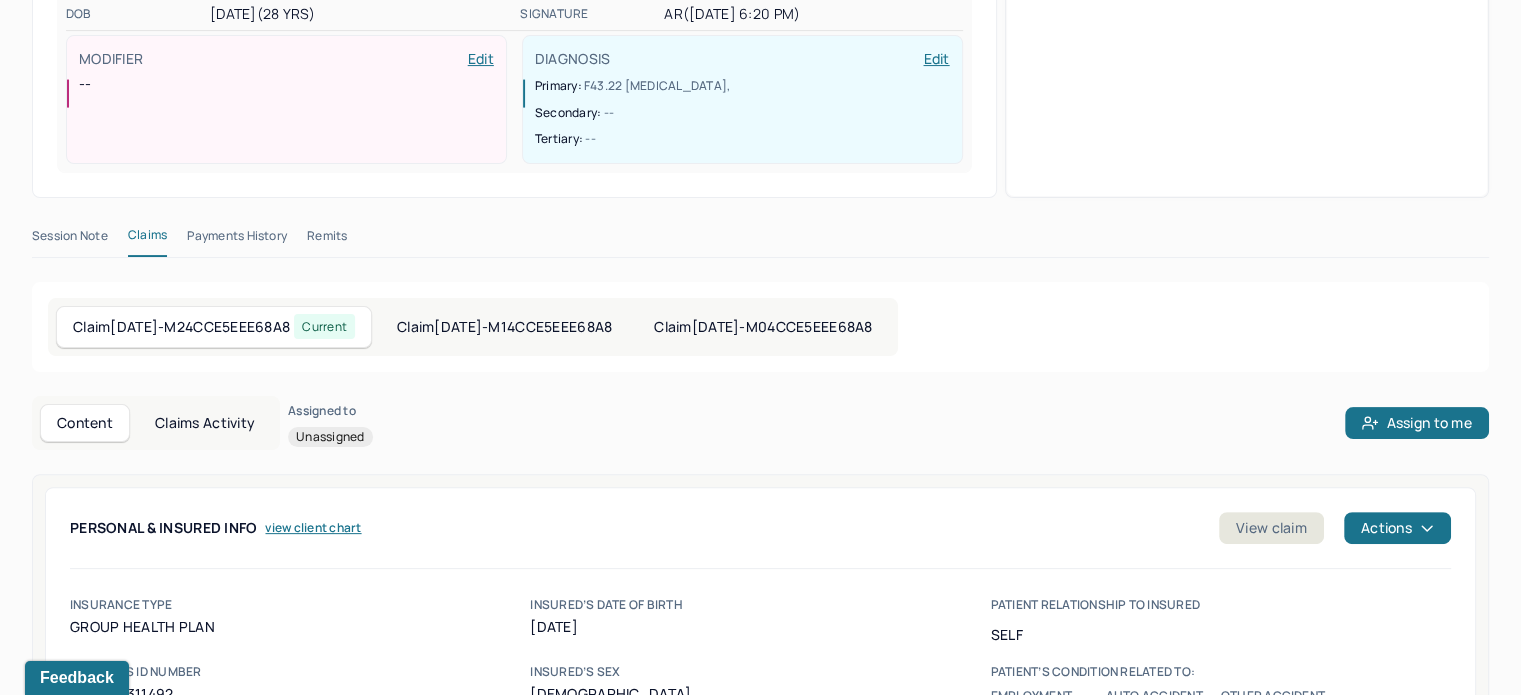 click on "Claims Activity" at bounding box center [205, 423] 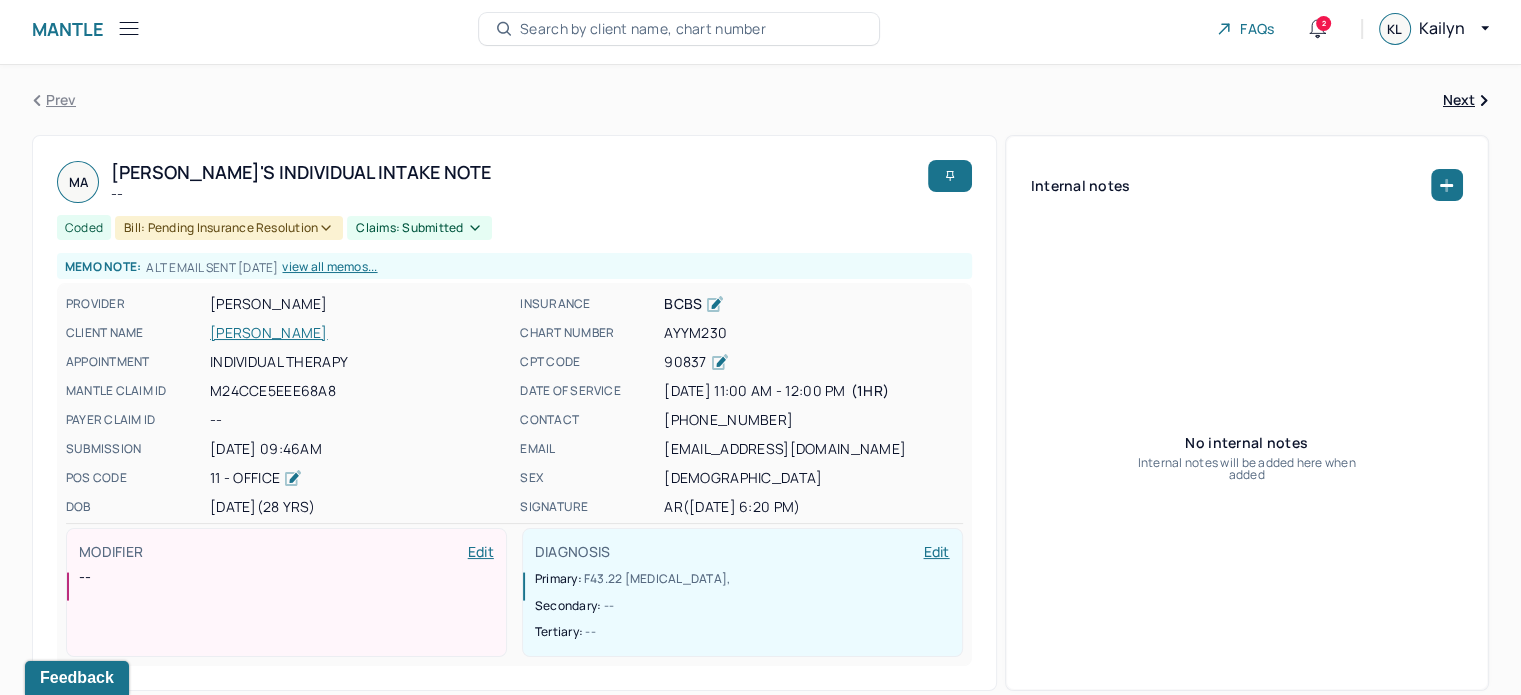 scroll, scrollTop: 2, scrollLeft: 0, axis: vertical 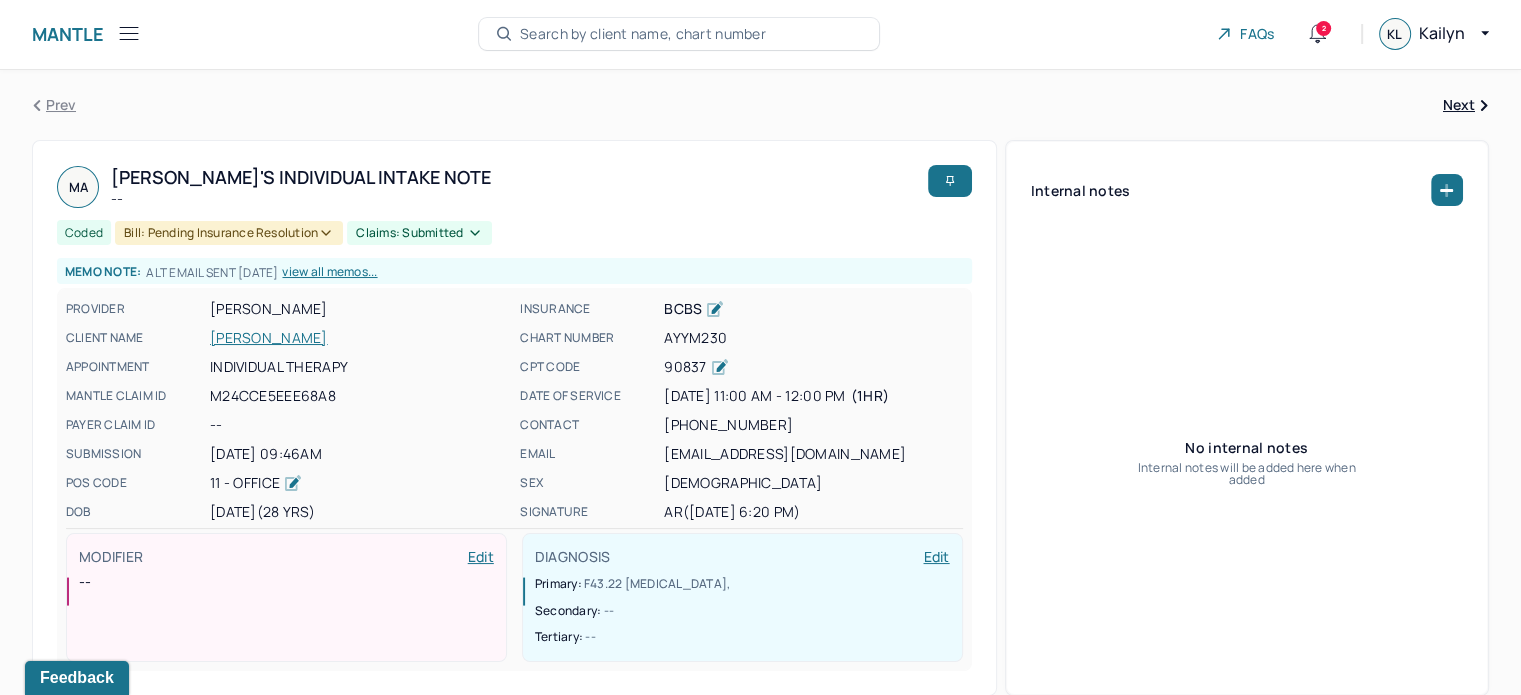 click on "Internal notes" at bounding box center [1247, 190] 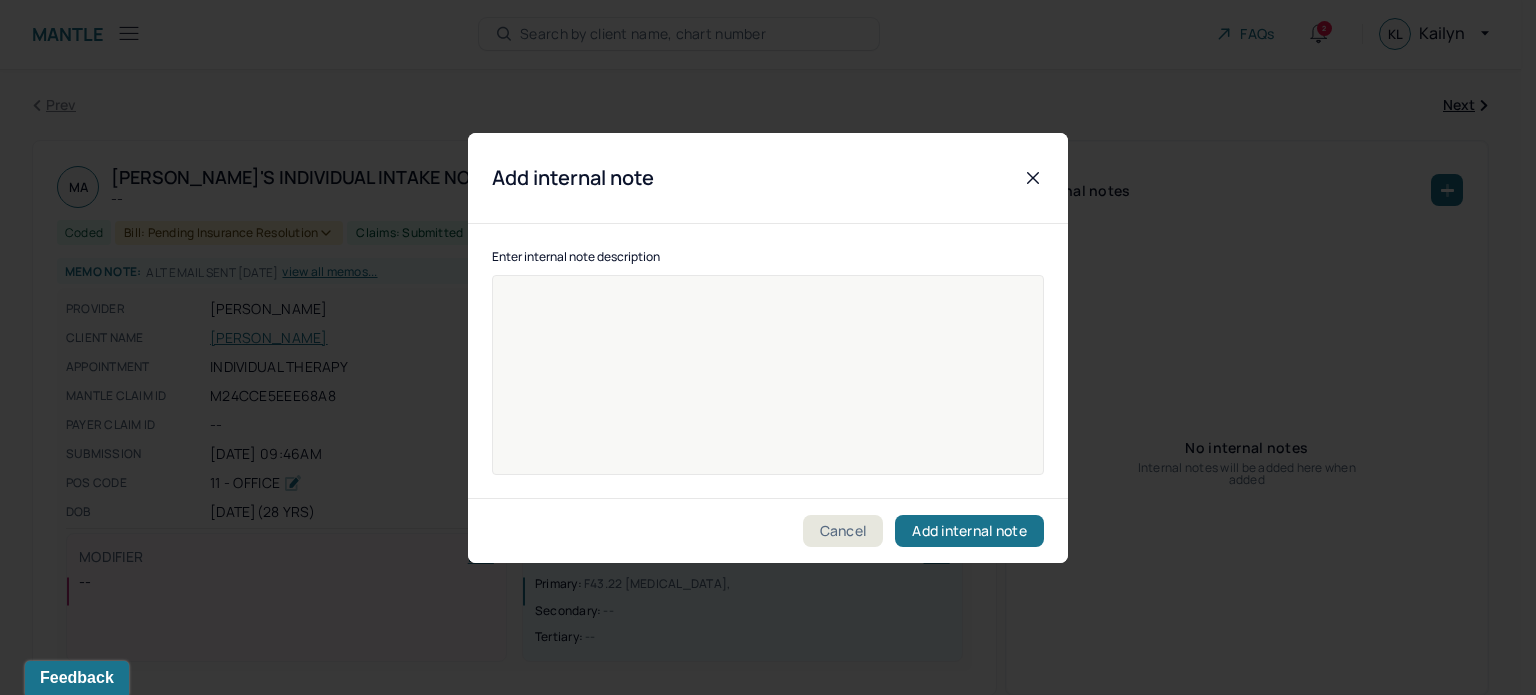click at bounding box center (768, 388) 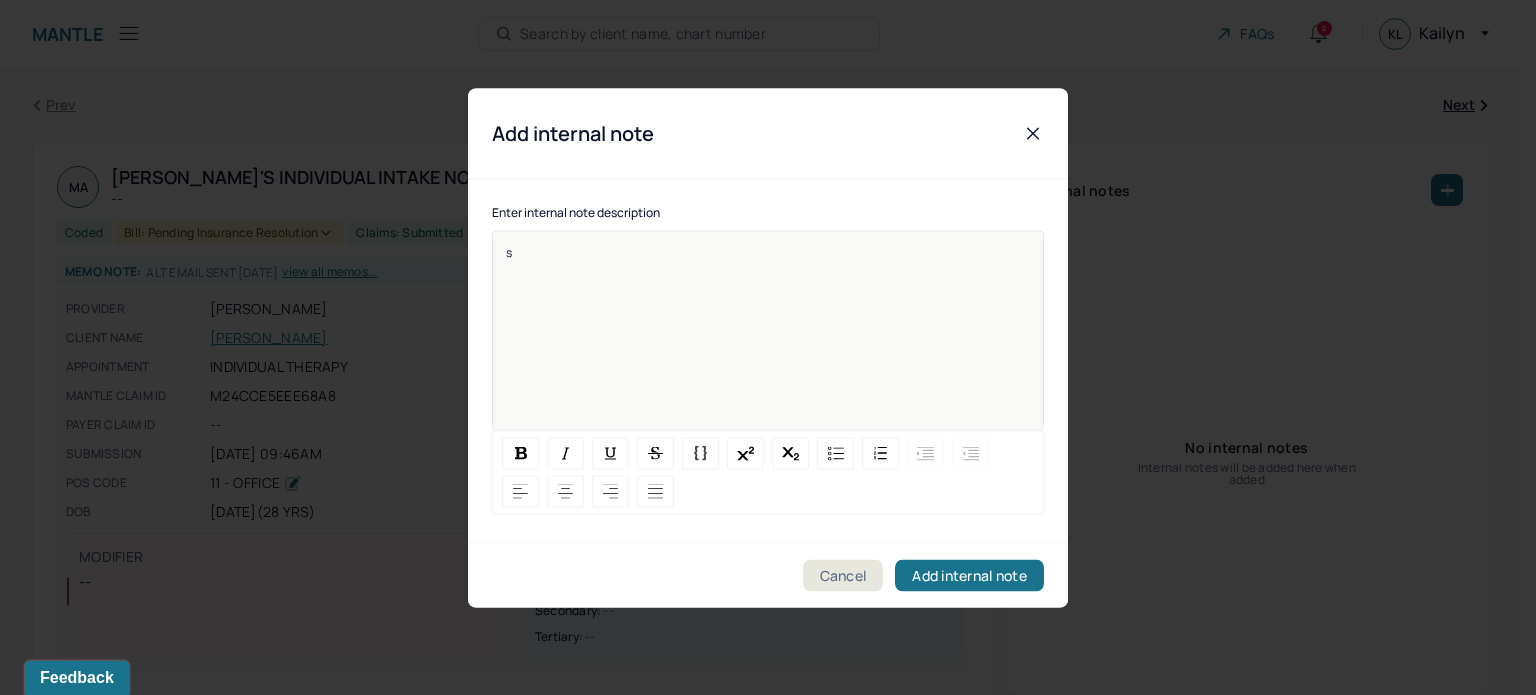 type 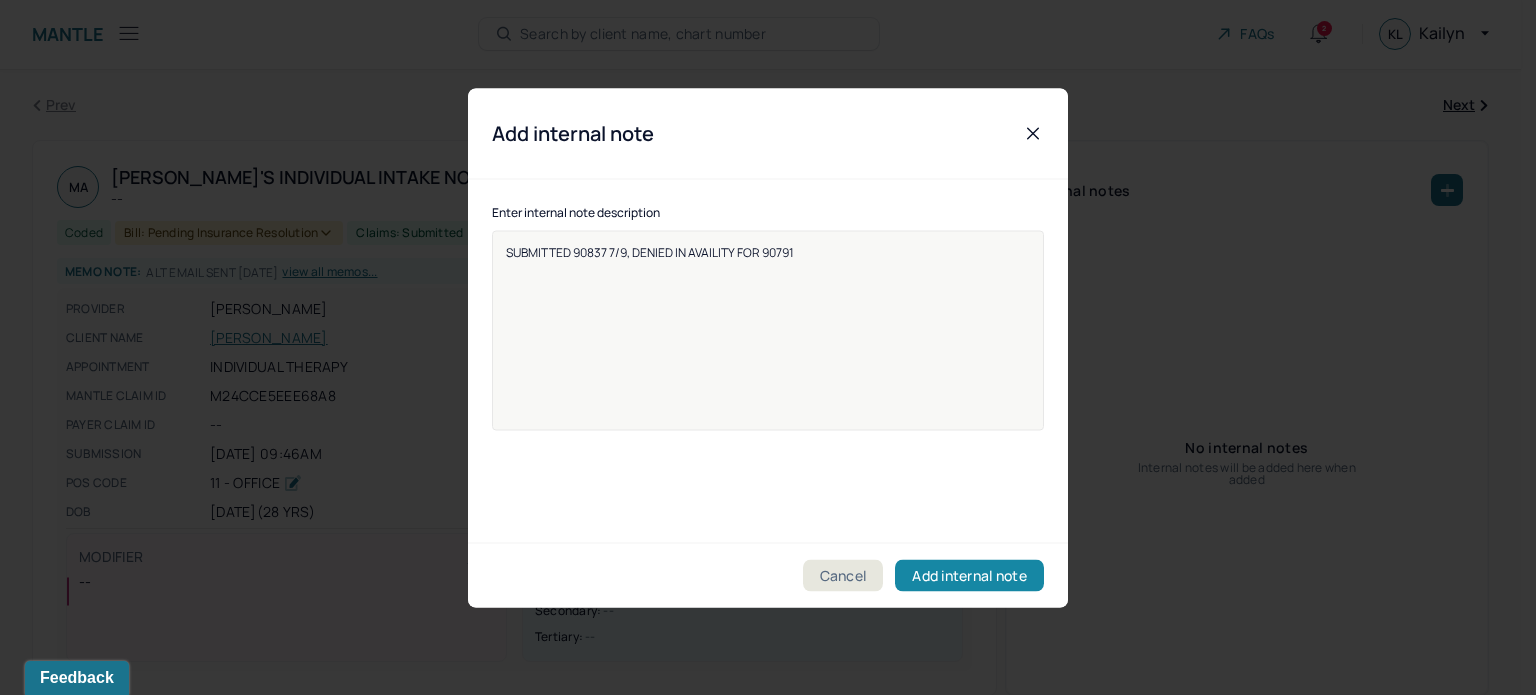 click on "Add internal note" at bounding box center (969, 575) 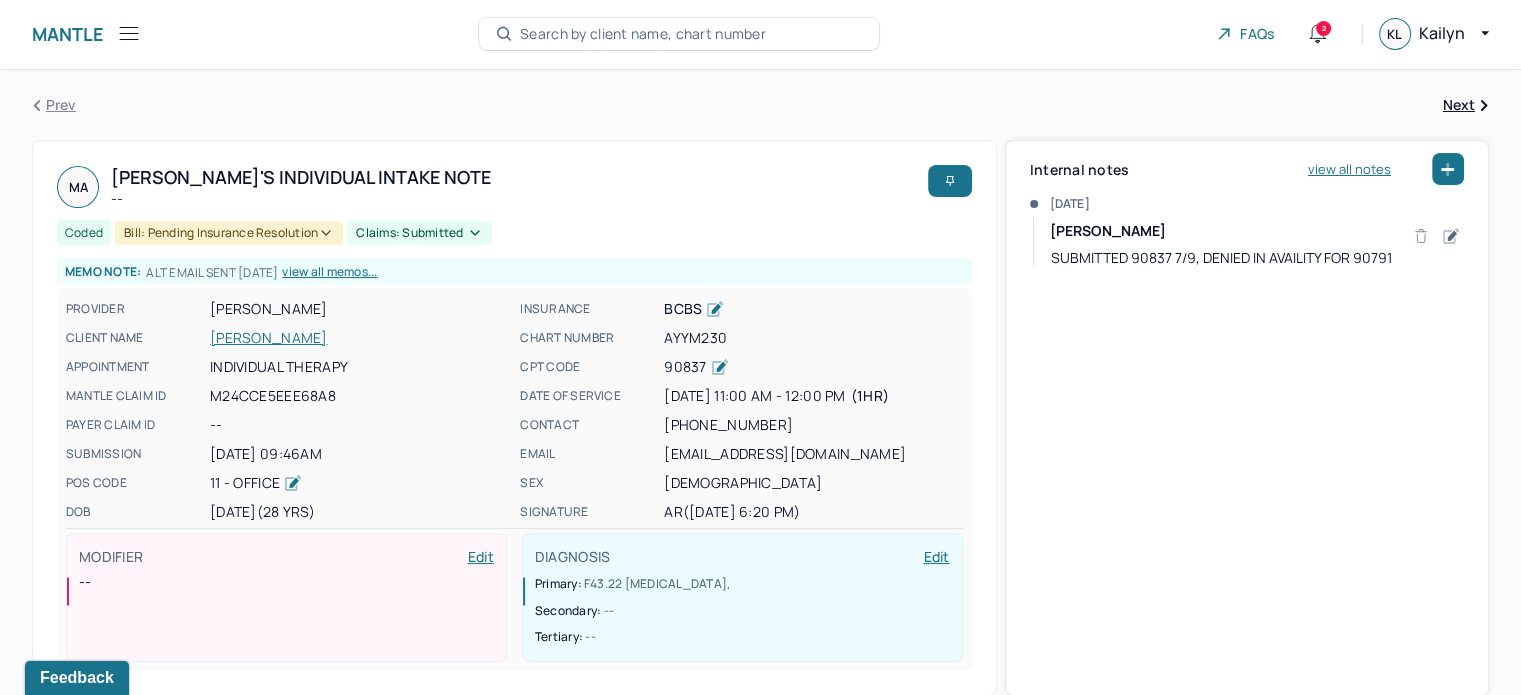 click on "Search by client name, chart number" at bounding box center (643, 34) 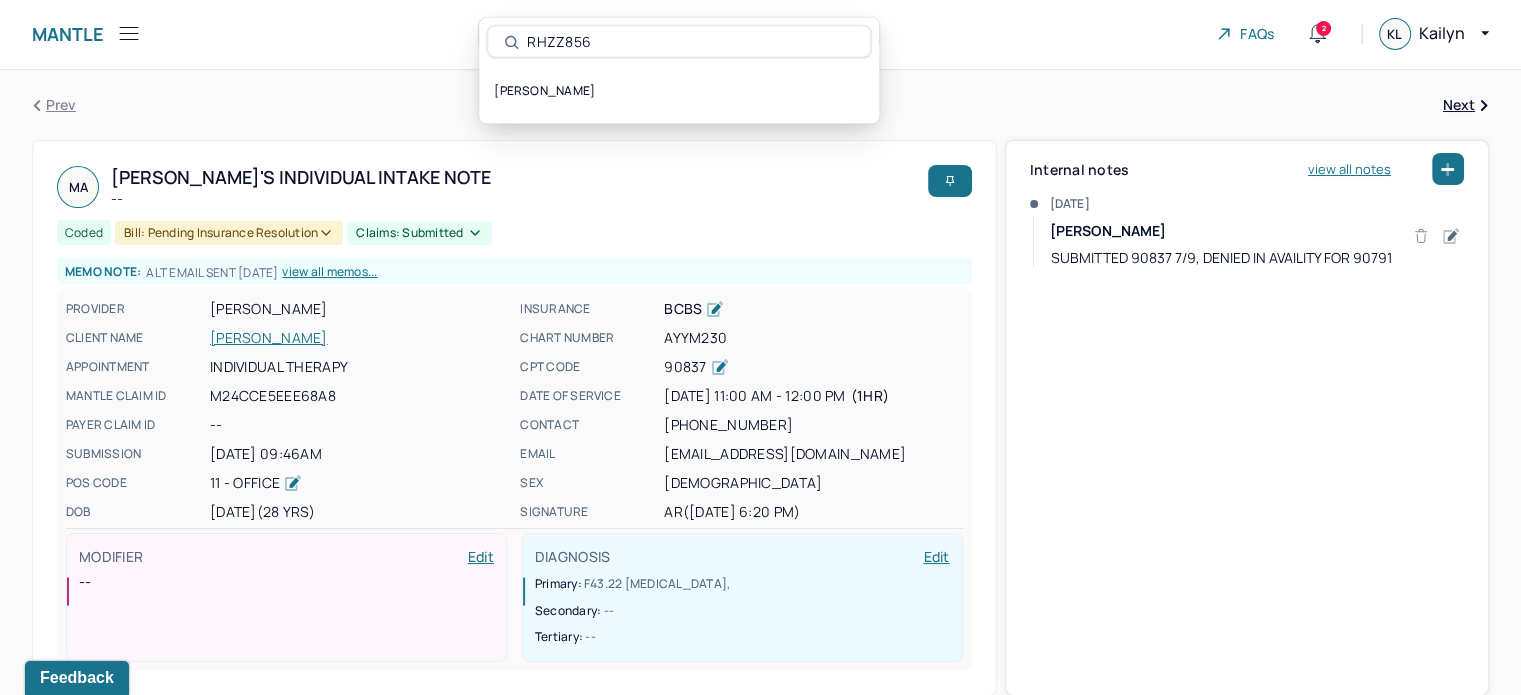 type on "RHZZ856" 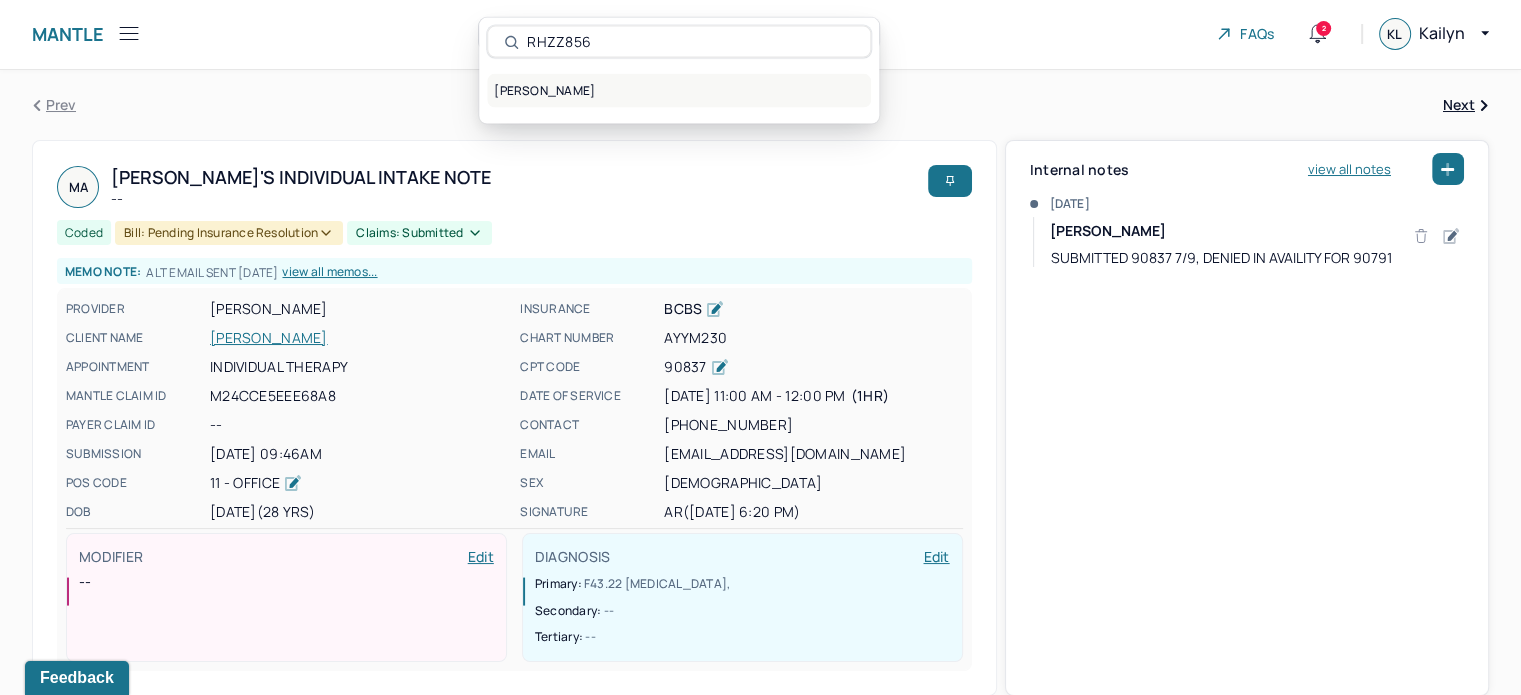 click on "[PERSON_NAME]" at bounding box center (679, 91) 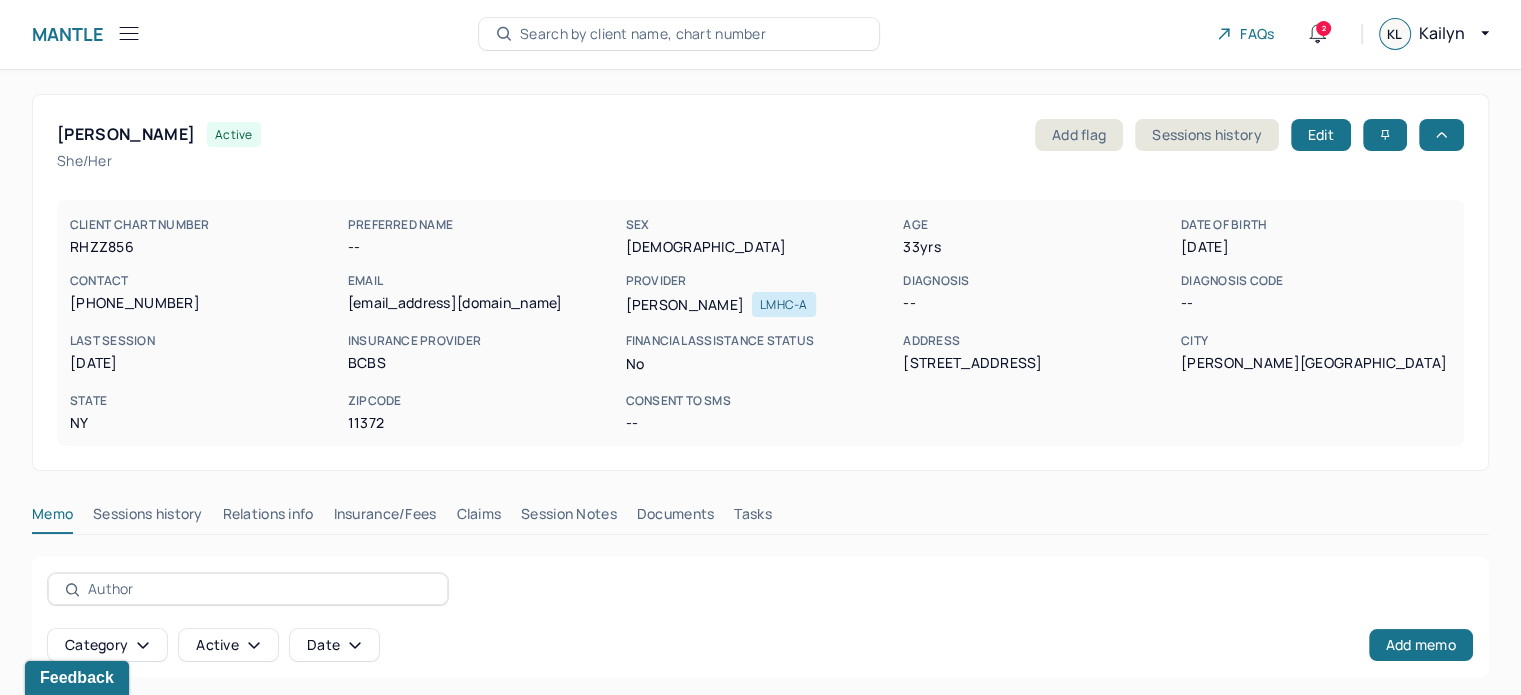 click on "Claims" at bounding box center (478, 518) 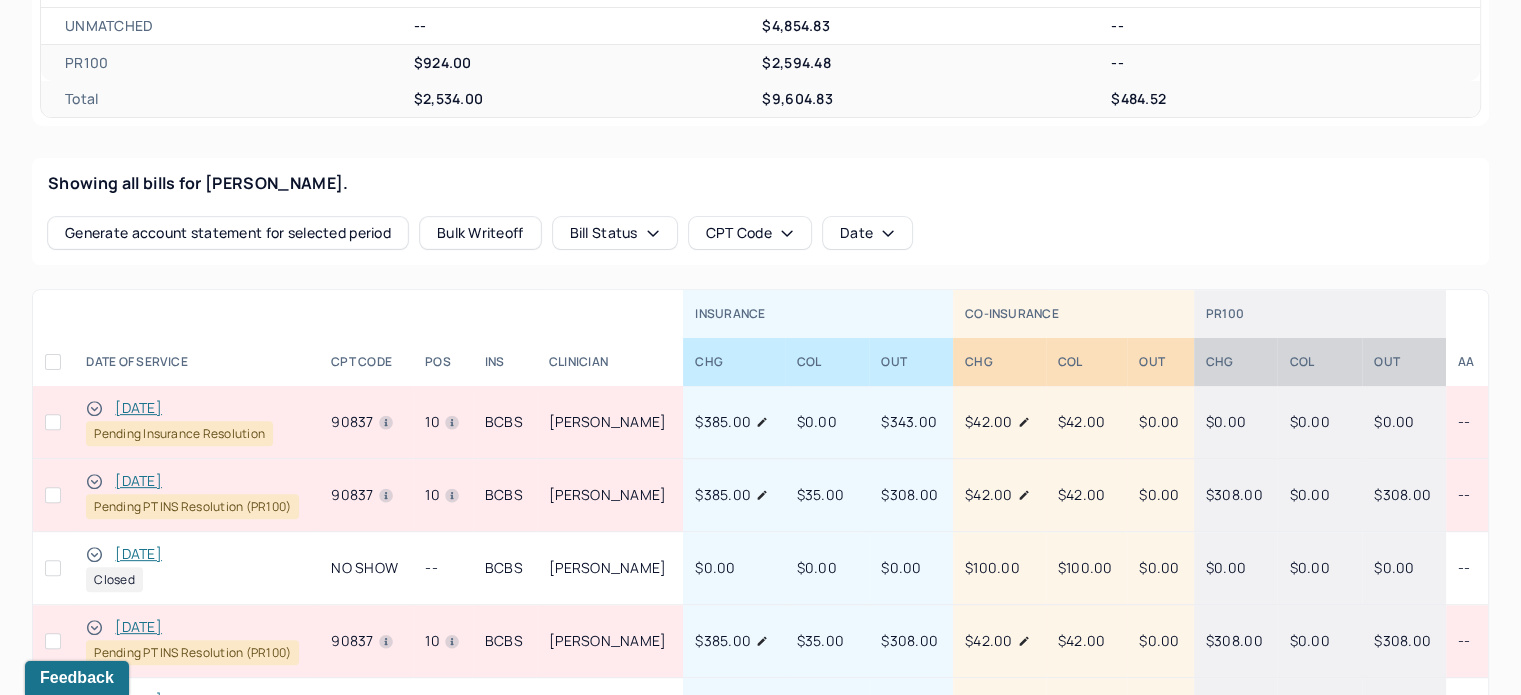 scroll, scrollTop: 702, scrollLeft: 0, axis: vertical 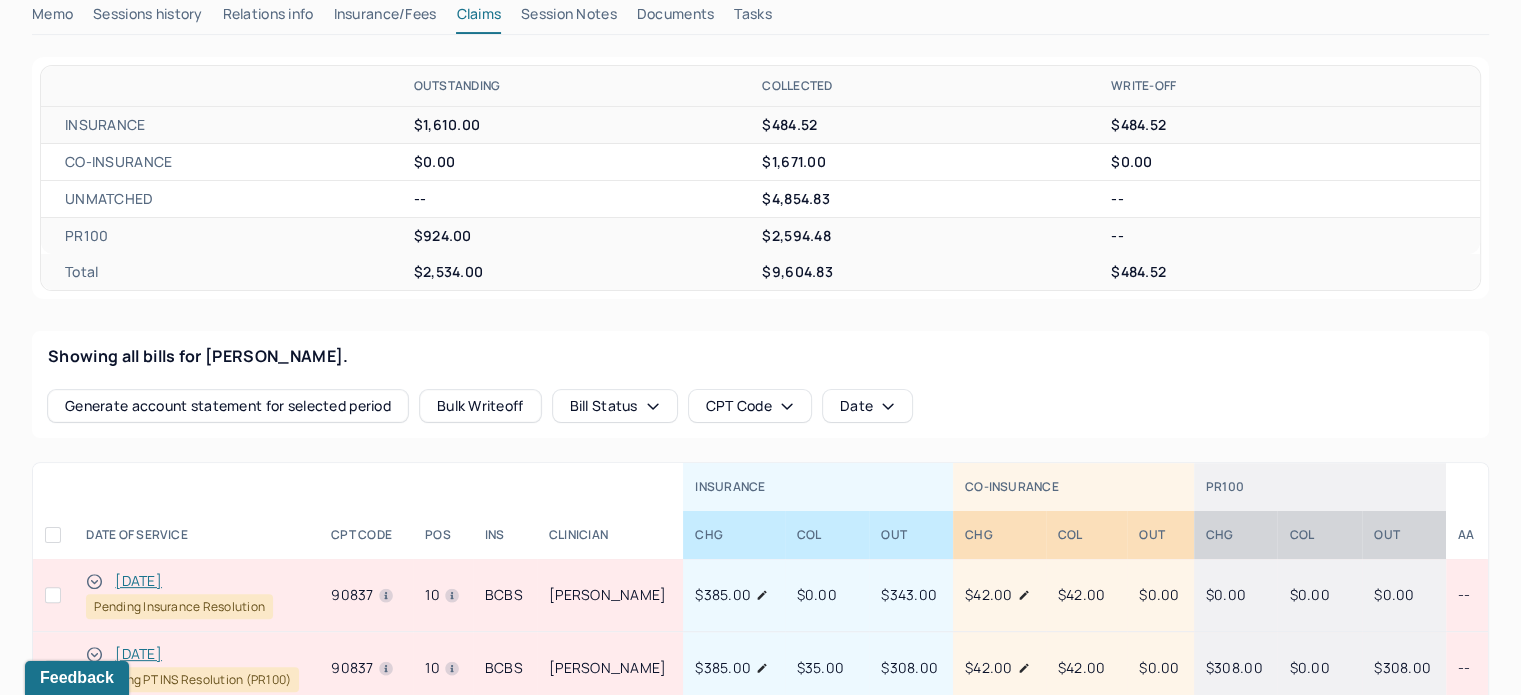 click on "Insurance/Fees" at bounding box center (385, 18) 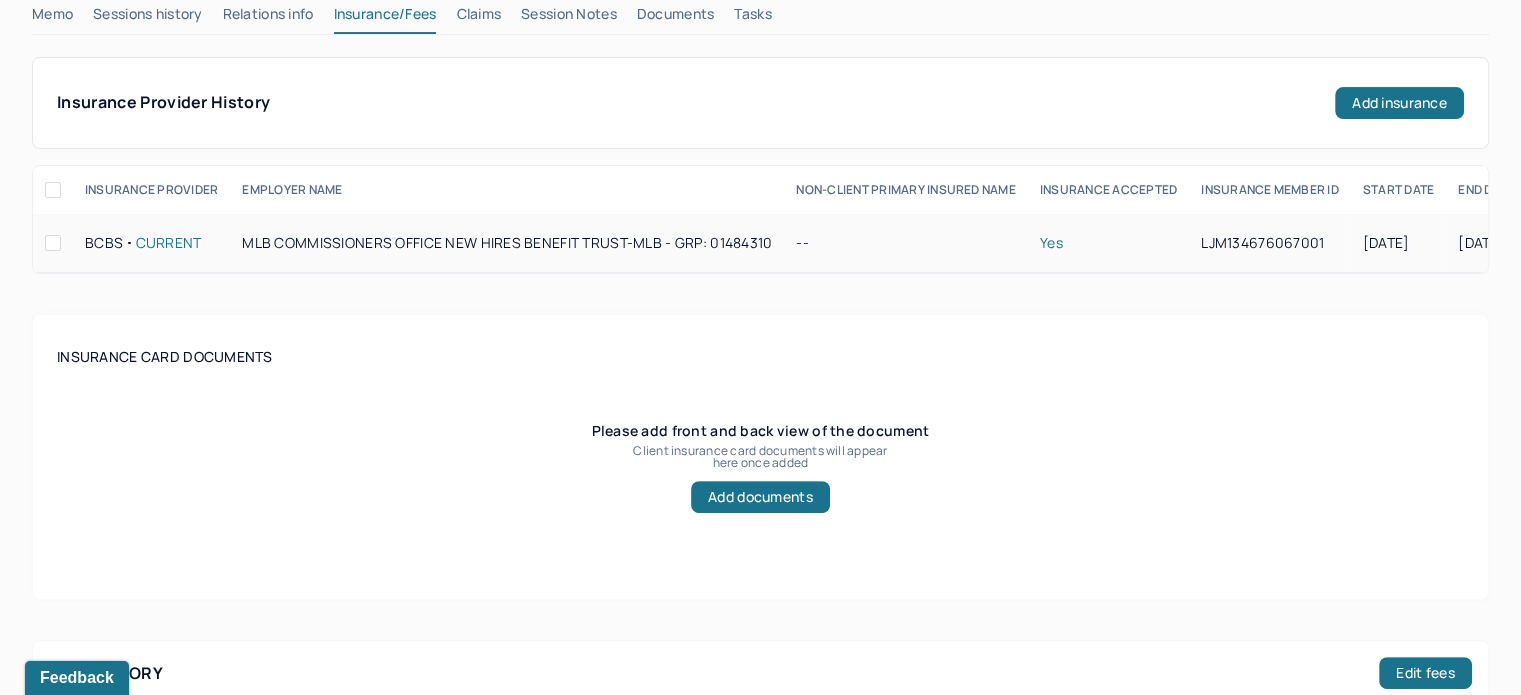 click on "LJM134676067001" at bounding box center [1270, 243] 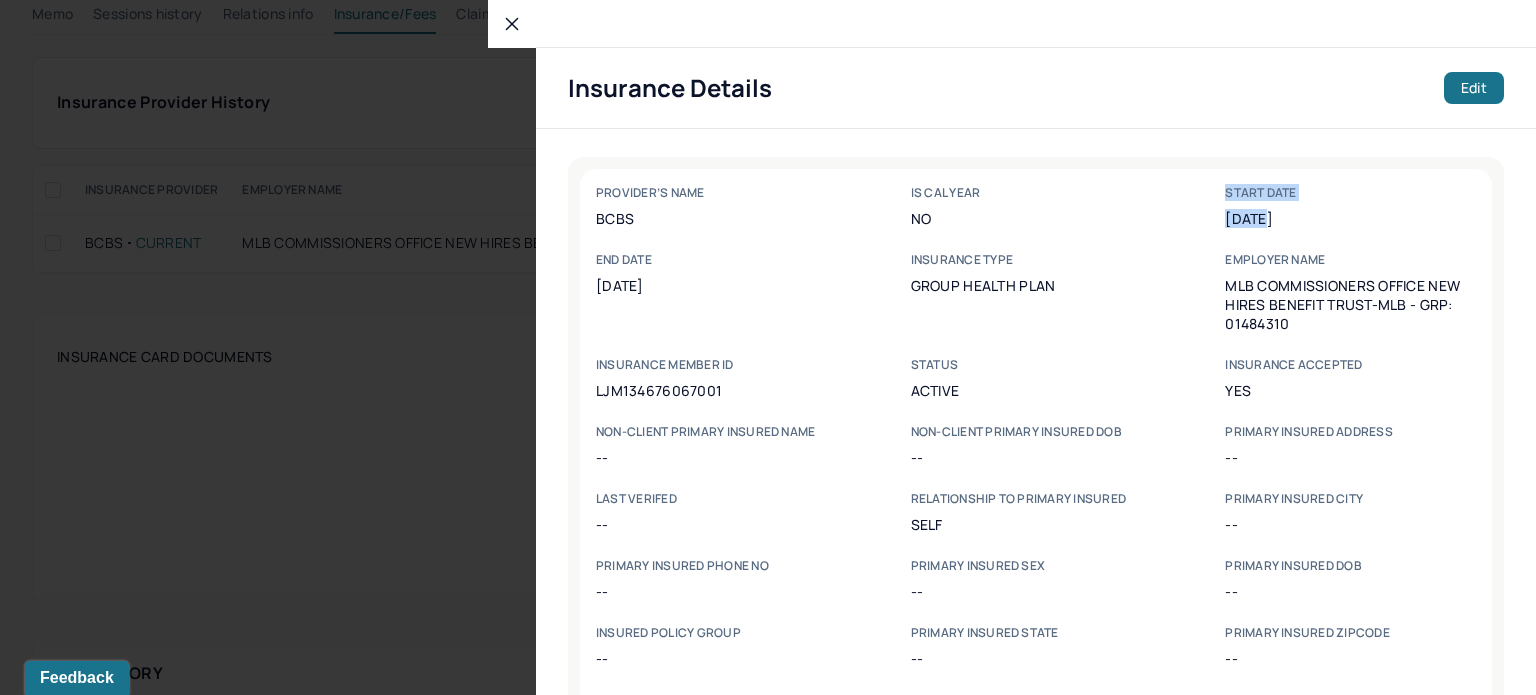 click on "PROVIDER’s NAME BCBS Is Cal Year No start date [DATE] end date [DATE] Insurance type group health plan Employer name MLB COMMISSIONERS OFFICE NEW HIRES BENEFIT TRUST-MLB - GRP: 01484310 INSURANCE MEMBER ID LJM134676067001 Status active Insurance accepted Yes NON-CLIENT PRIMARY INSURED NAME -- NON-CLIENT PRIMARY INSURED DOB -- PRIMARY INSURED address -- LAST VERIFED -- Relationship to primary insured self Primary insured city -- Primary insured phone no -- Primary insured sex -- Primary insured dob -- Insured policy group -- Primary insured state -- Primary insured zipcode -- Accumulations start date -- Accumulations end date -- Effective date -- Policy Effective start date -- Policy Effective end date --" at bounding box center (1036, 493) 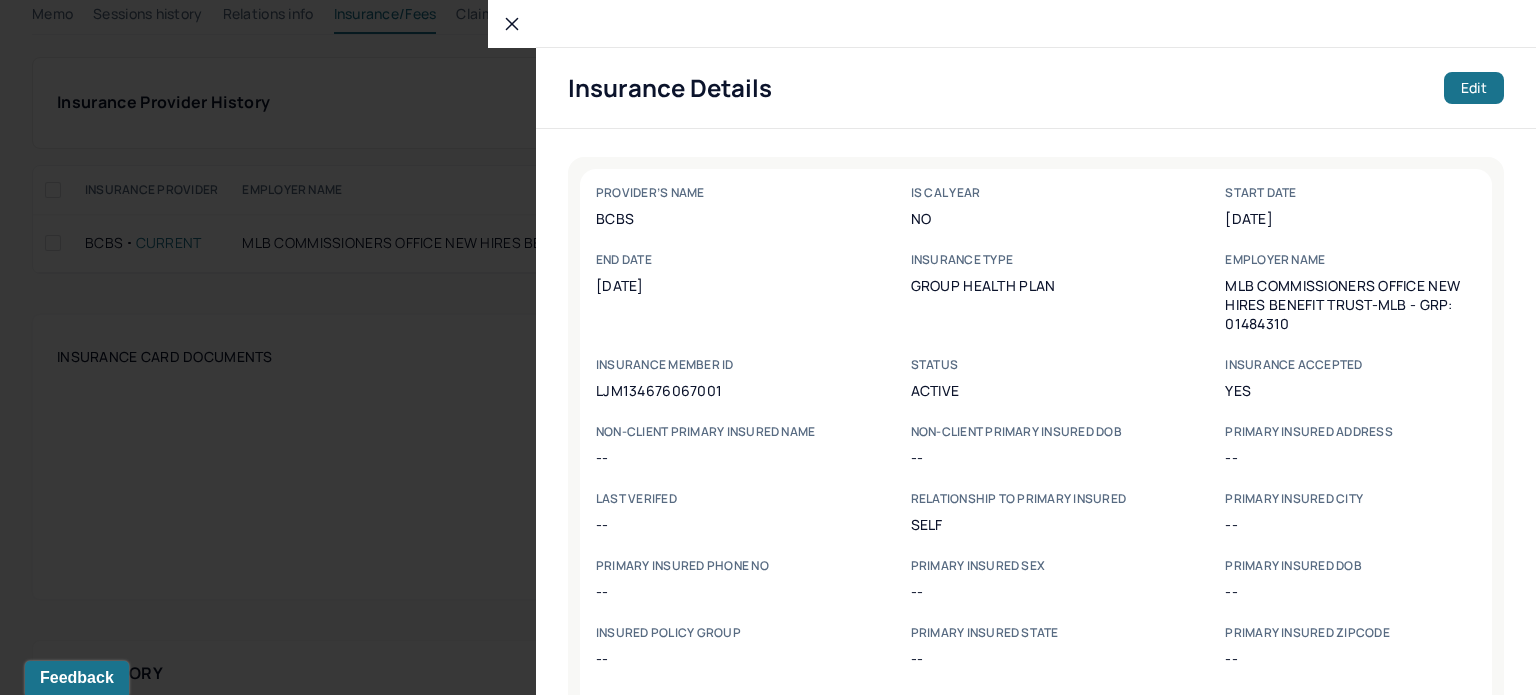 click on "LJM134676067001" at bounding box center (721, 390) 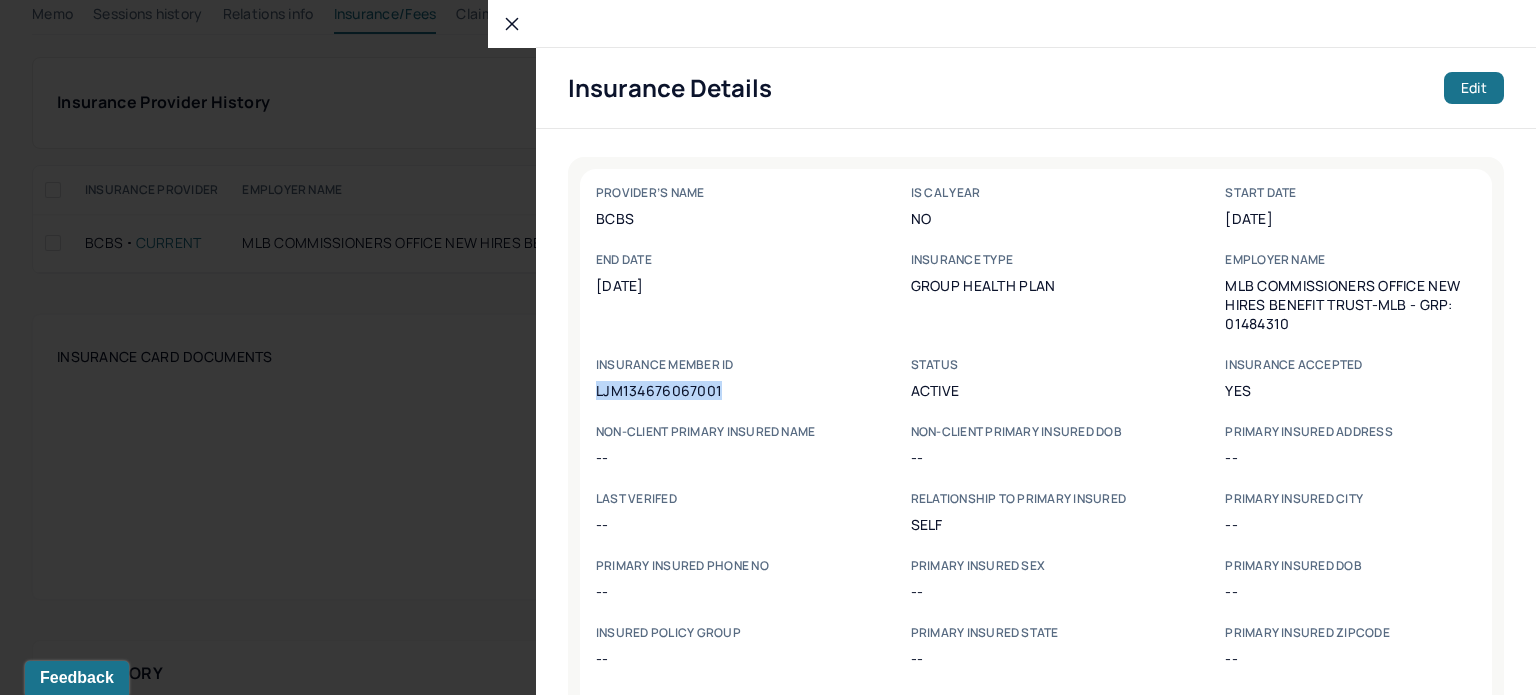 click on "LJM134676067001" at bounding box center (721, 390) 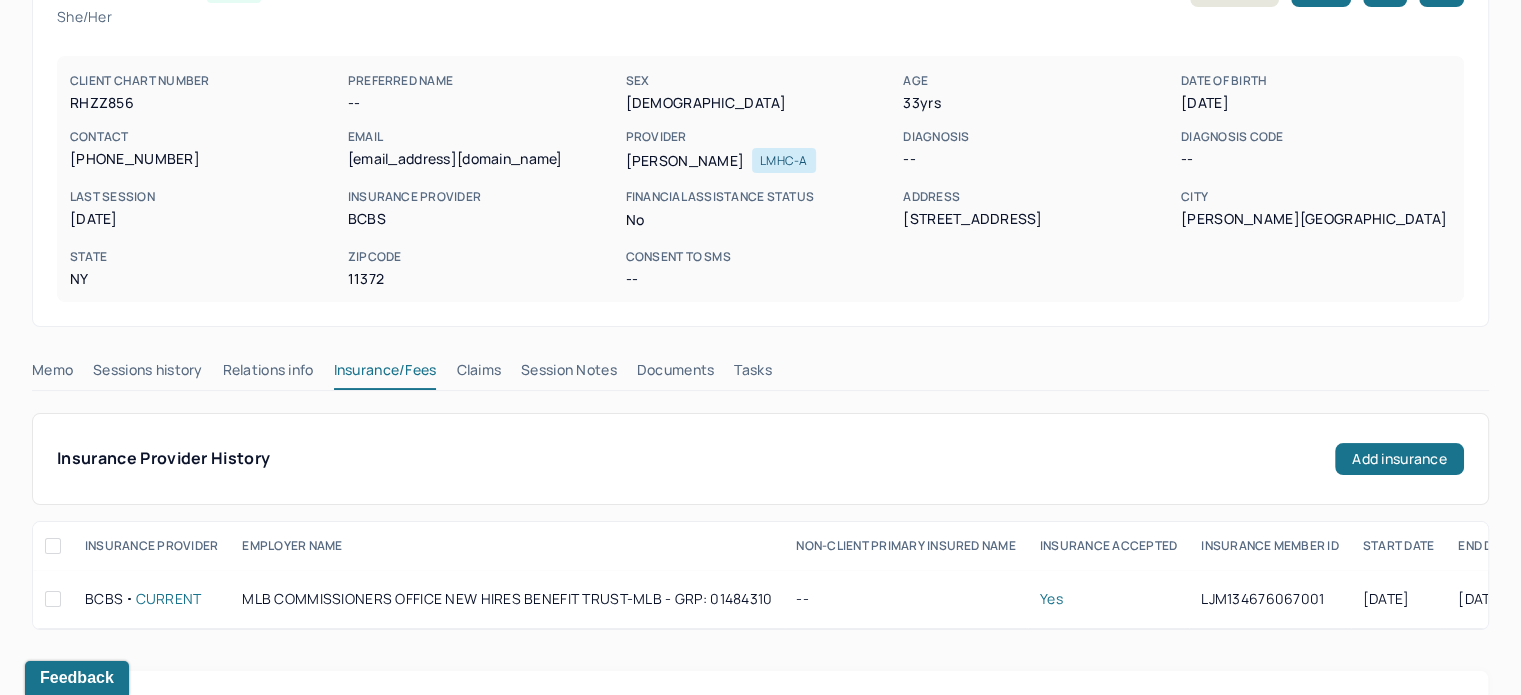 scroll, scrollTop: 102, scrollLeft: 0, axis: vertical 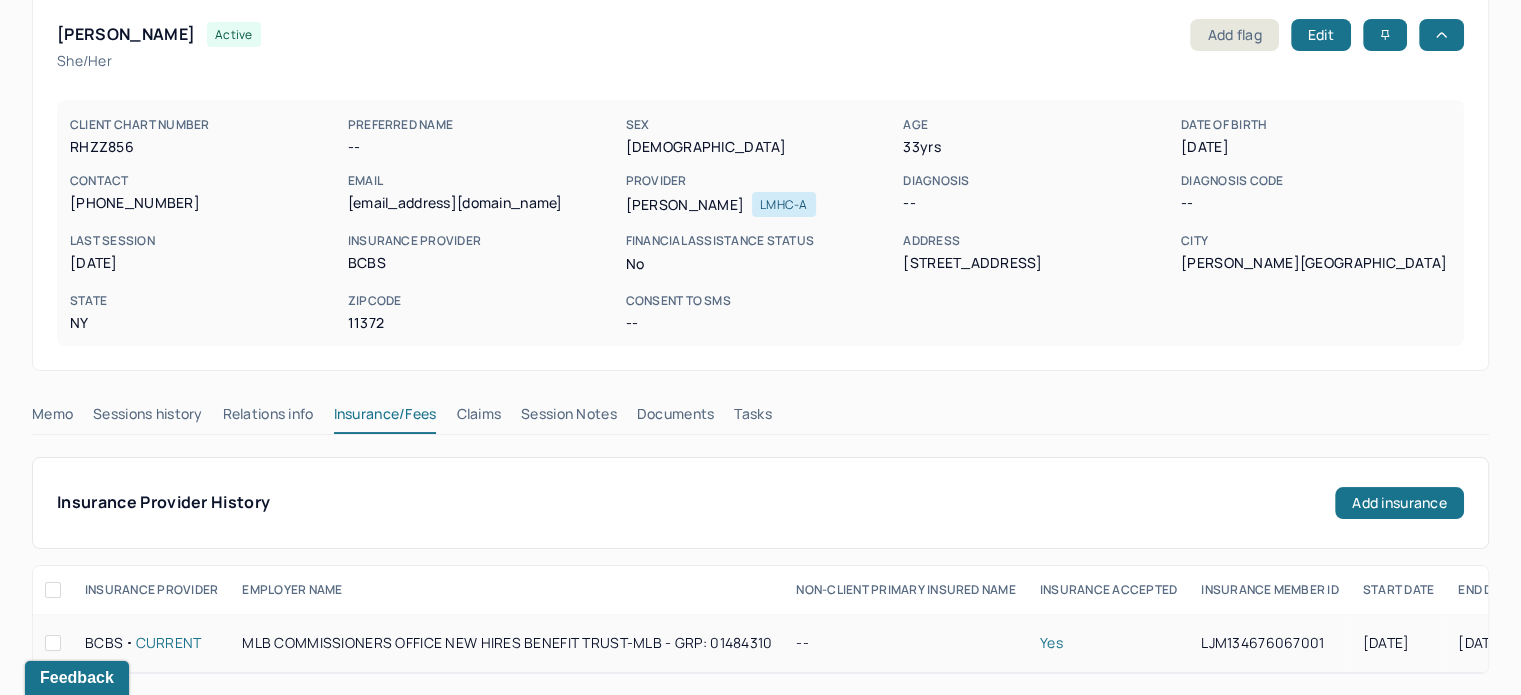 click on "LJM134676067001" at bounding box center (1270, 643) 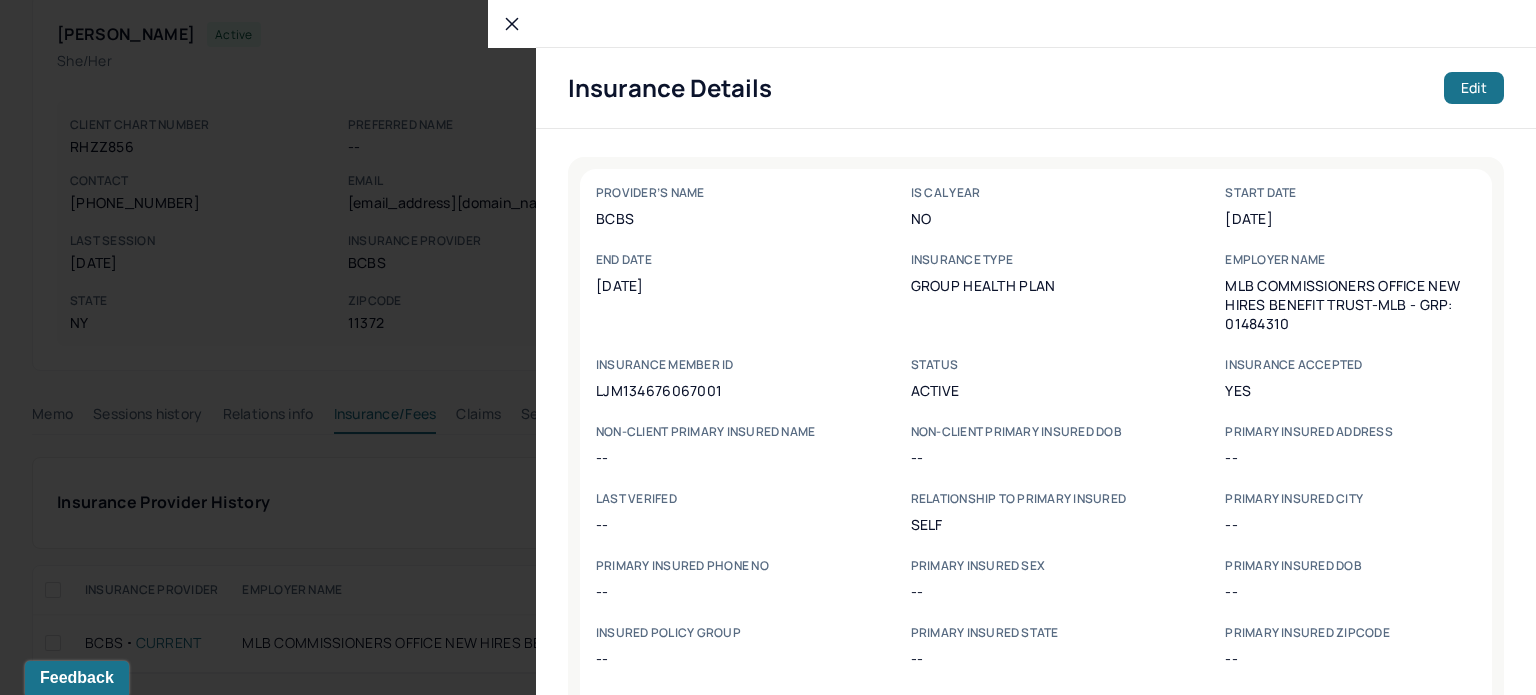 click on "LJM134676067001" at bounding box center (721, 390) 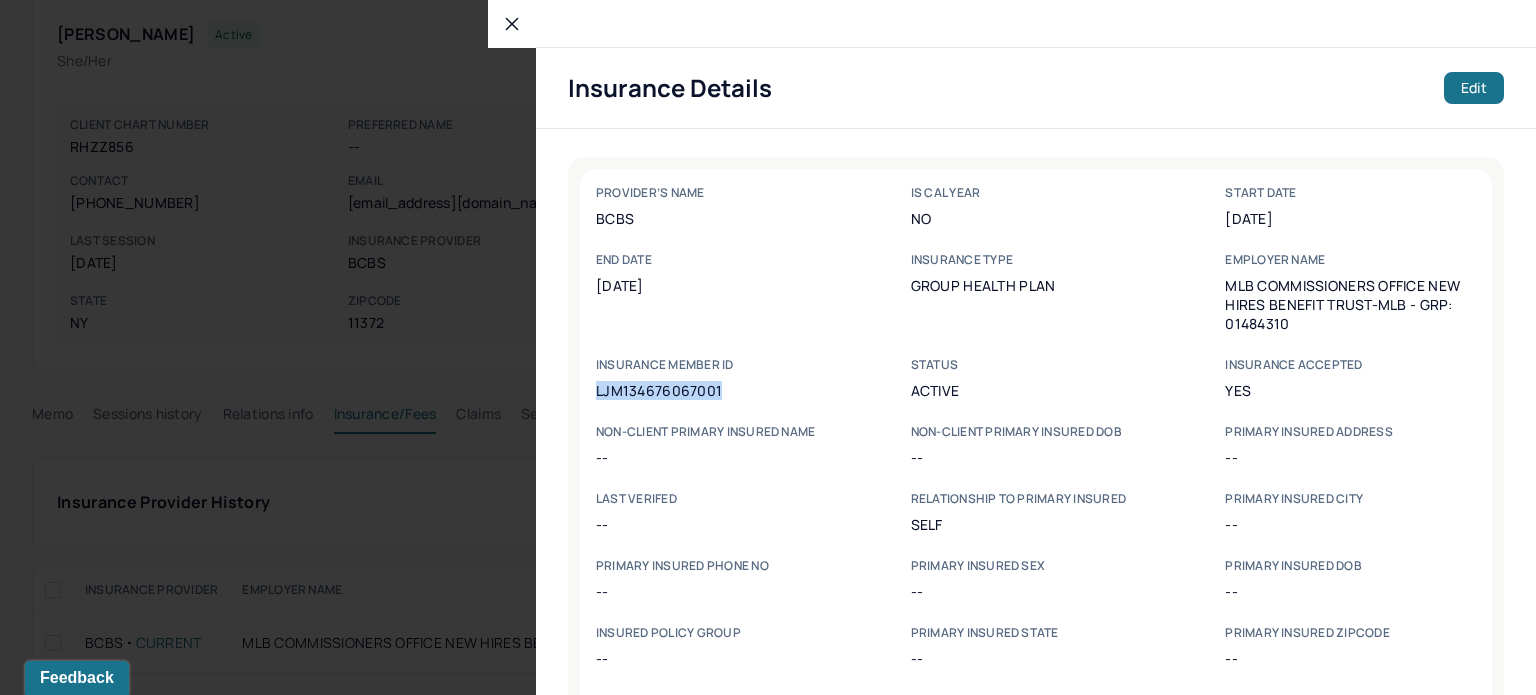 click on "LJM134676067001" at bounding box center [721, 390] 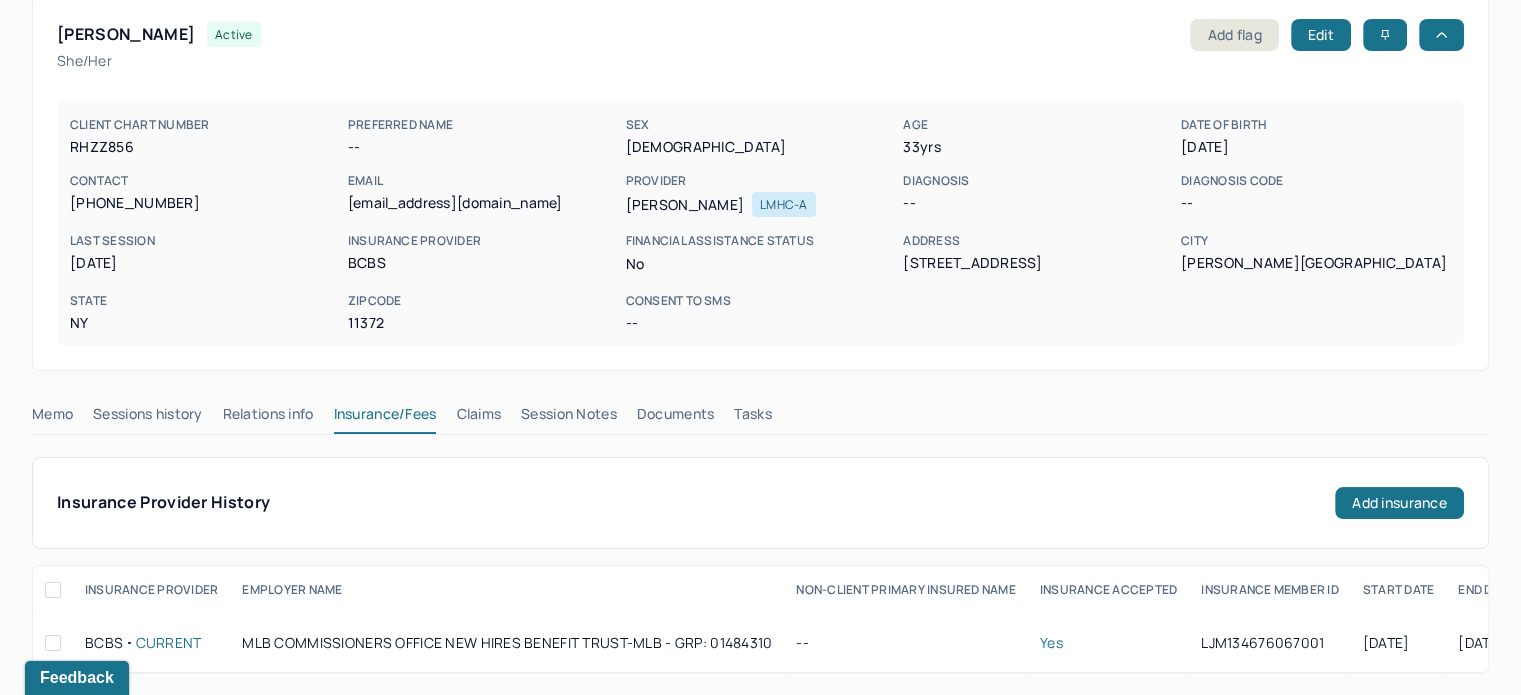 click on "Claims" at bounding box center (478, 418) 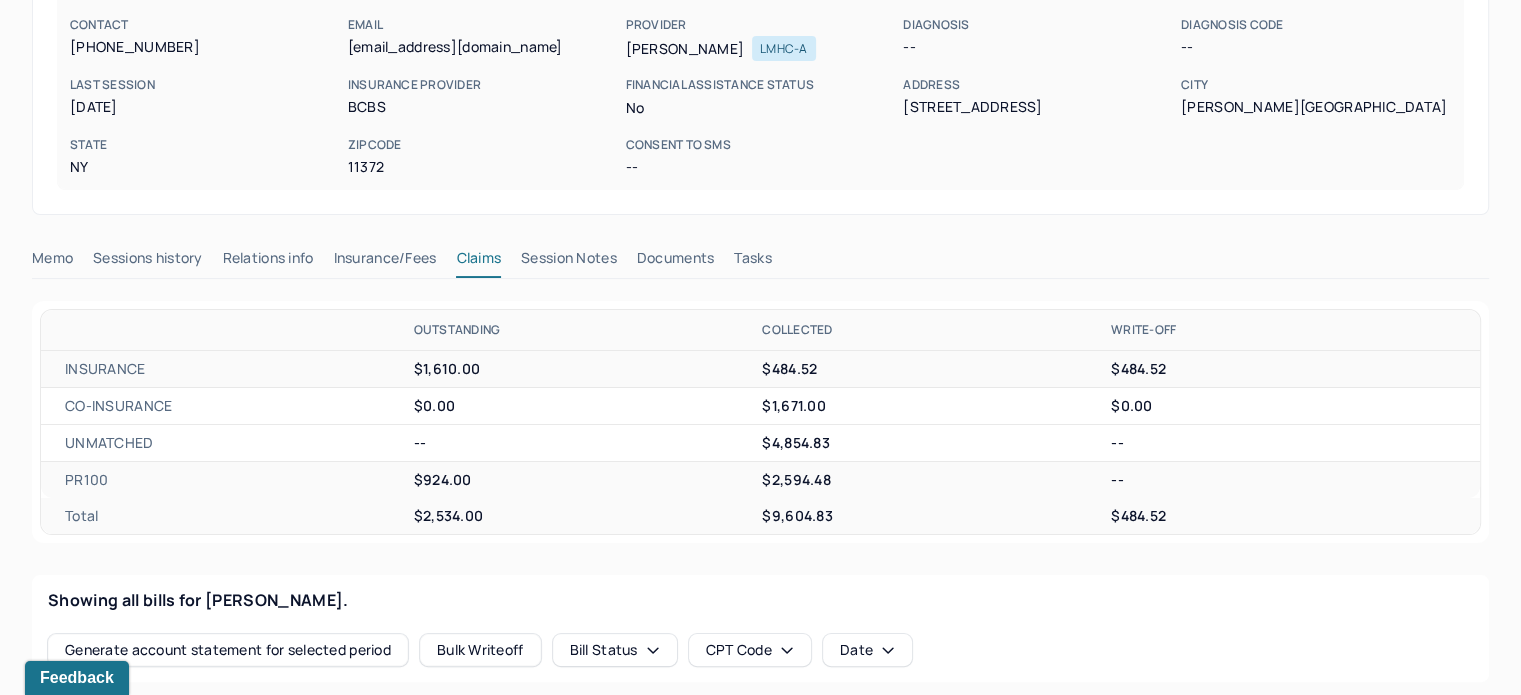 scroll, scrollTop: 346, scrollLeft: 0, axis: vertical 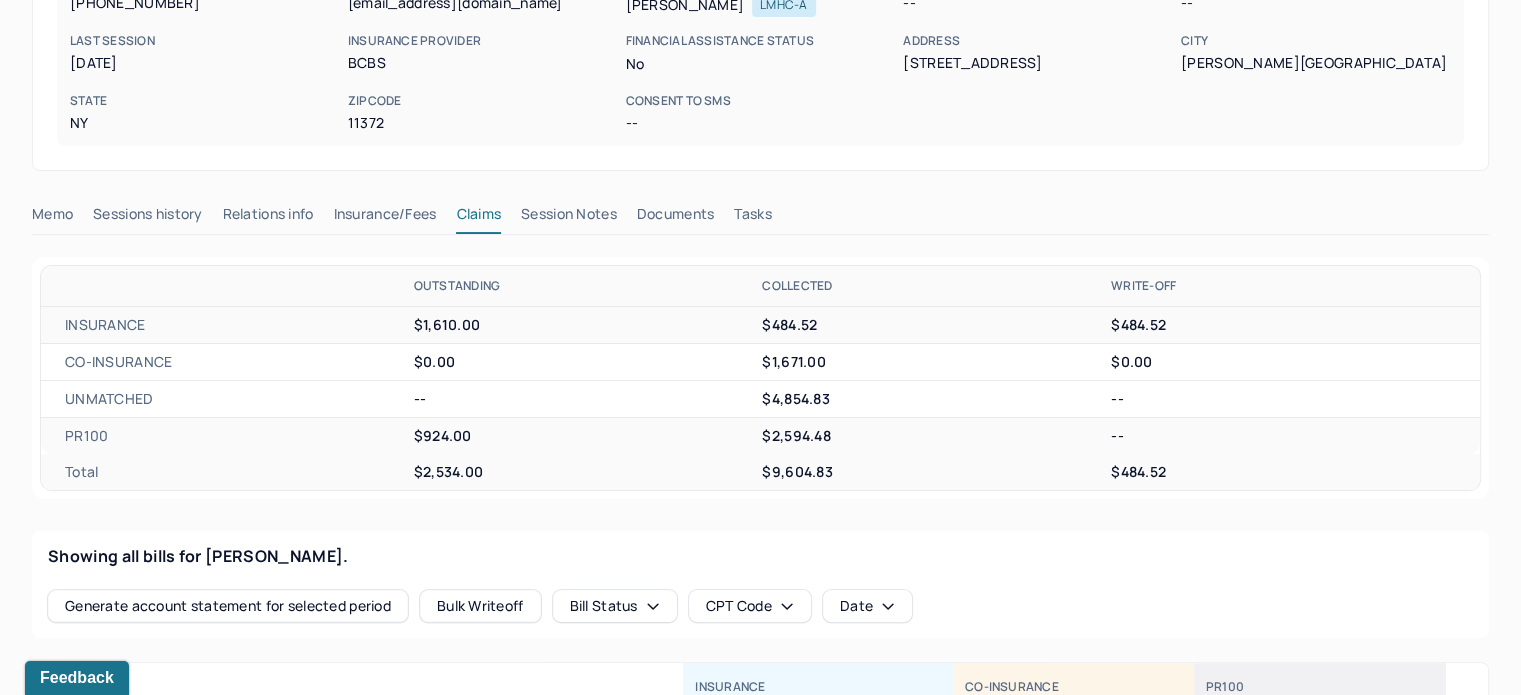 click on "Insurance/Fees" at bounding box center (385, 218) 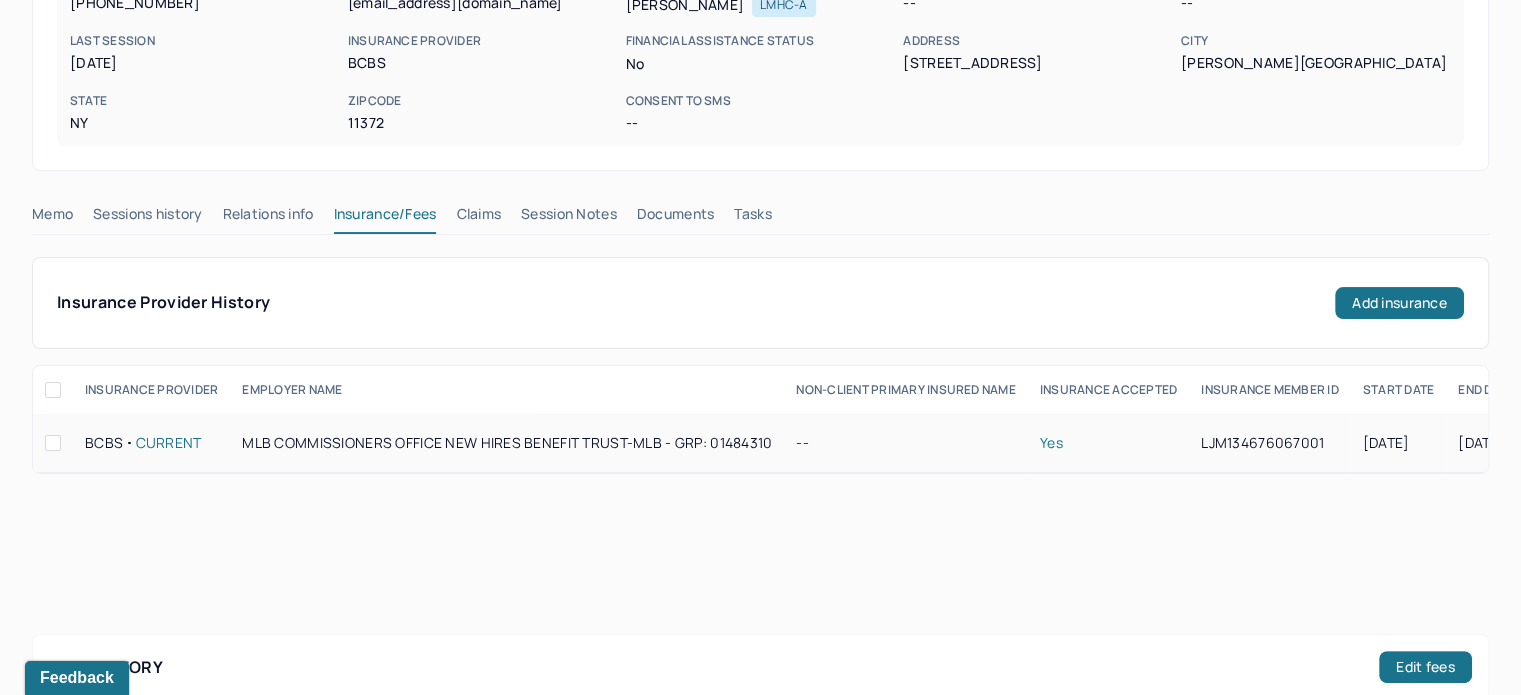 click on "LJM134676067001" at bounding box center (1270, 443) 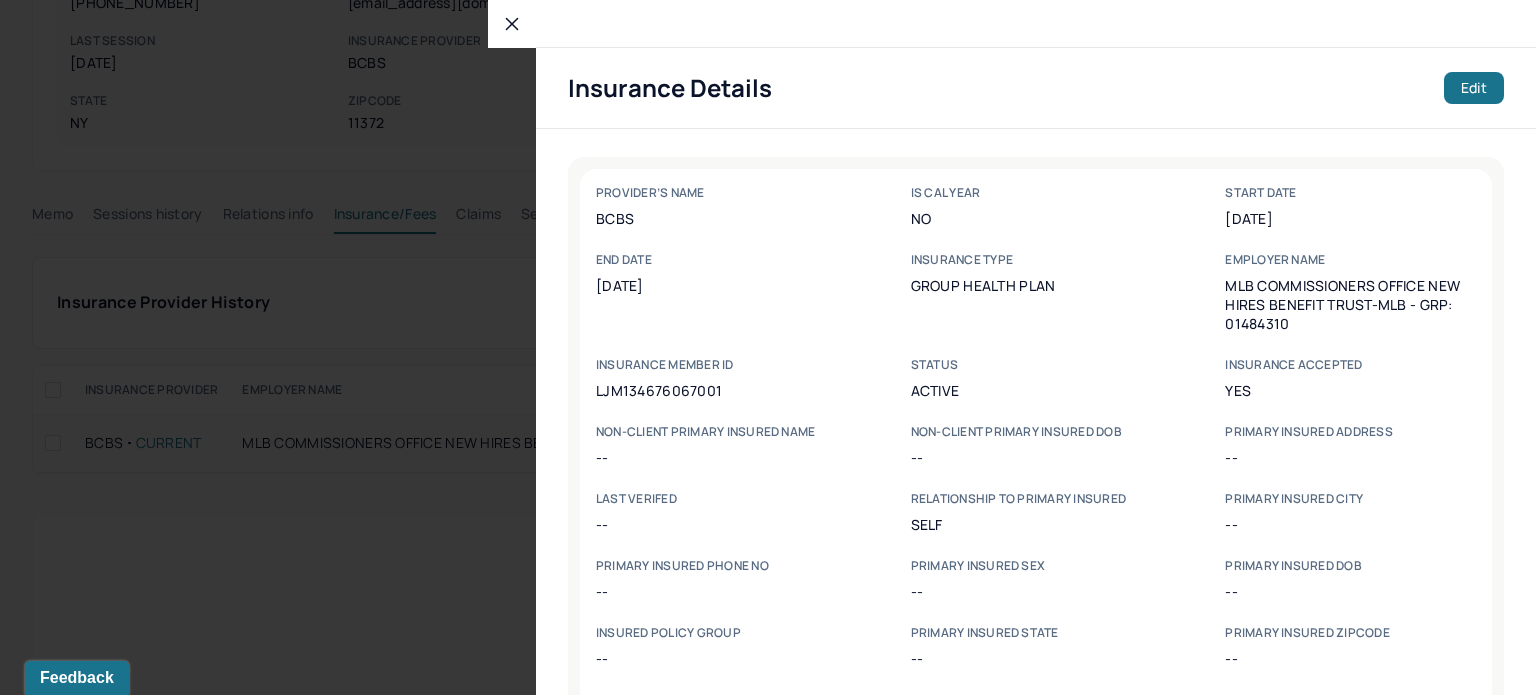 click on "PROVIDER’s NAME BCBS Is Cal Year No start date [DATE] end date [DATE] Insurance type group health plan Employer name MLB COMMISSIONERS OFFICE NEW HIRES BENEFIT TRUST-MLB - GRP: 01484310 INSURANCE MEMBER ID LJM134676067001 Status active Insurance accepted Yes NON-CLIENT PRIMARY INSURED NAME -- NON-CLIENT PRIMARY INSURED DOB -- PRIMARY INSURED address -- LAST VERIFED -- Relationship to primary insured self Primary insured city -- Primary insured phone no -- Primary insured sex -- Primary insured dob -- Insured policy group -- Primary insured state -- Primary insured zipcode -- Accumulations start date -- Accumulations end date -- Effective date -- Policy Effective start date -- Policy Effective end date --" at bounding box center [1036, 493] 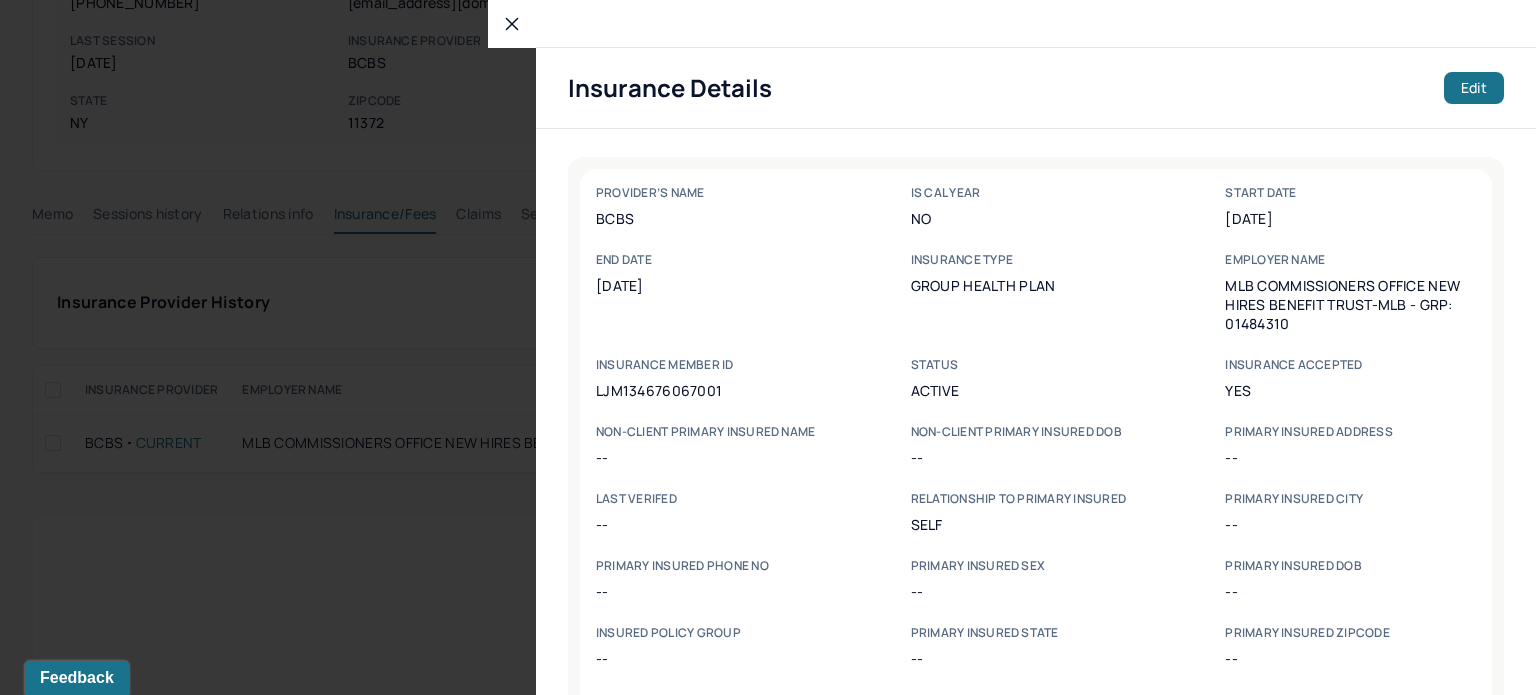 click on "LJM134676067001" at bounding box center (721, 390) 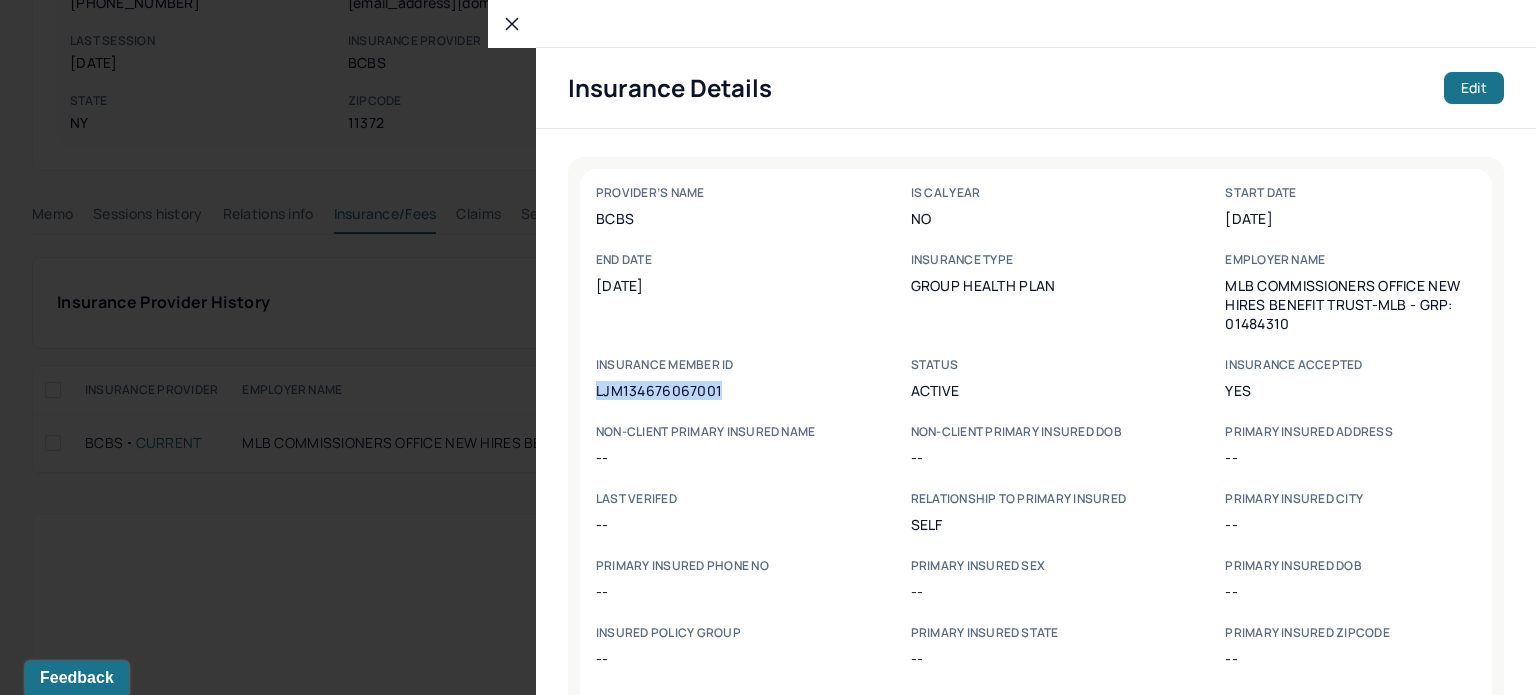 click on "LJM134676067001" at bounding box center (721, 390) 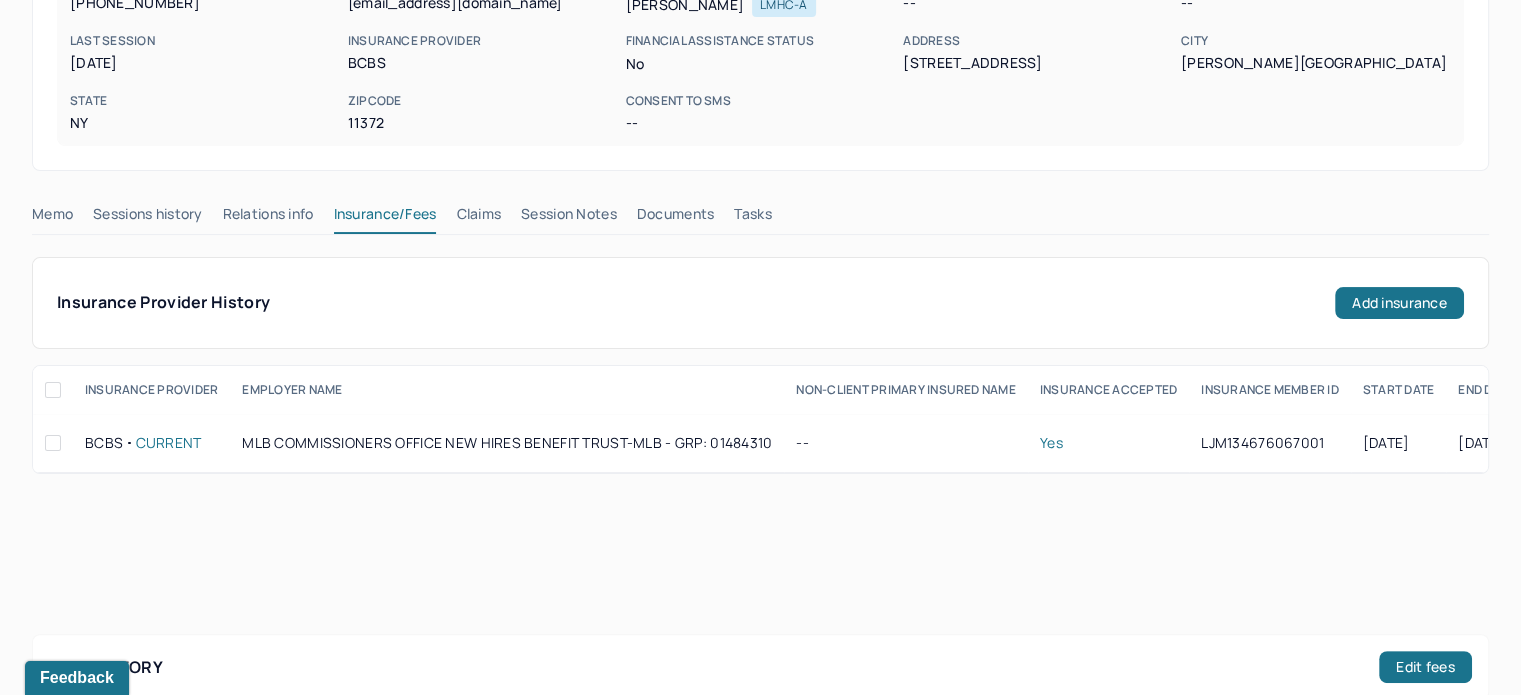 click on "Claims" at bounding box center (478, 218) 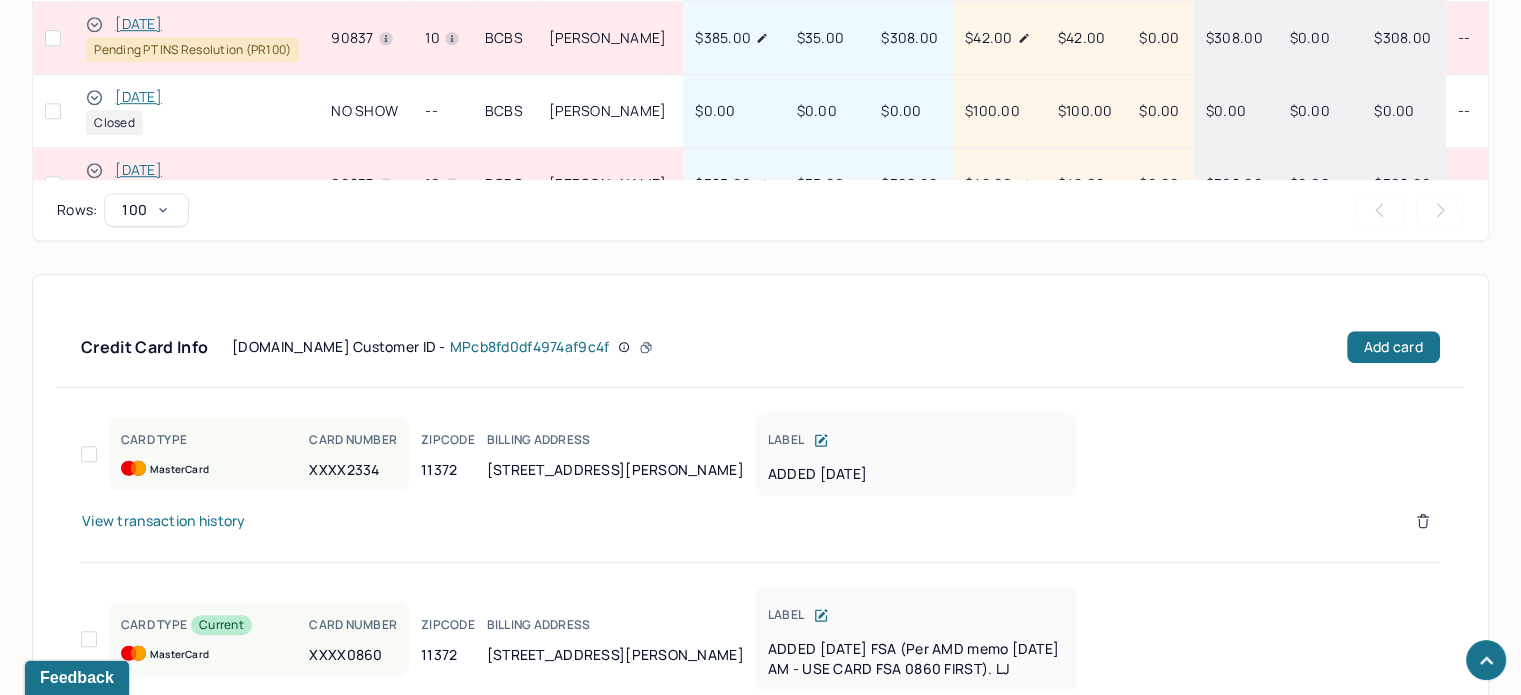 scroll, scrollTop: 996, scrollLeft: 0, axis: vertical 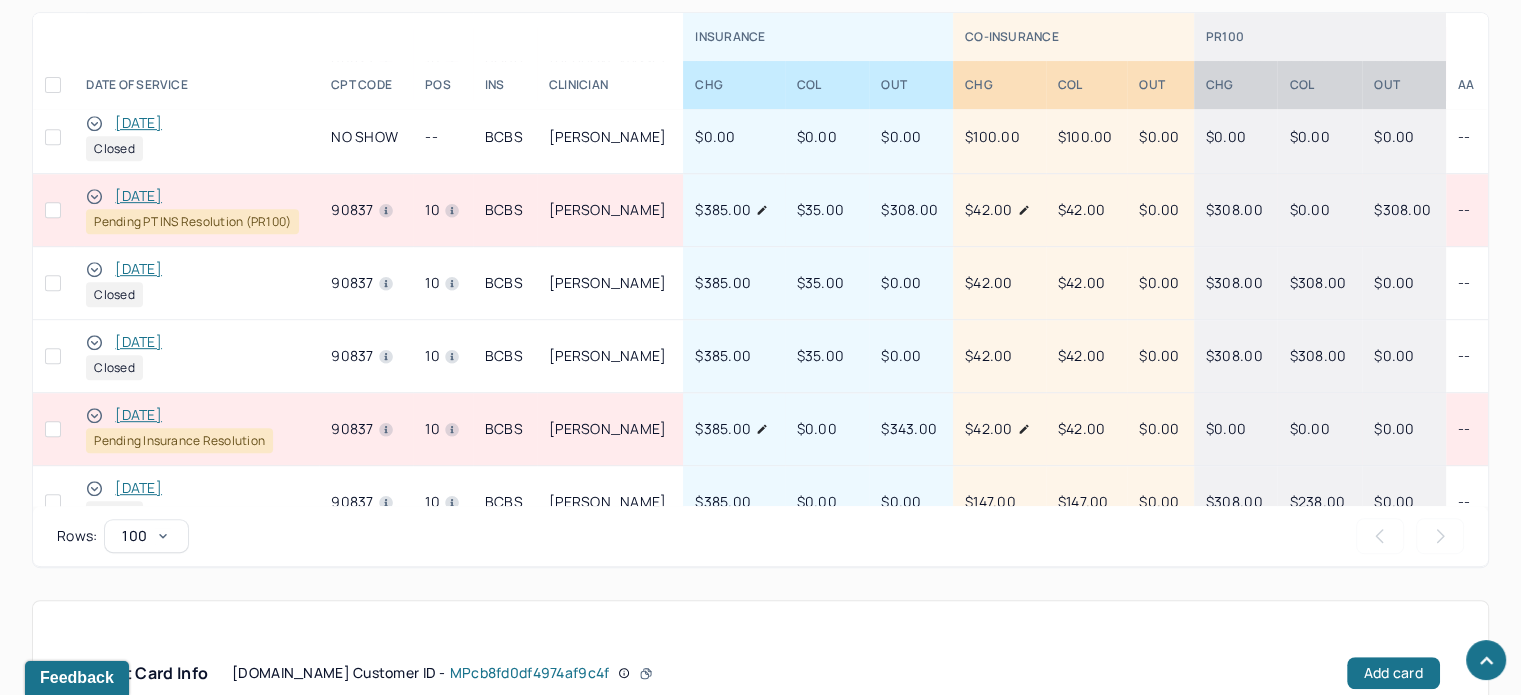 click on "[DATE]" at bounding box center (138, 415) 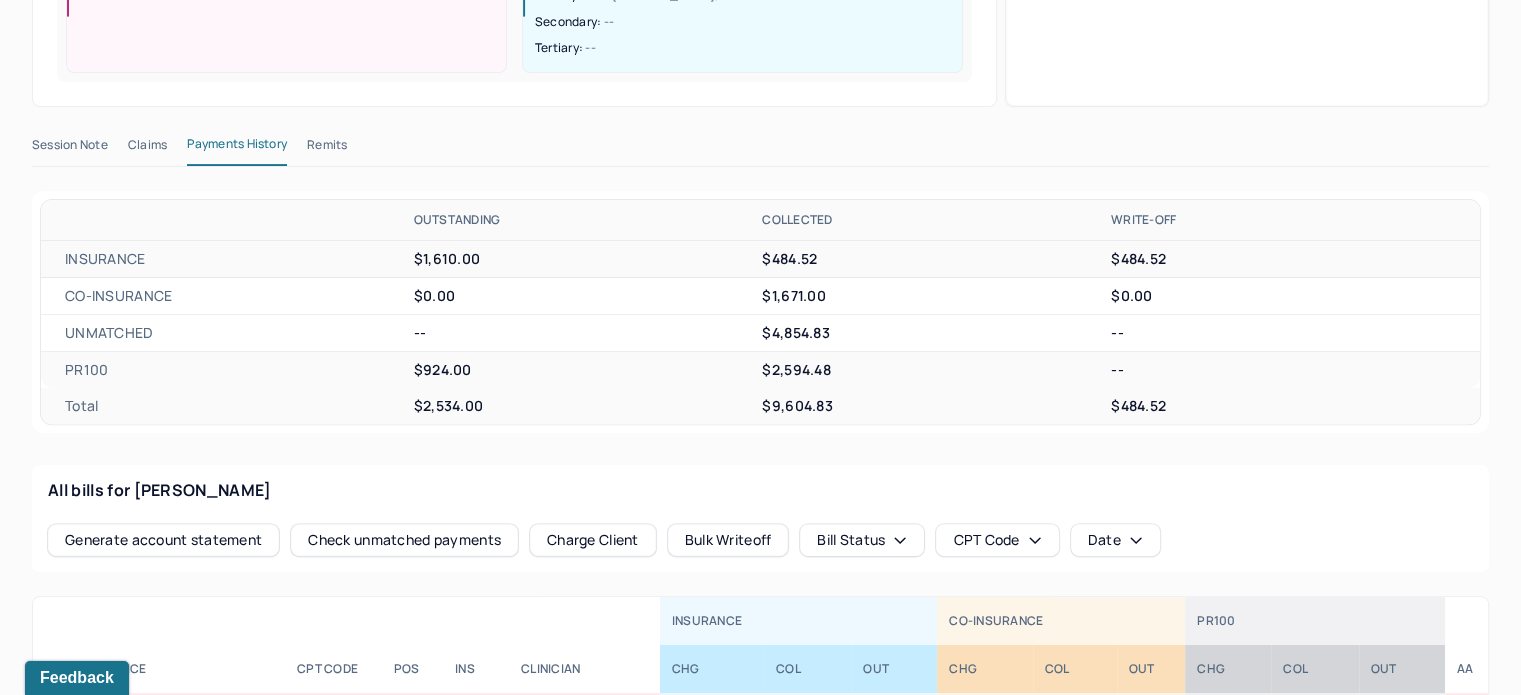 scroll, scrollTop: 596, scrollLeft: 0, axis: vertical 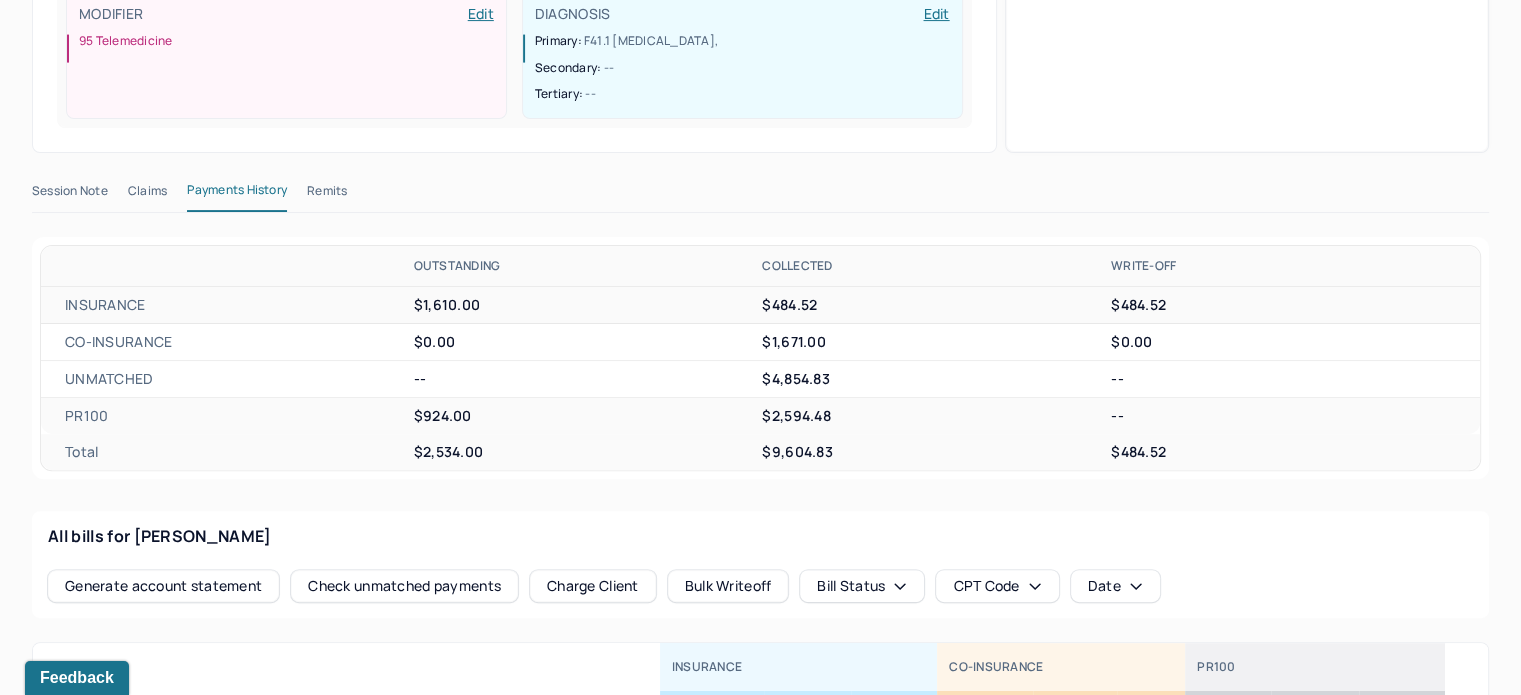 click on "Claims" at bounding box center [147, 195] 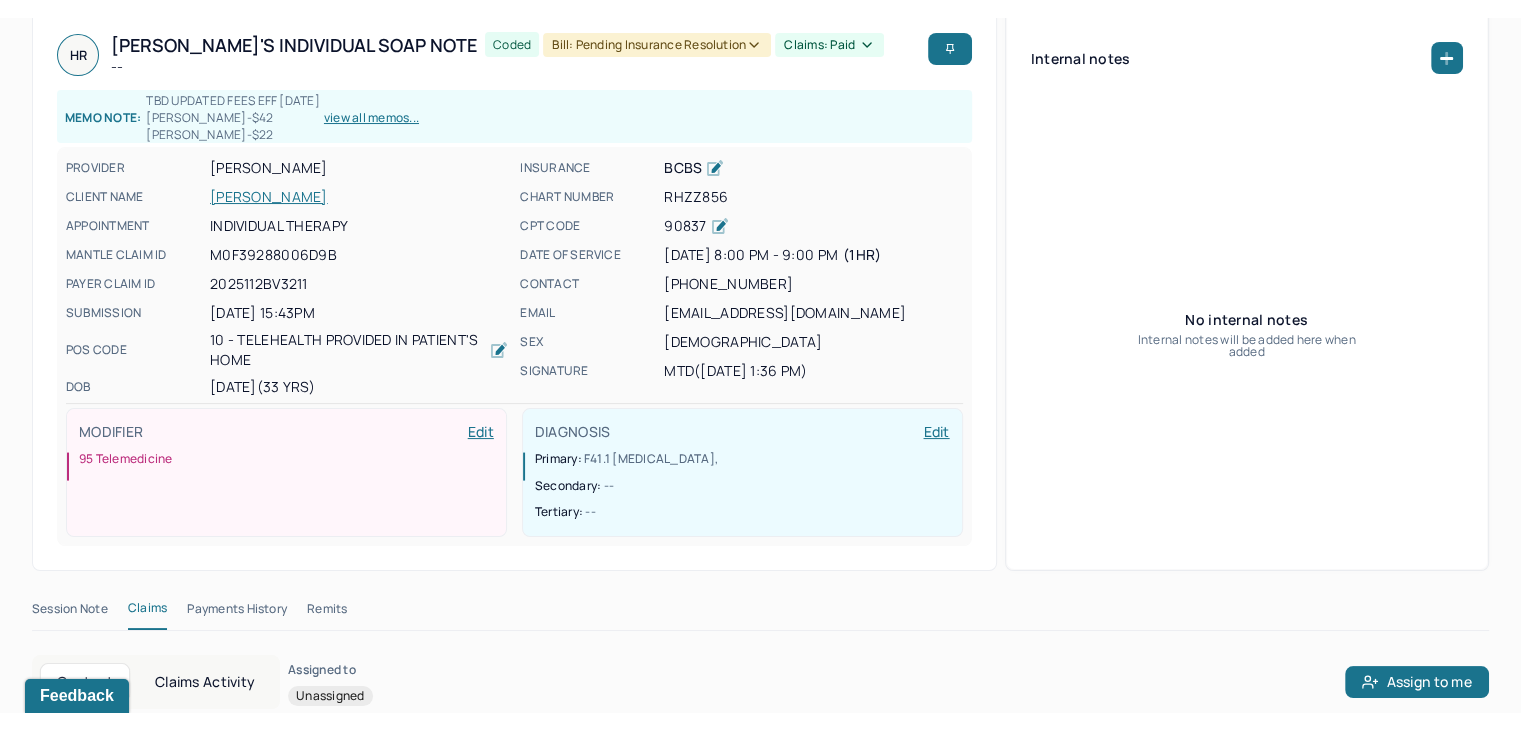 scroll, scrollTop: 196, scrollLeft: 0, axis: vertical 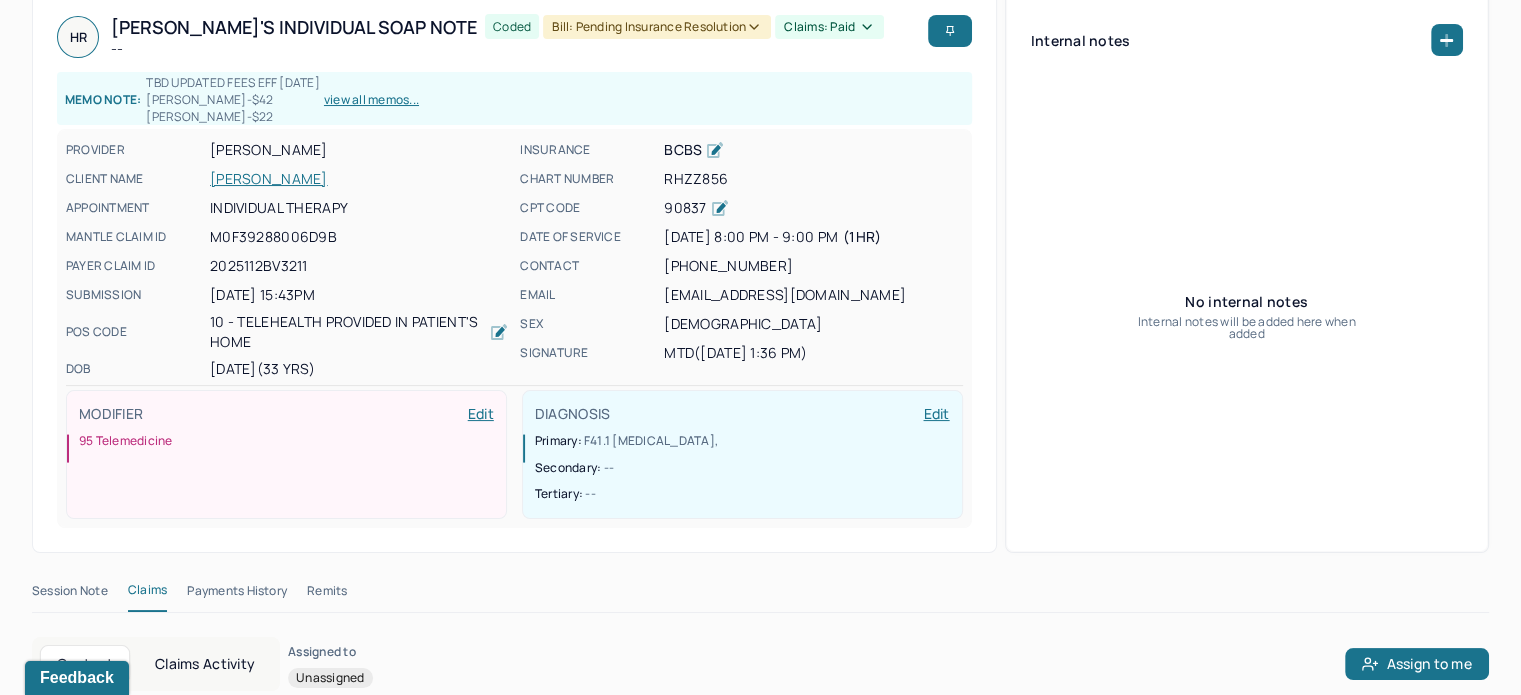 click on "M0F39288006D9B" at bounding box center (273, 237) 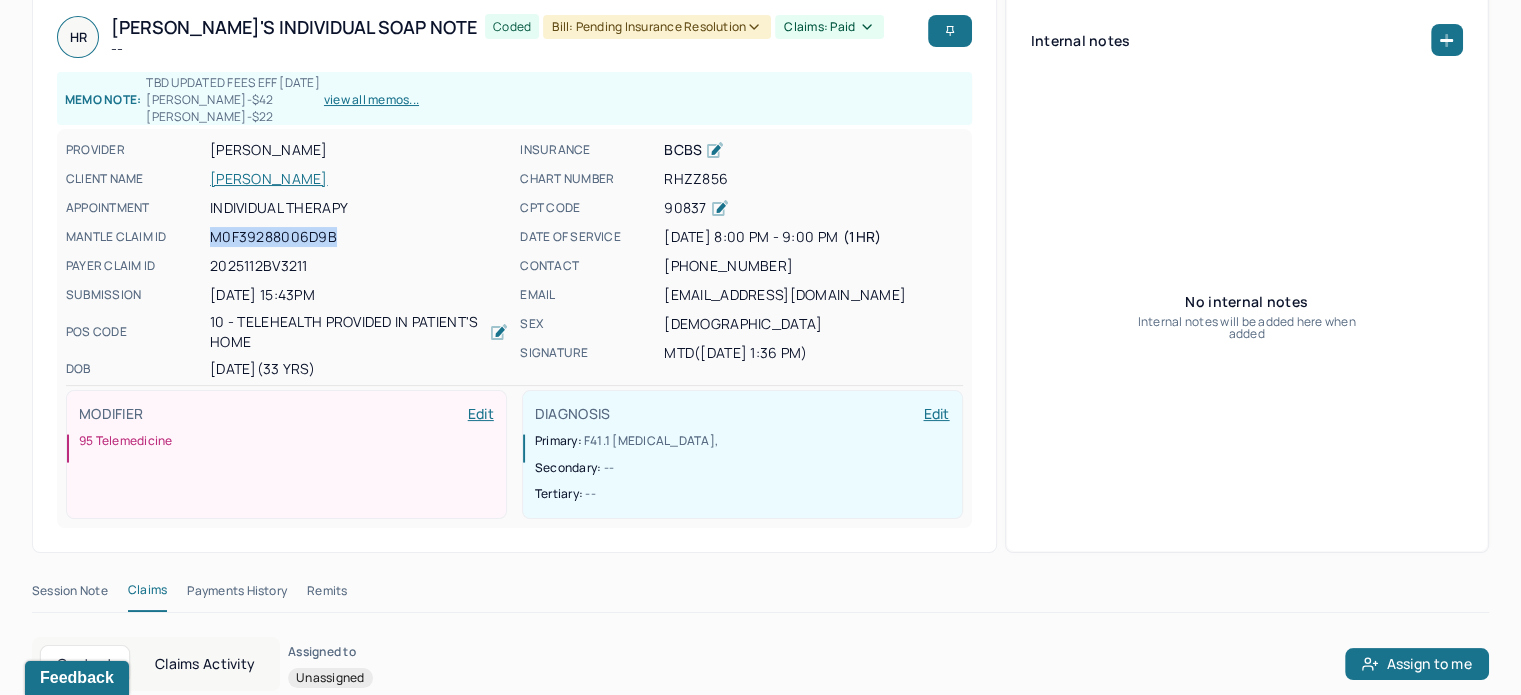 click on "M0F39288006D9B" at bounding box center (273, 237) 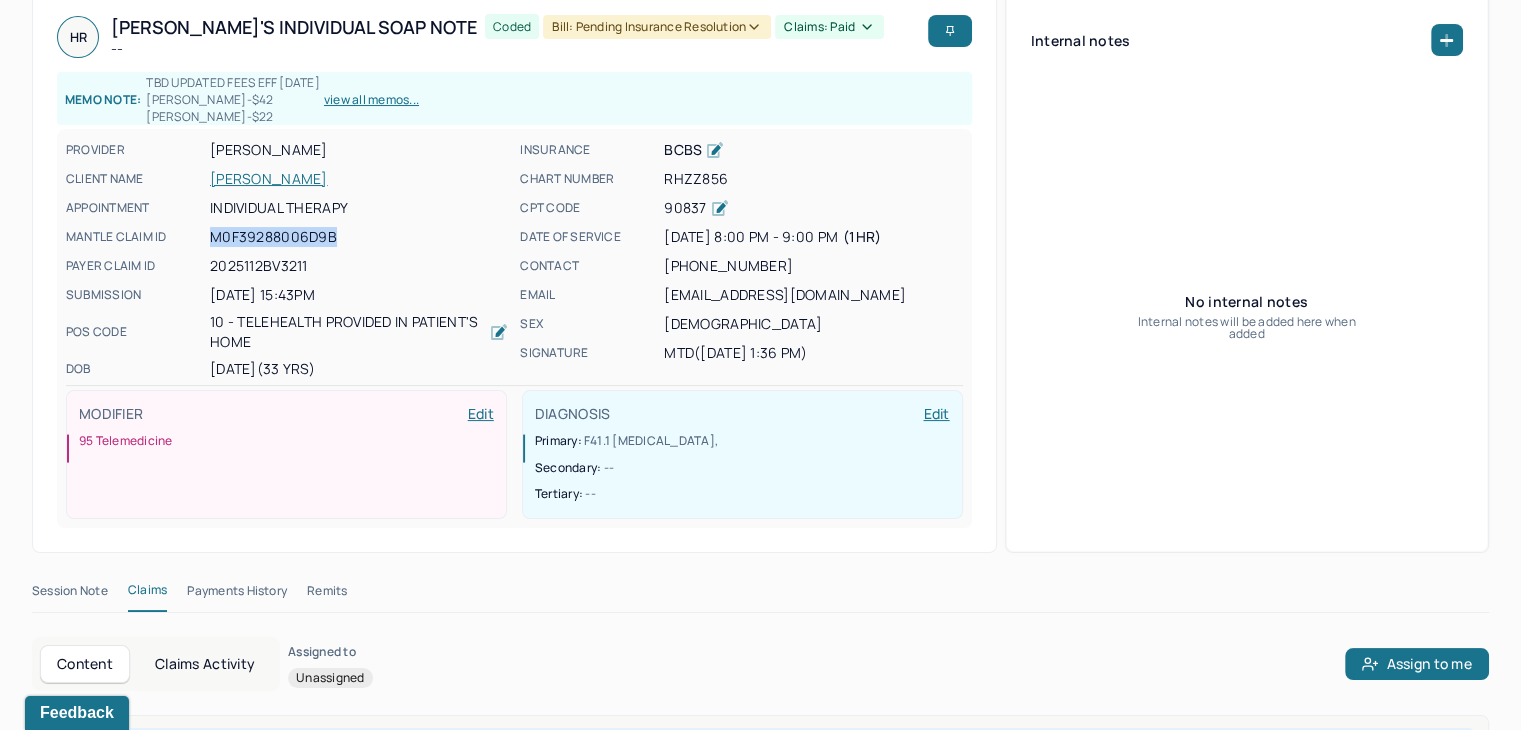 click on "M0F39288006D9B" at bounding box center [273, 237] 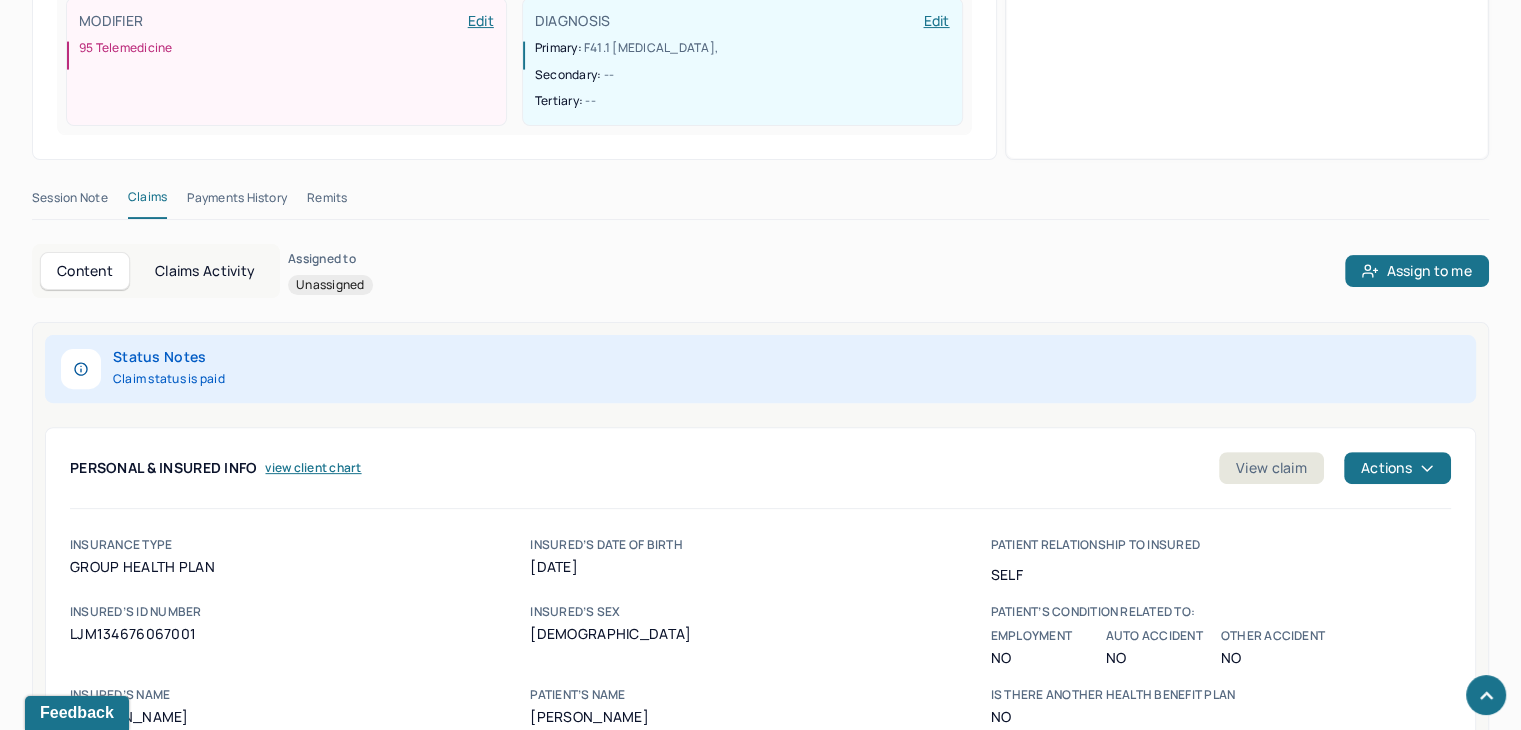 scroll, scrollTop: 696, scrollLeft: 0, axis: vertical 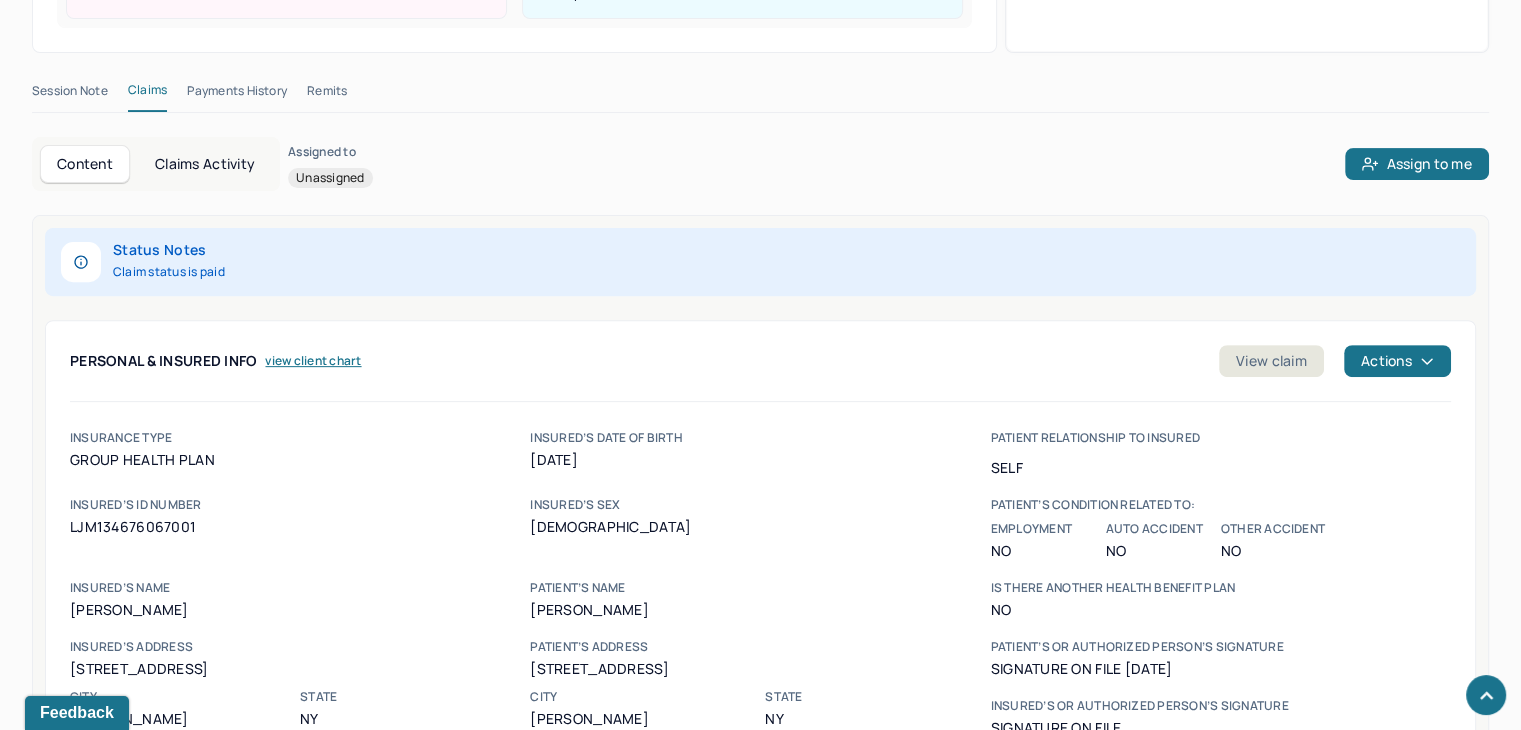 click on "LJM134676067001" at bounding box center (300, 527) 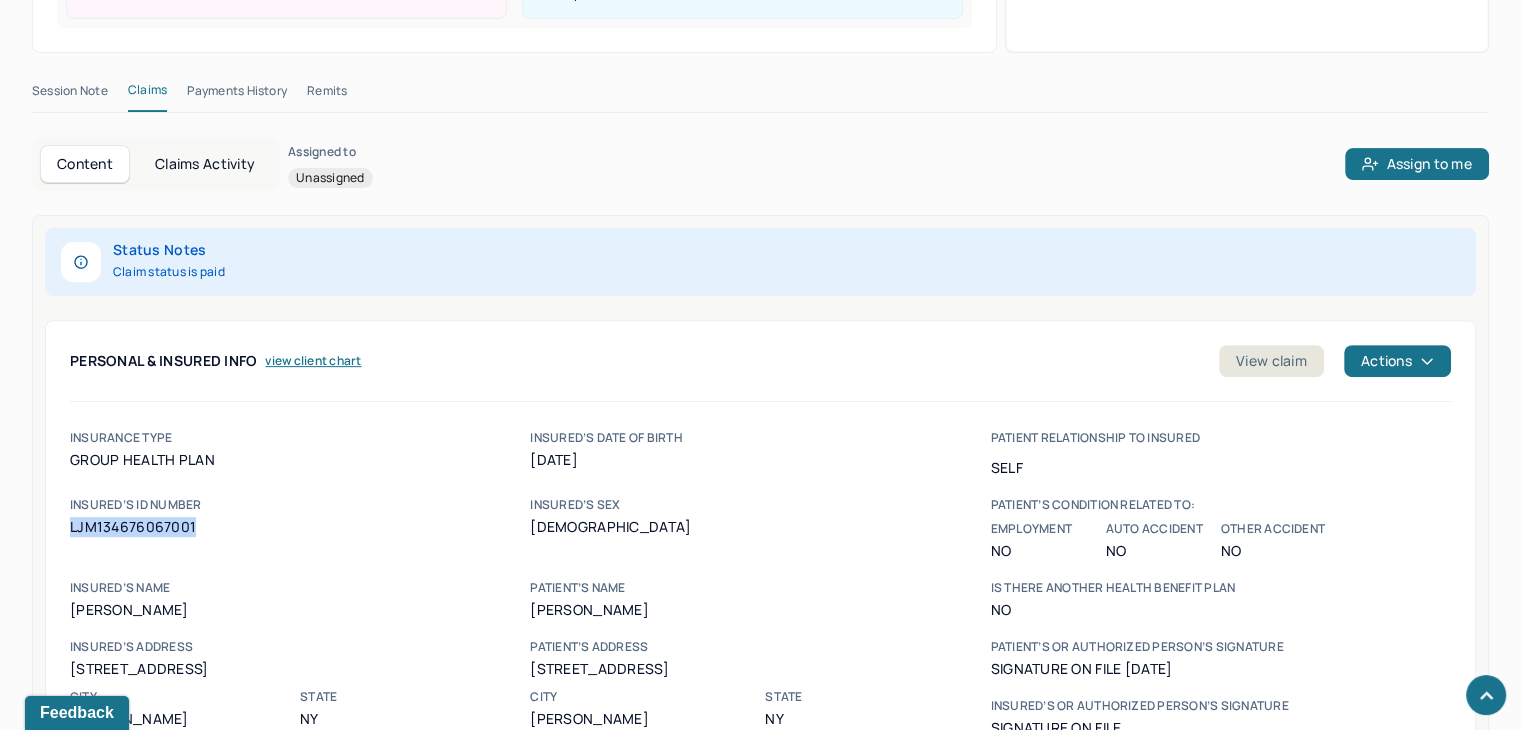 click on "LJM134676067001" at bounding box center (300, 527) 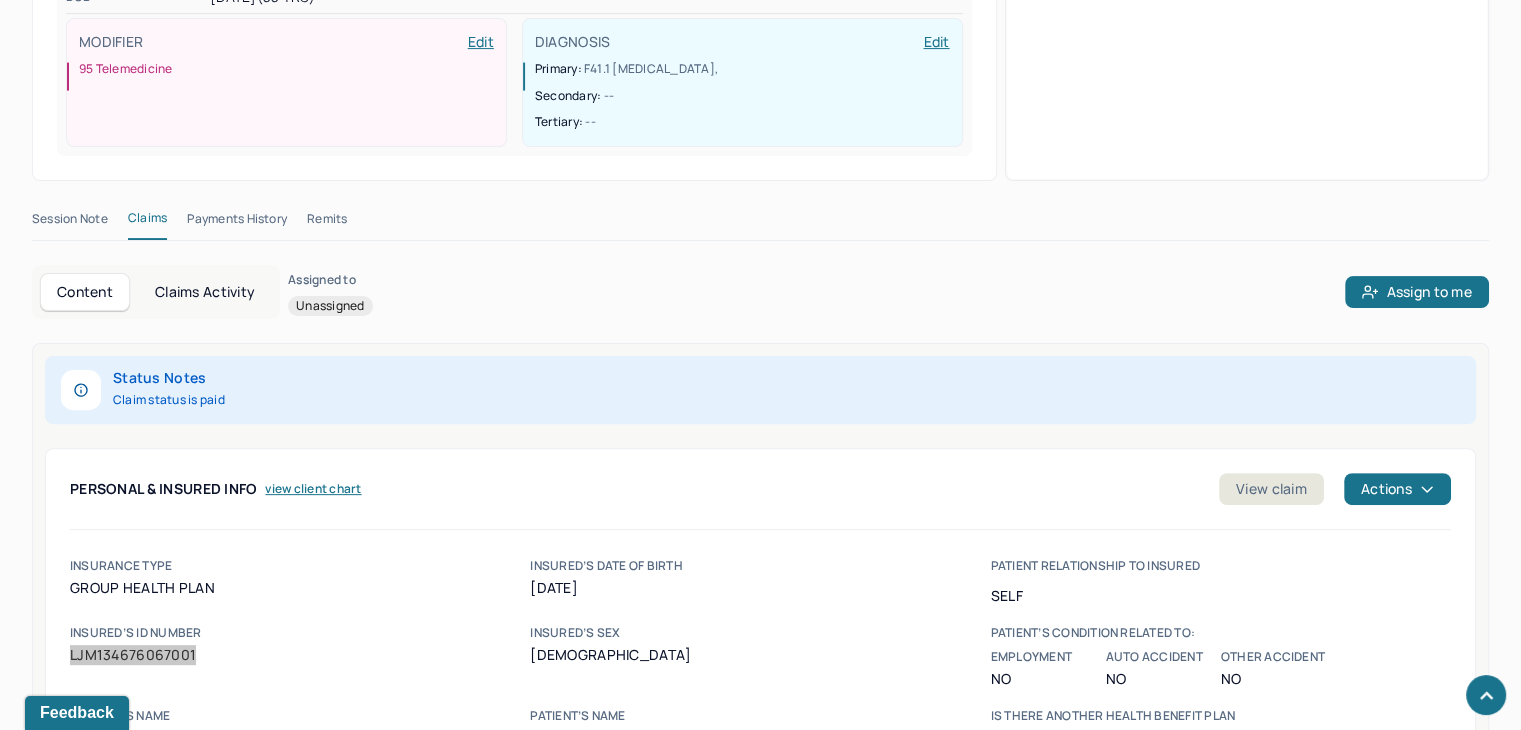 scroll, scrollTop: 696, scrollLeft: 0, axis: vertical 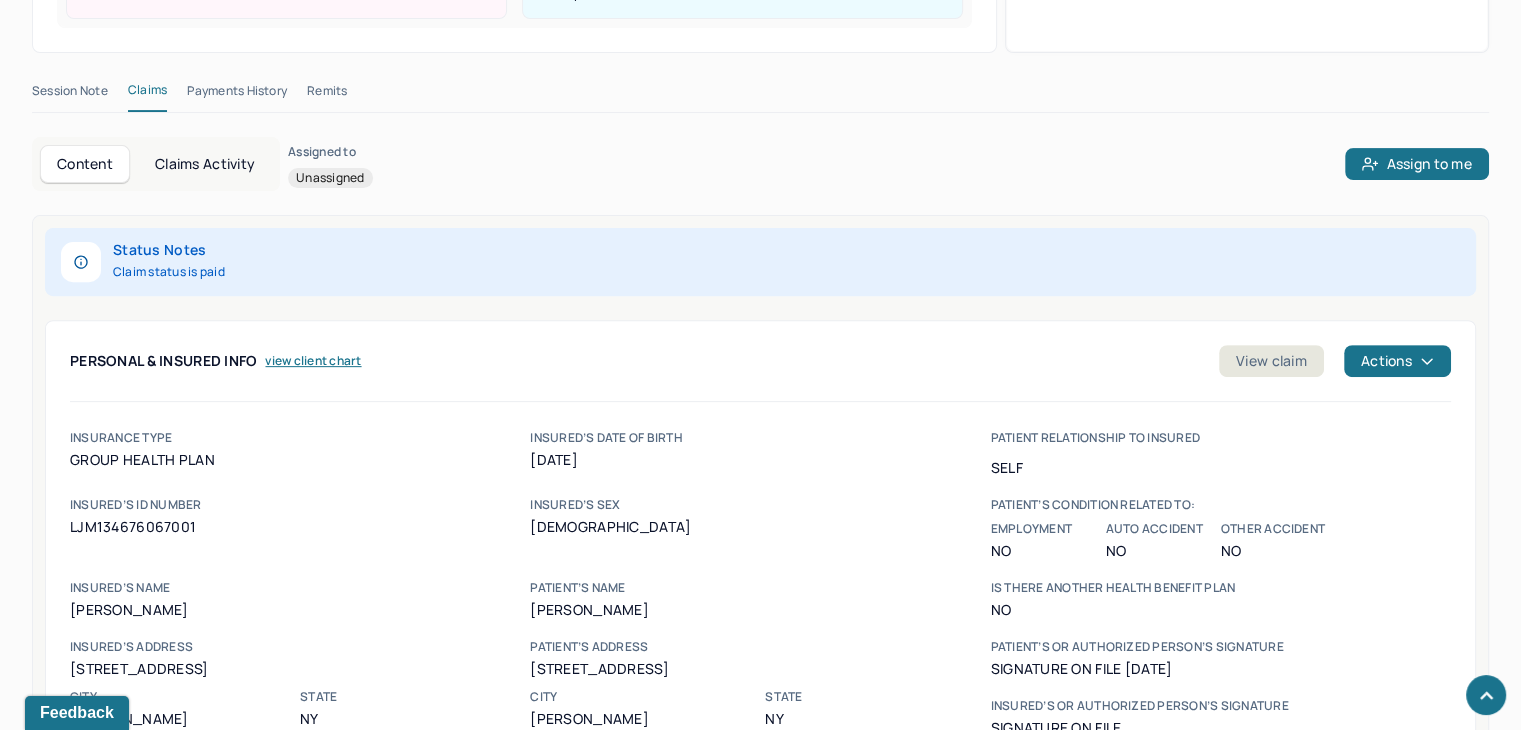 click on "[DATE]" at bounding box center (760, 460) 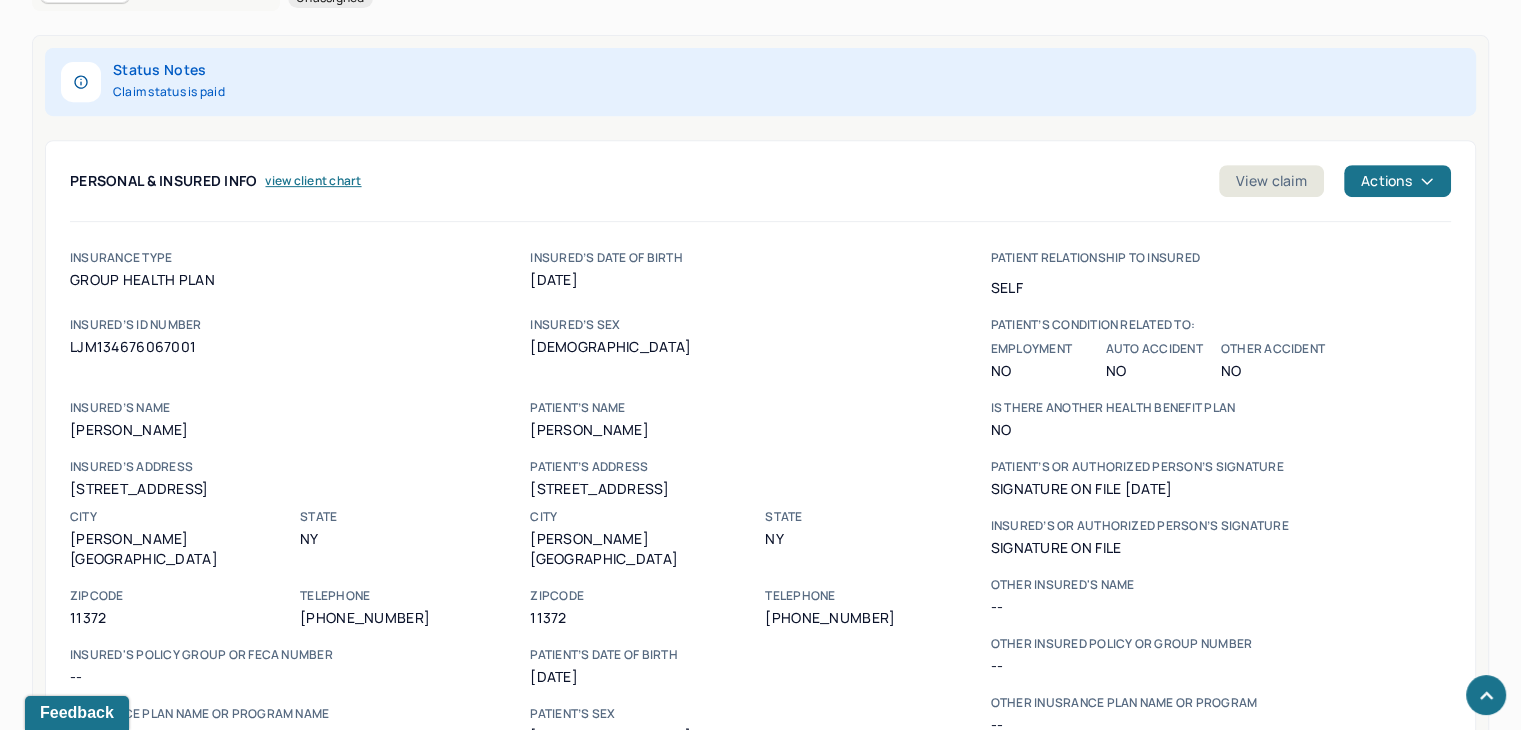 scroll, scrollTop: 896, scrollLeft: 0, axis: vertical 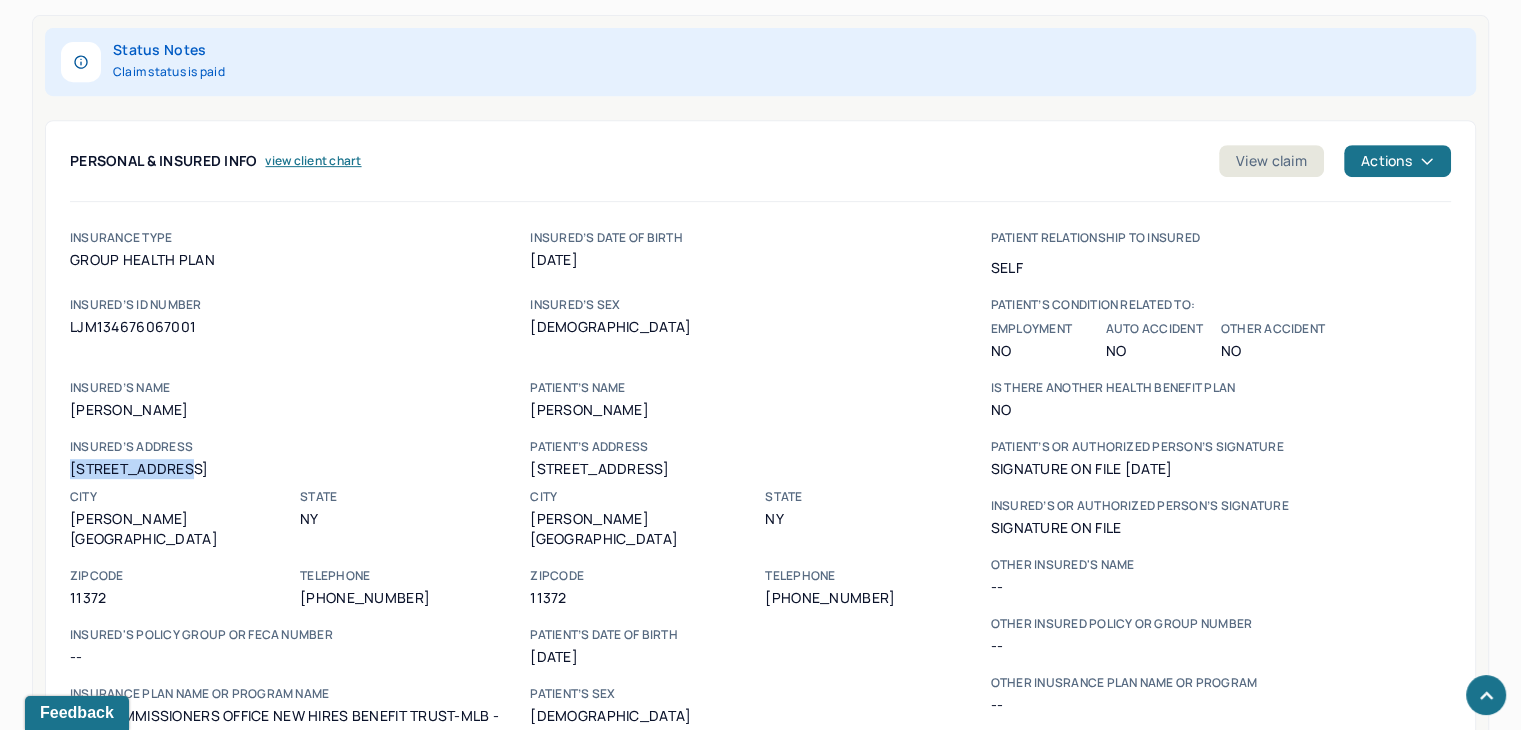 drag, startPoint x: 188, startPoint y: 460, endPoint x: 48, endPoint y: 461, distance: 140.00357 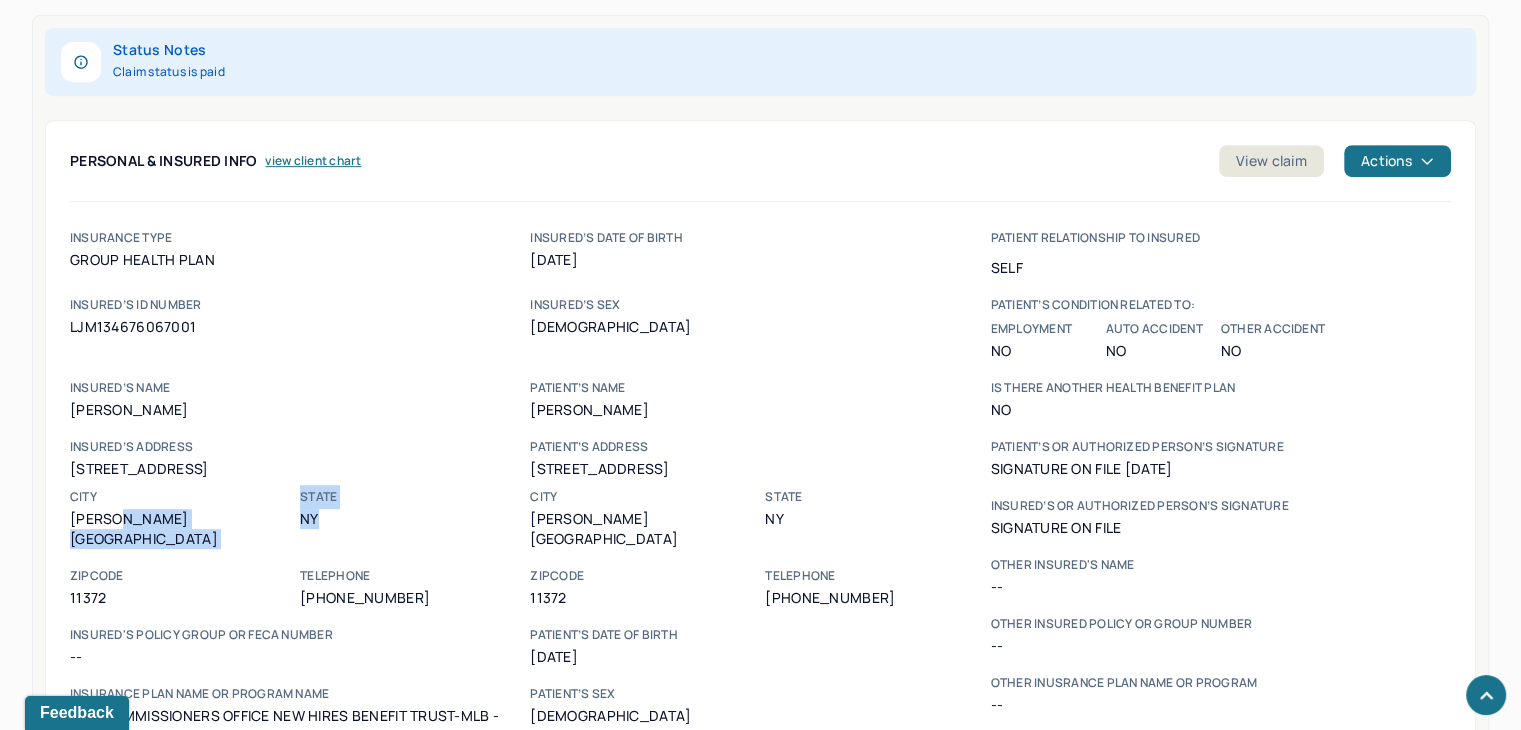 drag, startPoint x: 232, startPoint y: 513, endPoint x: 120, endPoint y: 530, distance: 113.28283 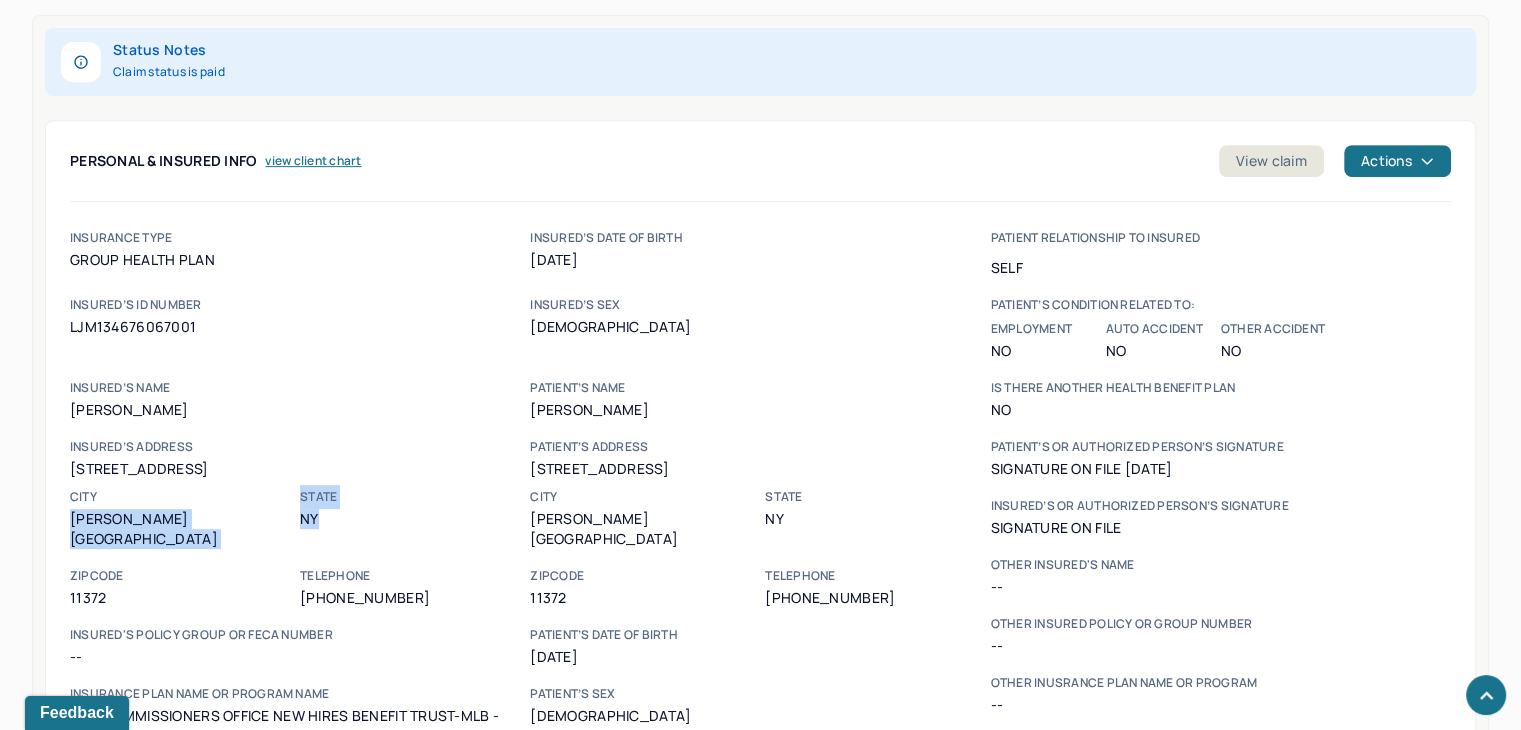 drag, startPoint x: 203, startPoint y: 517, endPoint x: 66, endPoint y: 517, distance: 137 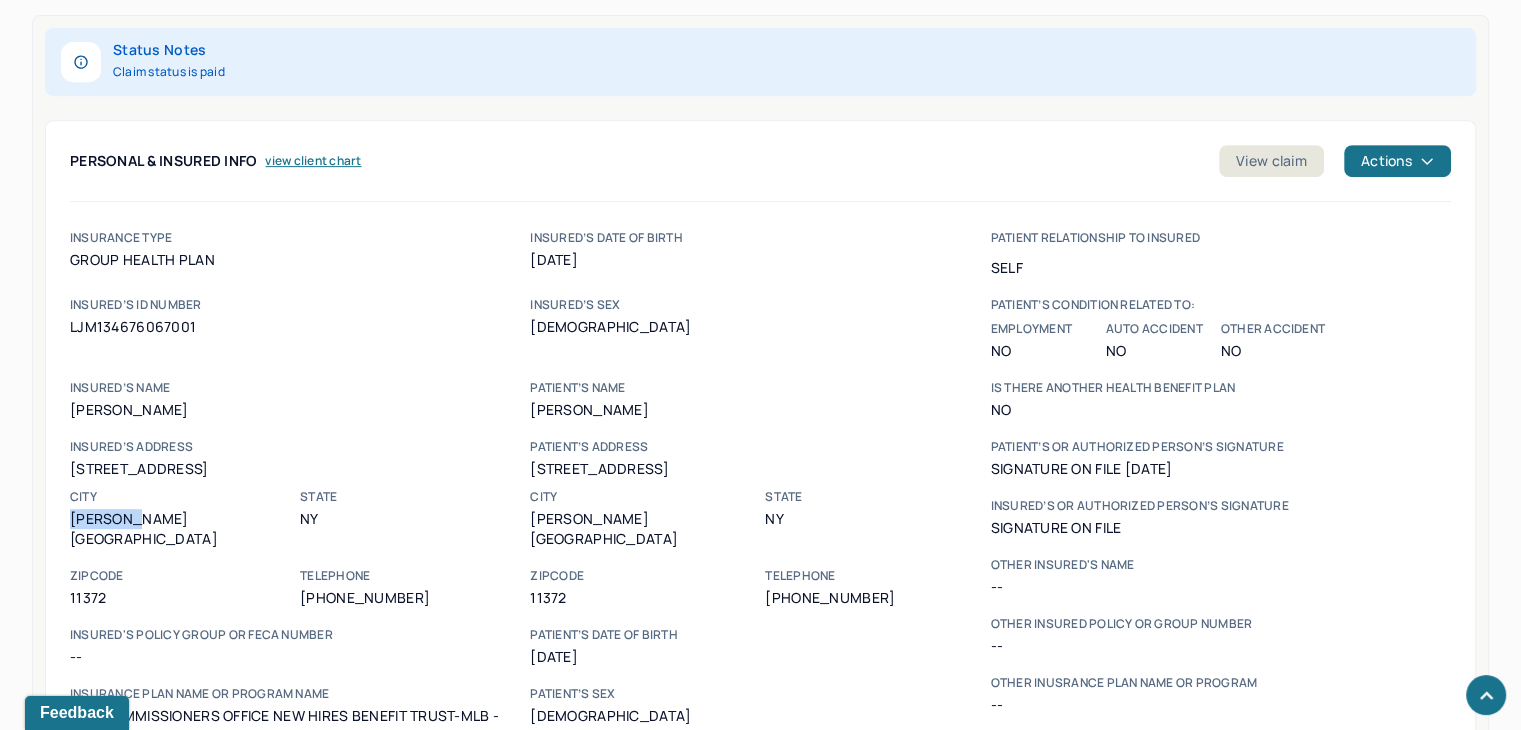 click on "[PERSON_NAME][GEOGRAPHIC_DATA]" at bounding box center (185, 529) 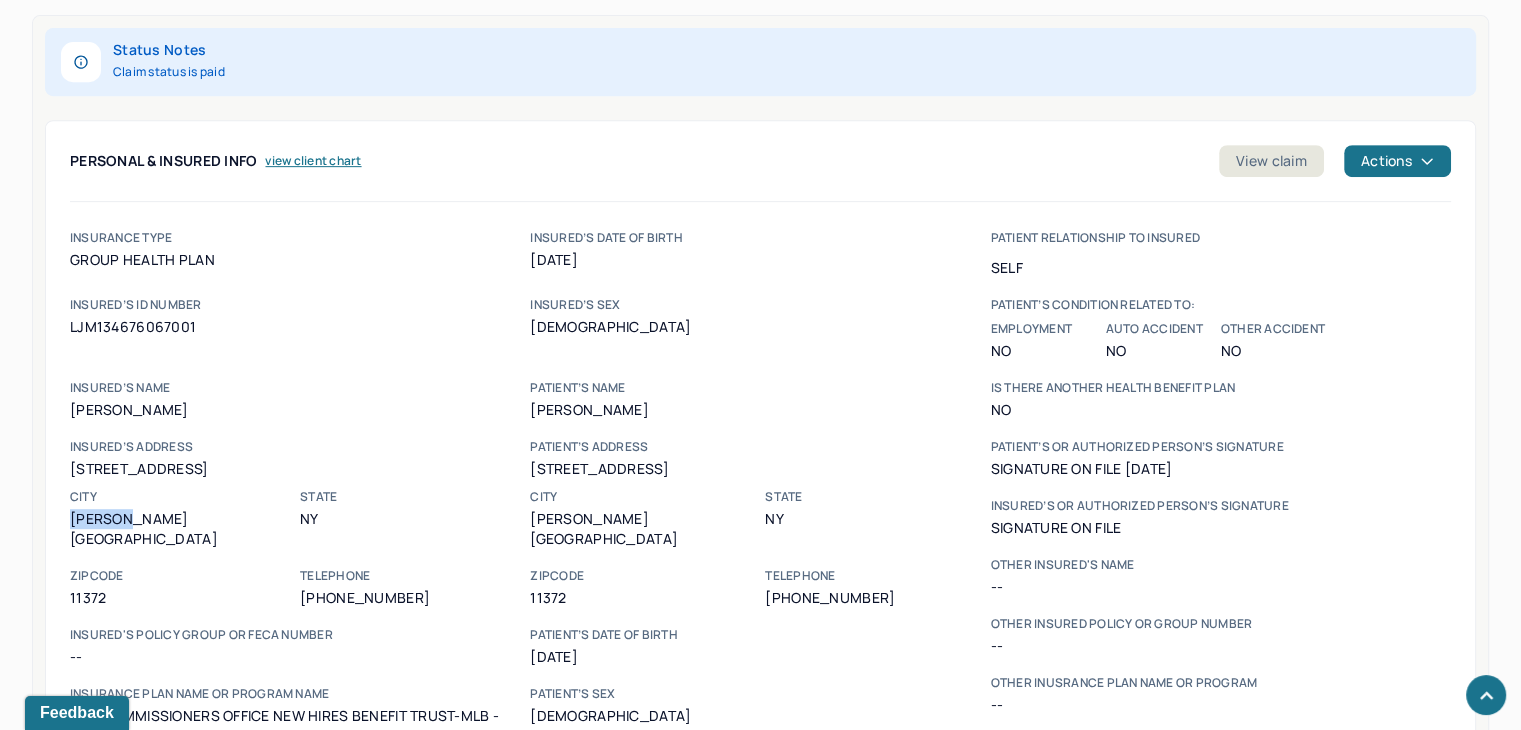 click on "[PERSON_NAME][GEOGRAPHIC_DATA]" at bounding box center (185, 529) 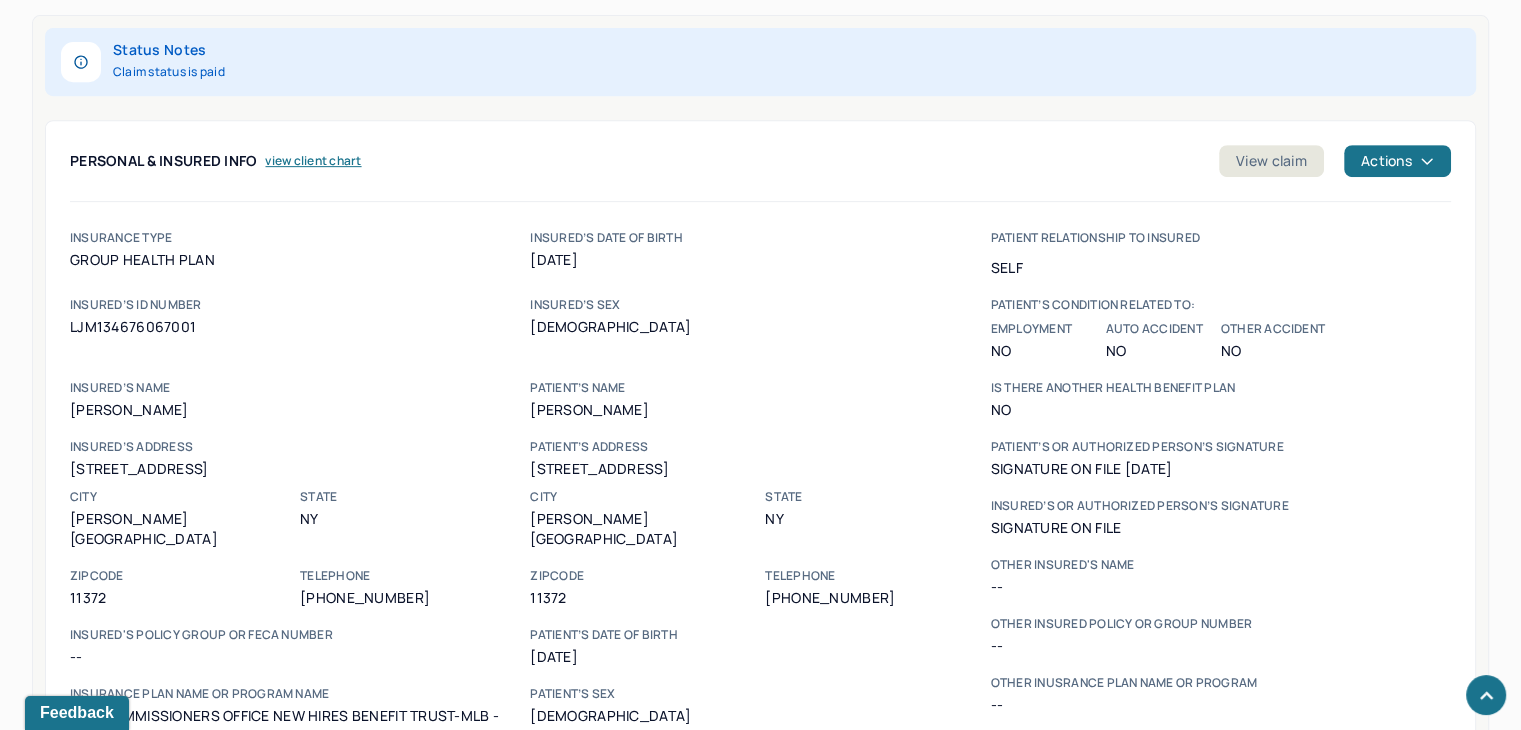 drag, startPoint x: 60, startPoint y: 512, endPoint x: -4, endPoint y: 521, distance: 64.629715 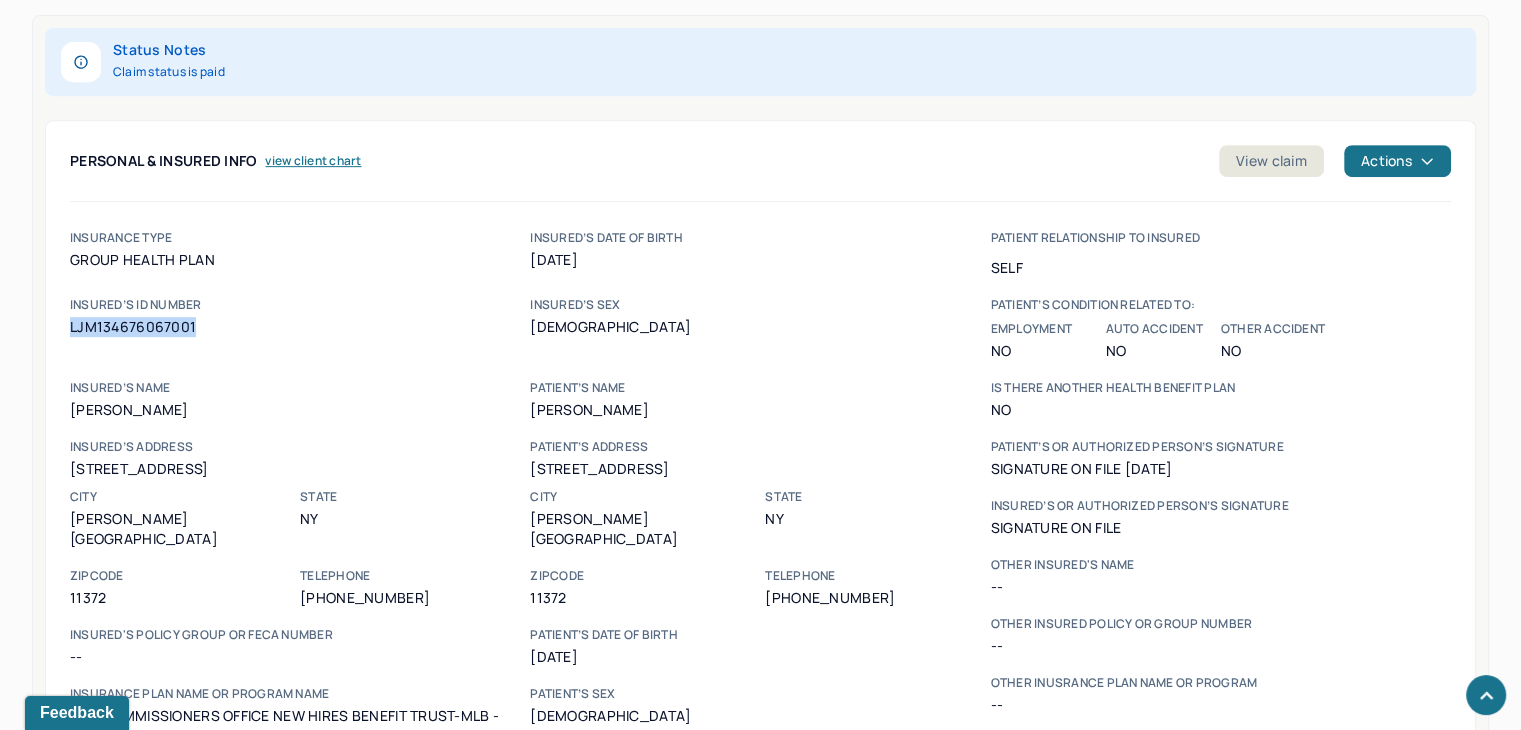 click on "LJM134676067001" at bounding box center [300, 327] 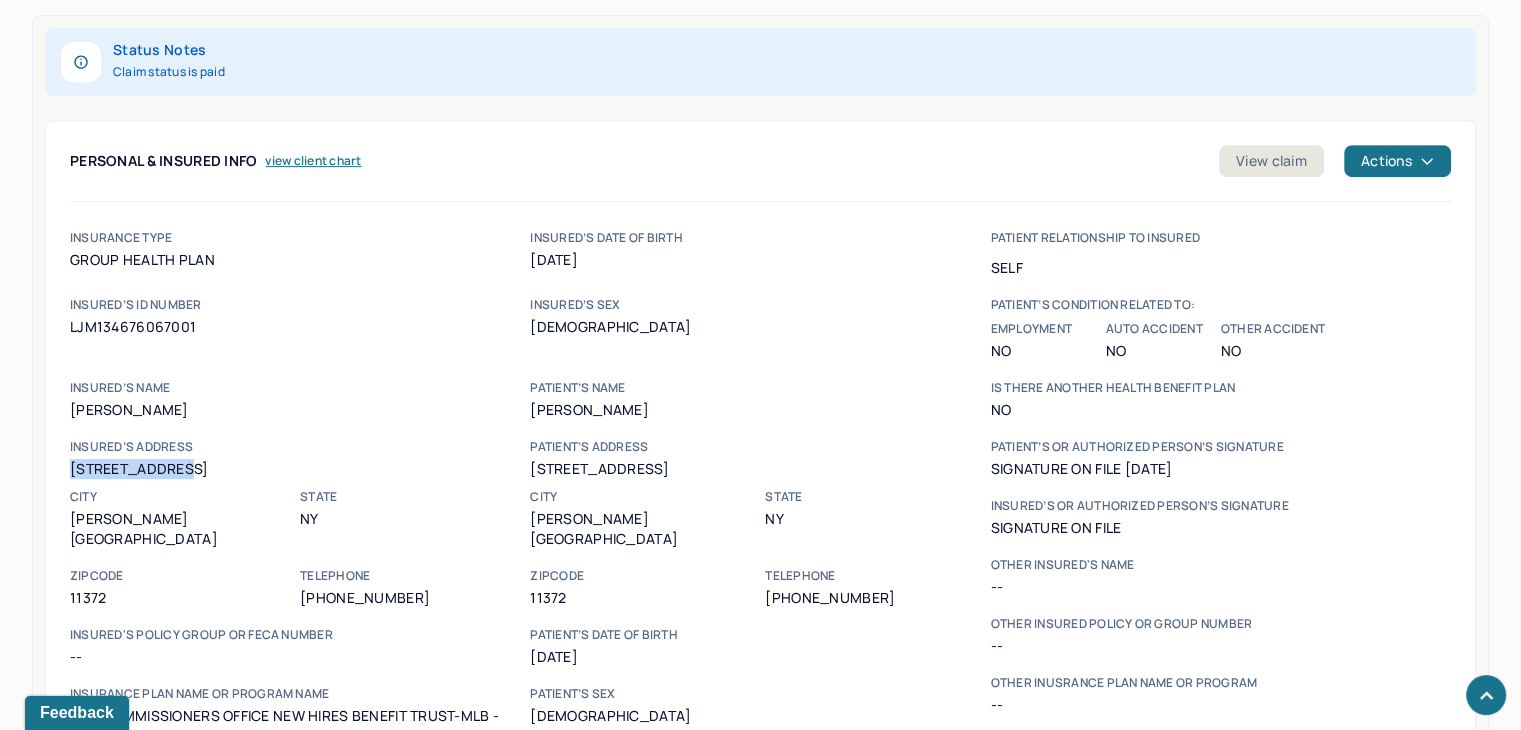 drag, startPoint x: 208, startPoint y: 465, endPoint x: 50, endPoint y: 461, distance: 158.05063 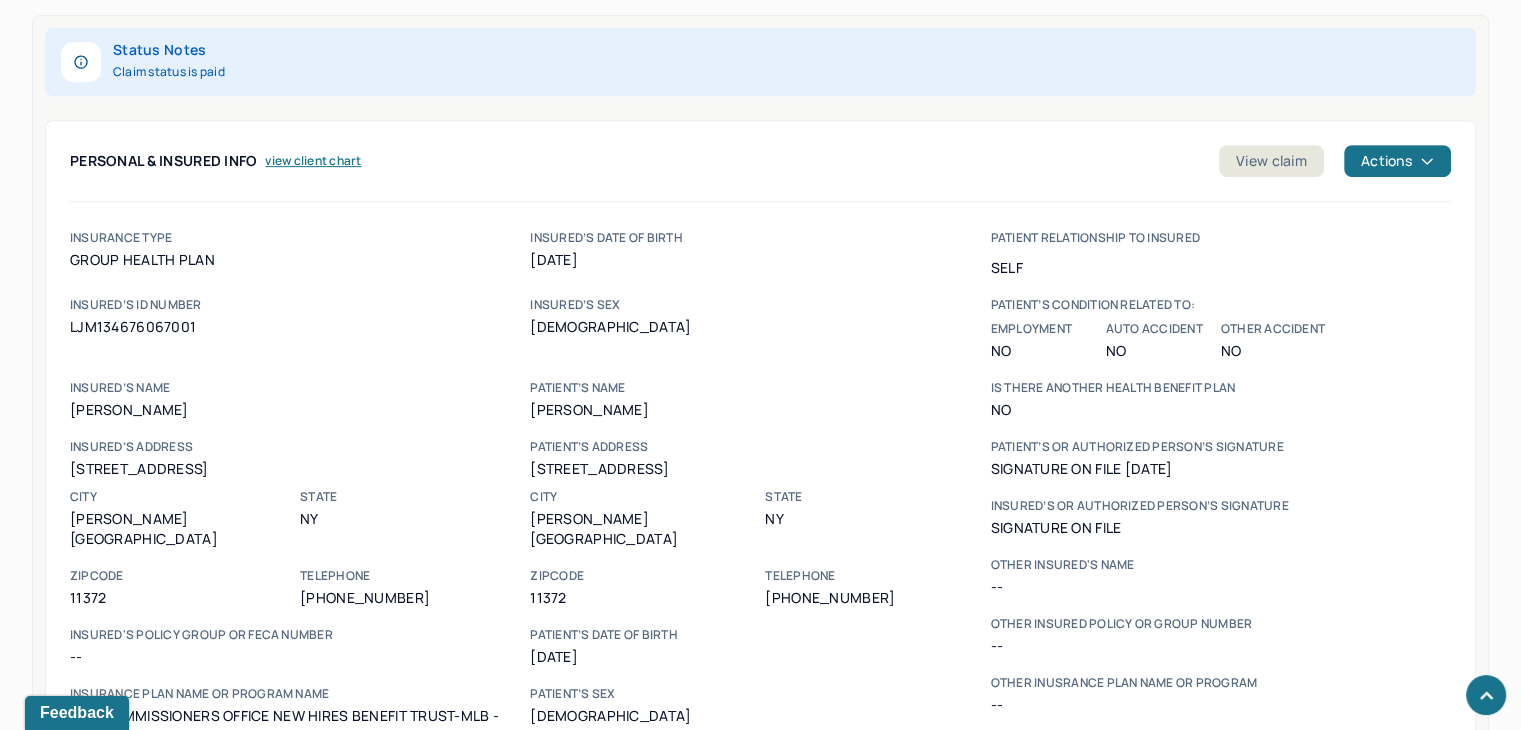 click on "LJM134676067001" at bounding box center (300, 327) 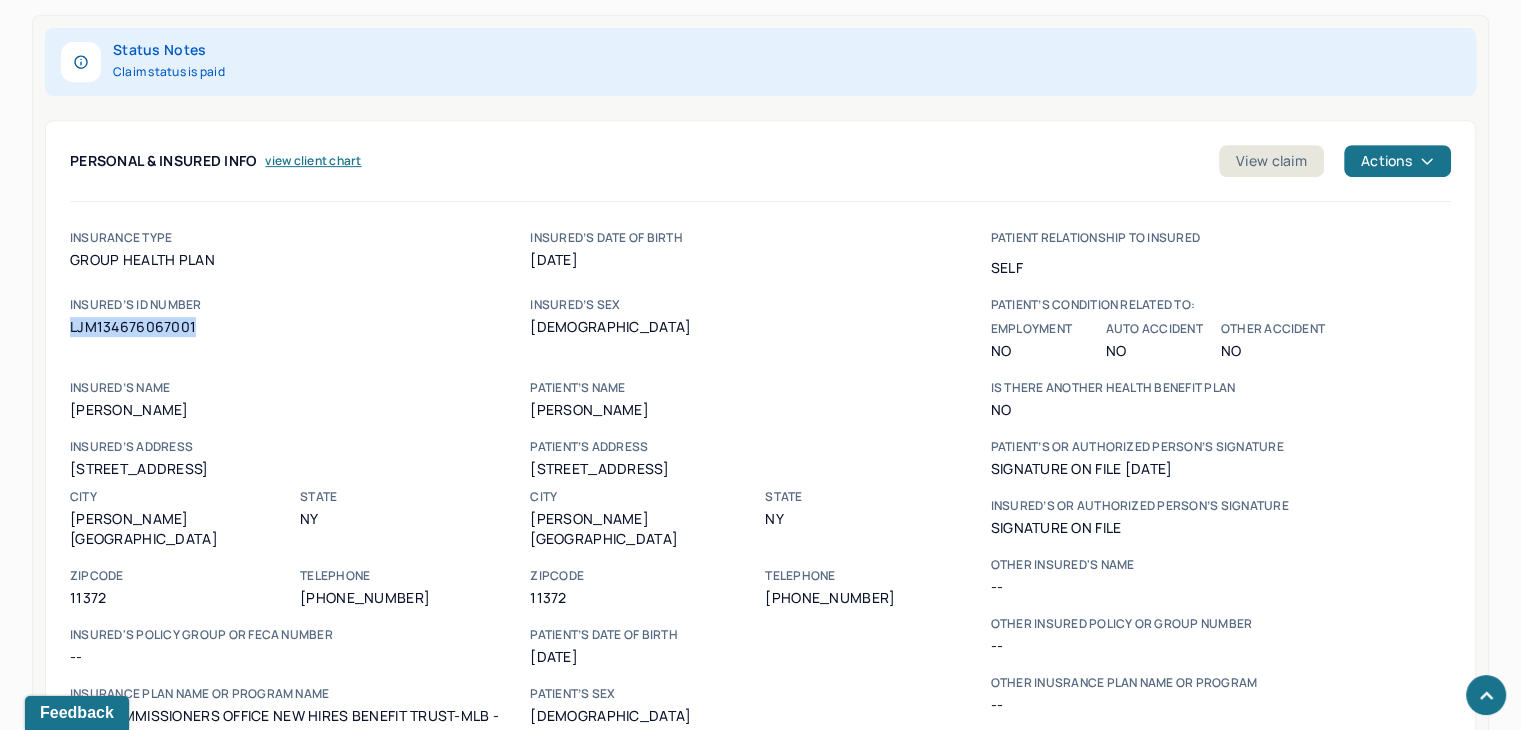 click on "LJM134676067001" at bounding box center [300, 327] 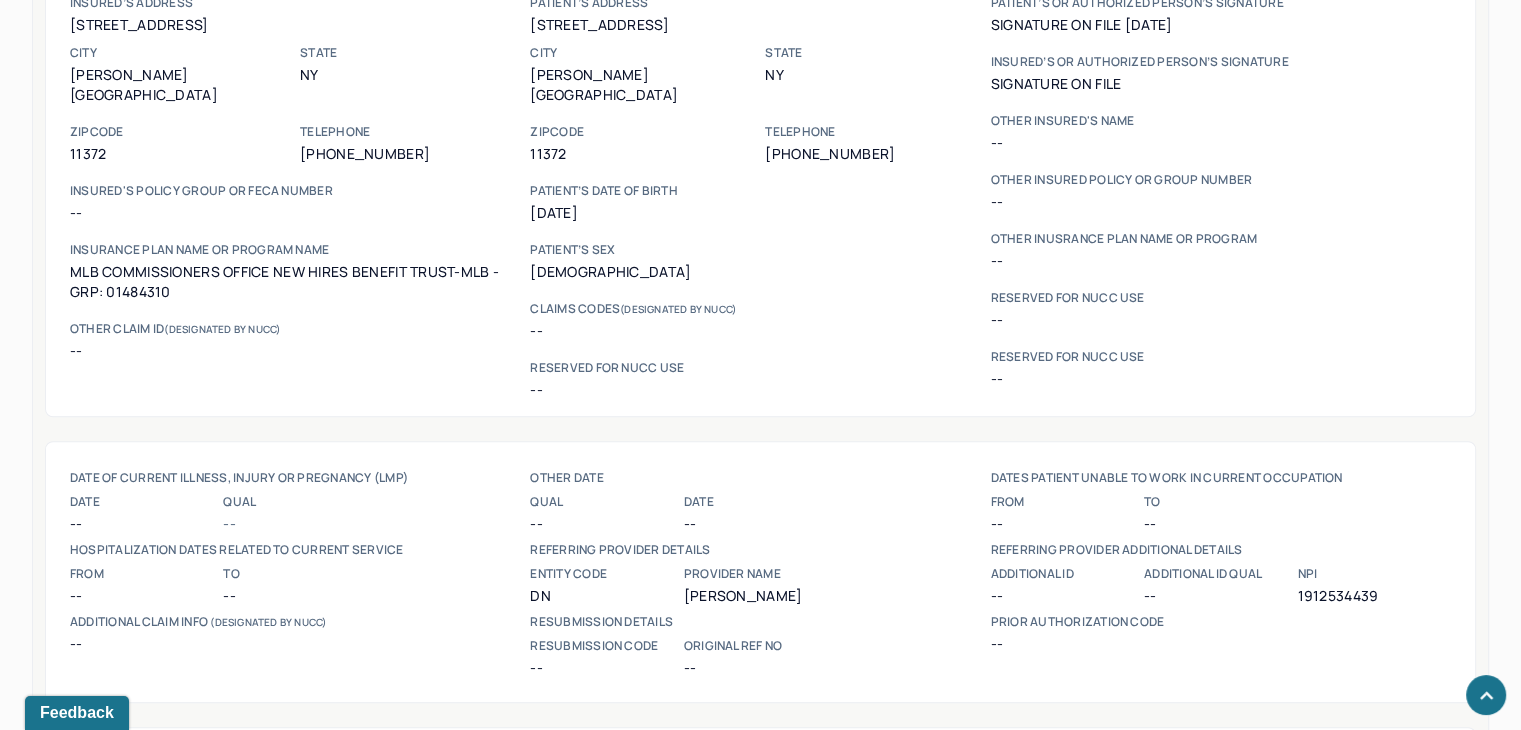 scroll, scrollTop: 1596, scrollLeft: 0, axis: vertical 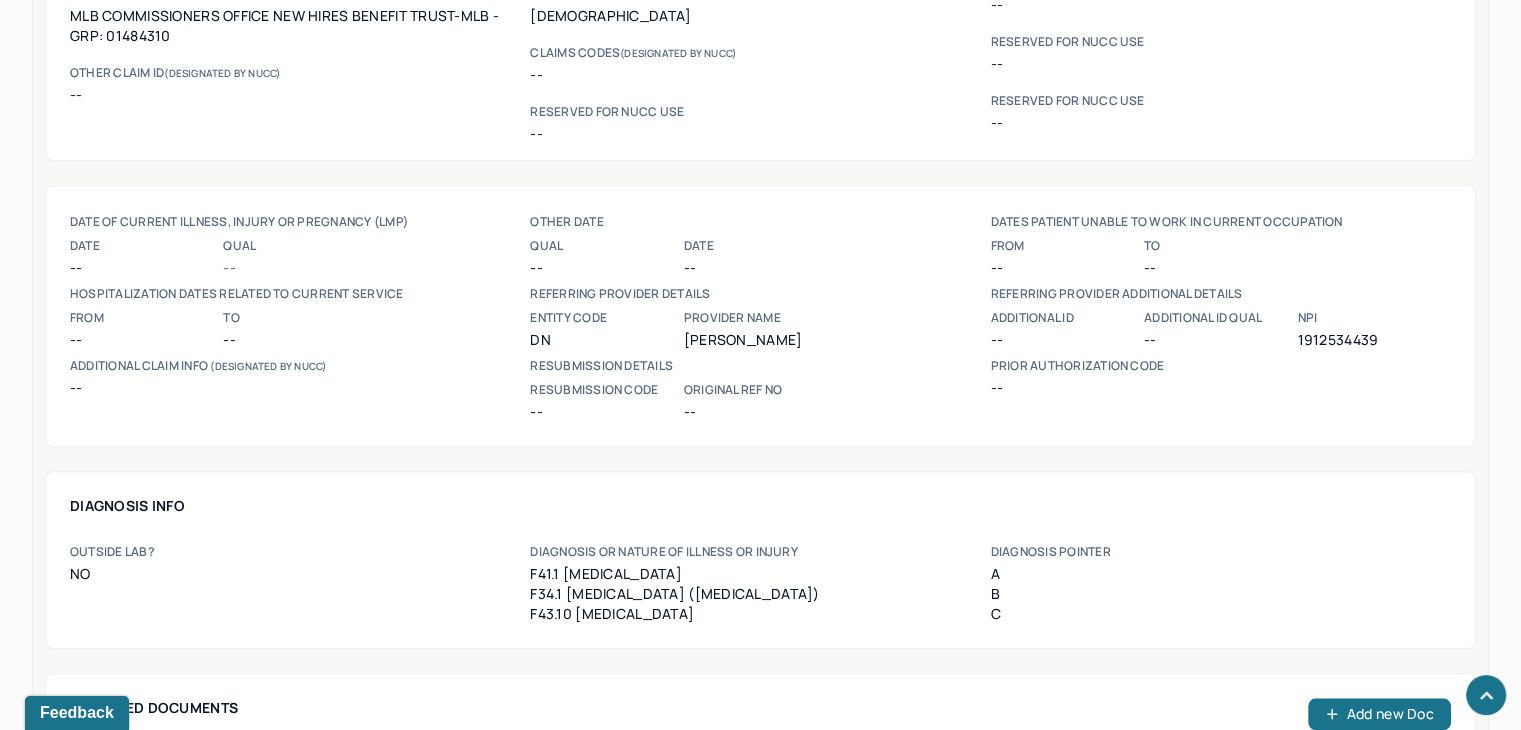 click on "1912534439" at bounding box center [1373, 340] 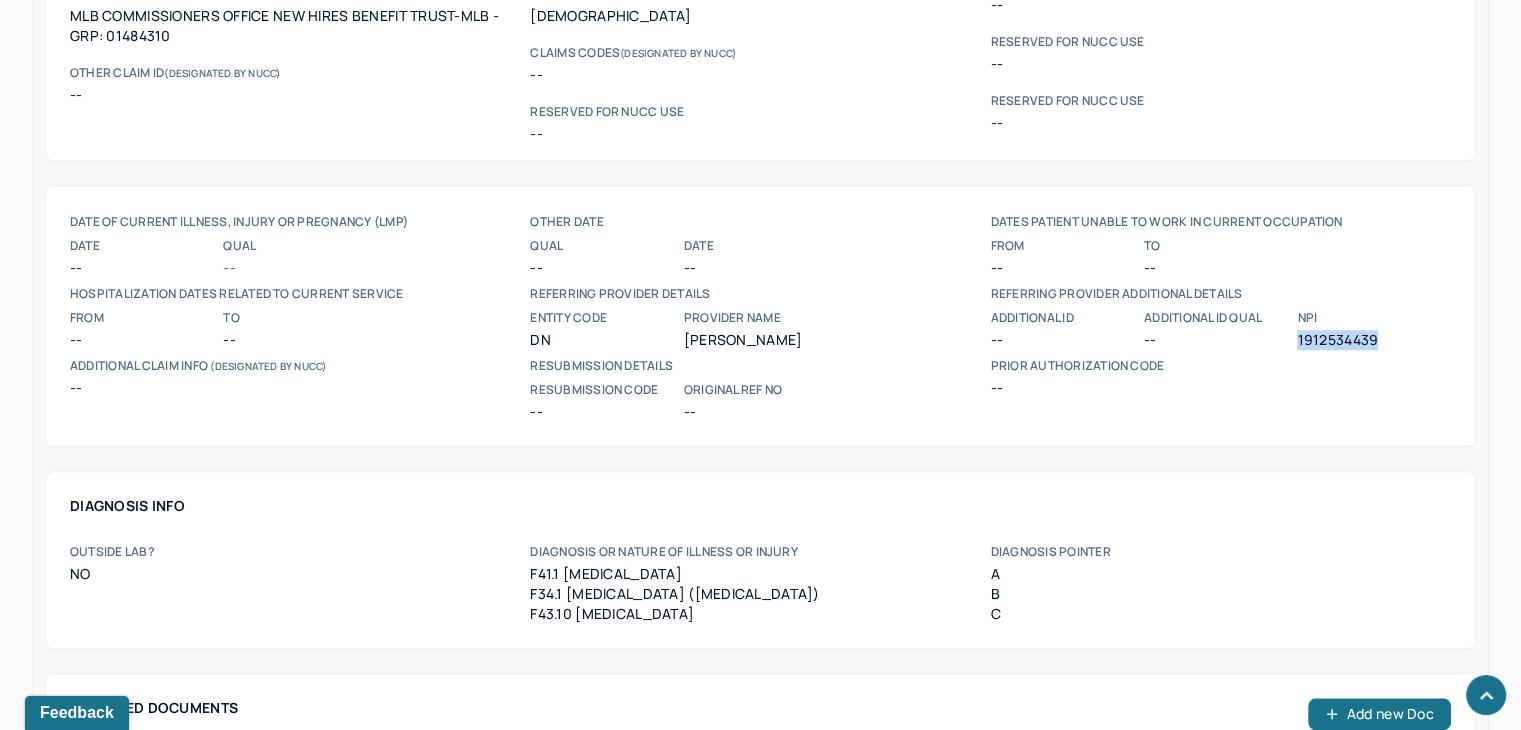 click on "1912534439" at bounding box center [1373, 340] 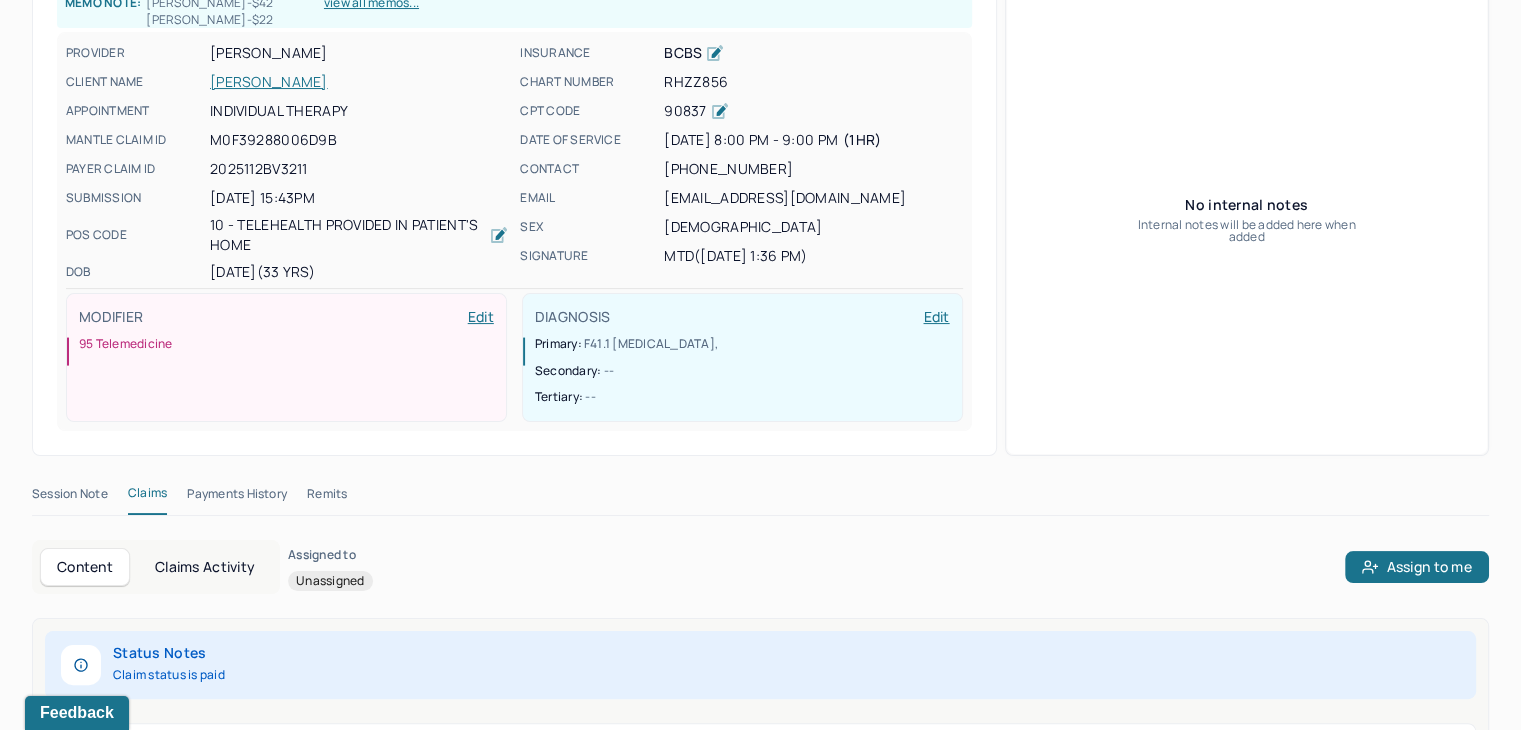 scroll, scrollTop: 96, scrollLeft: 0, axis: vertical 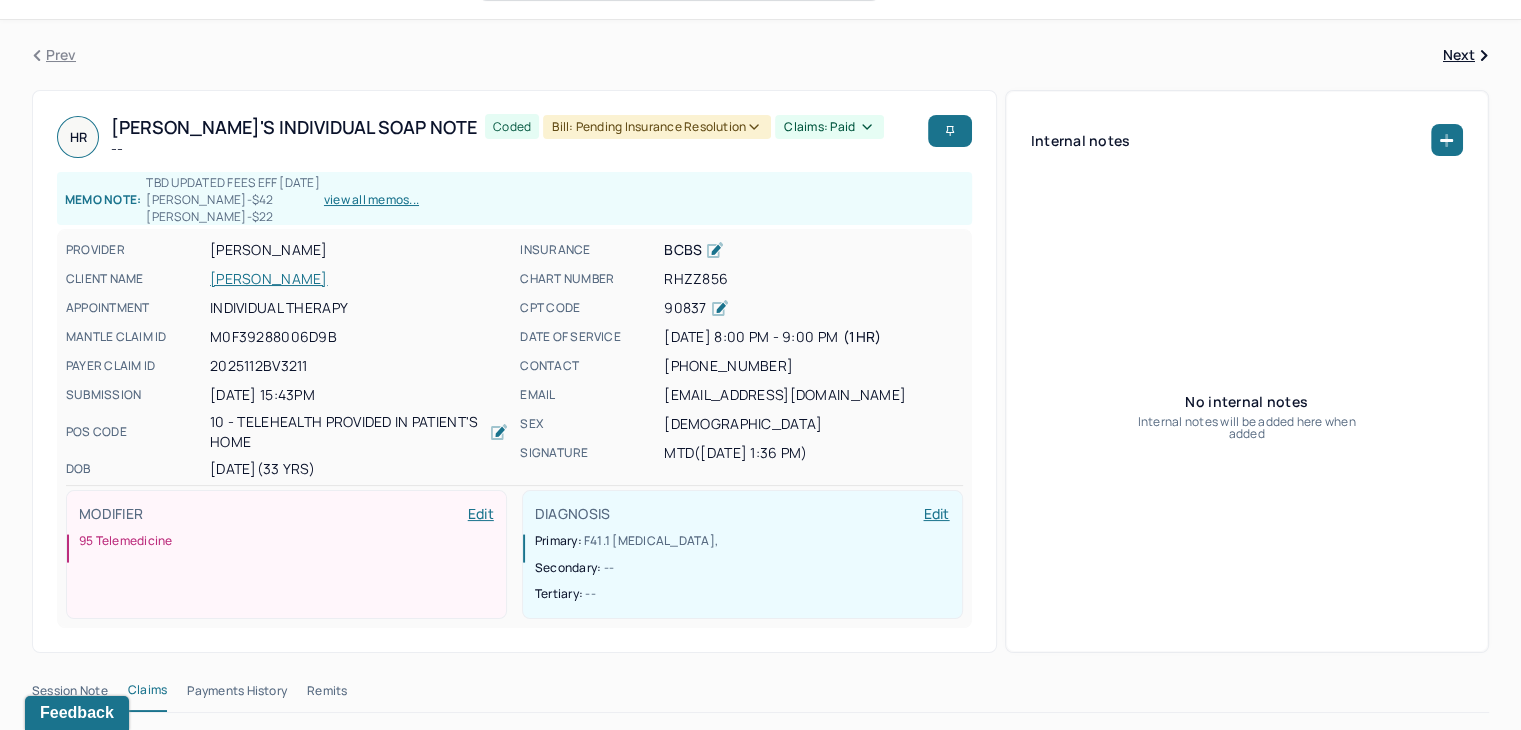 click on "M0F39288006D9B" at bounding box center [273, 337] 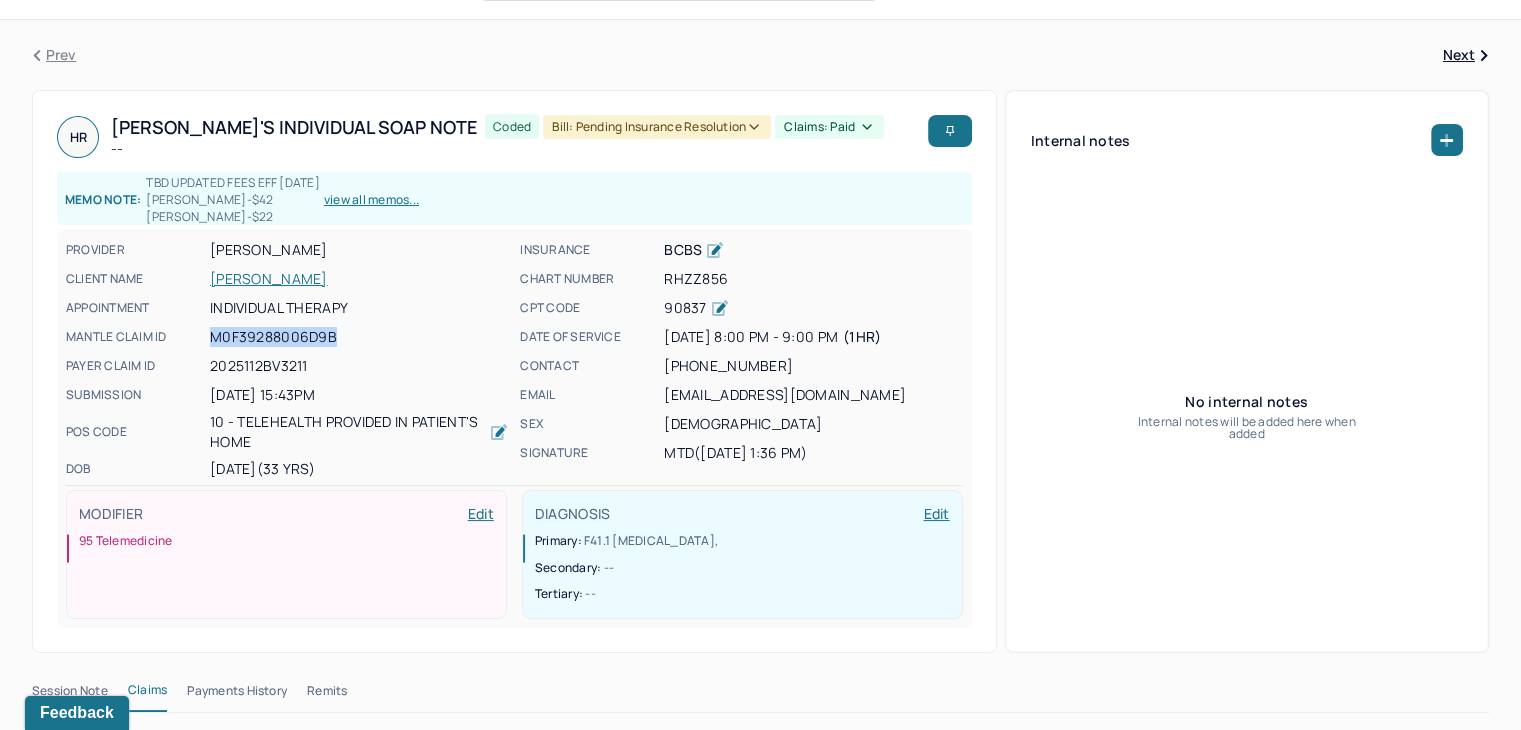click on "M0F39288006D9B" at bounding box center (273, 337) 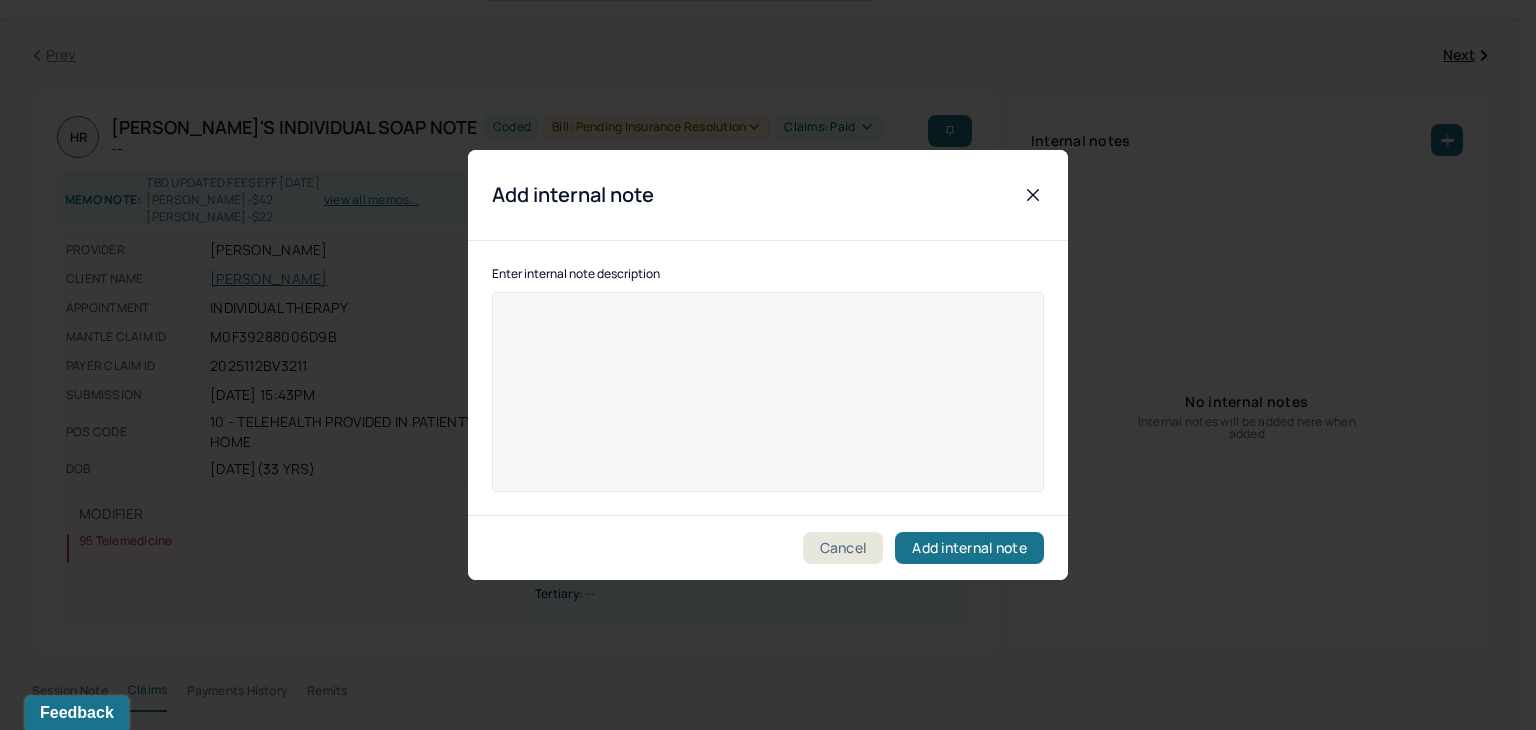 click at bounding box center (768, 405) 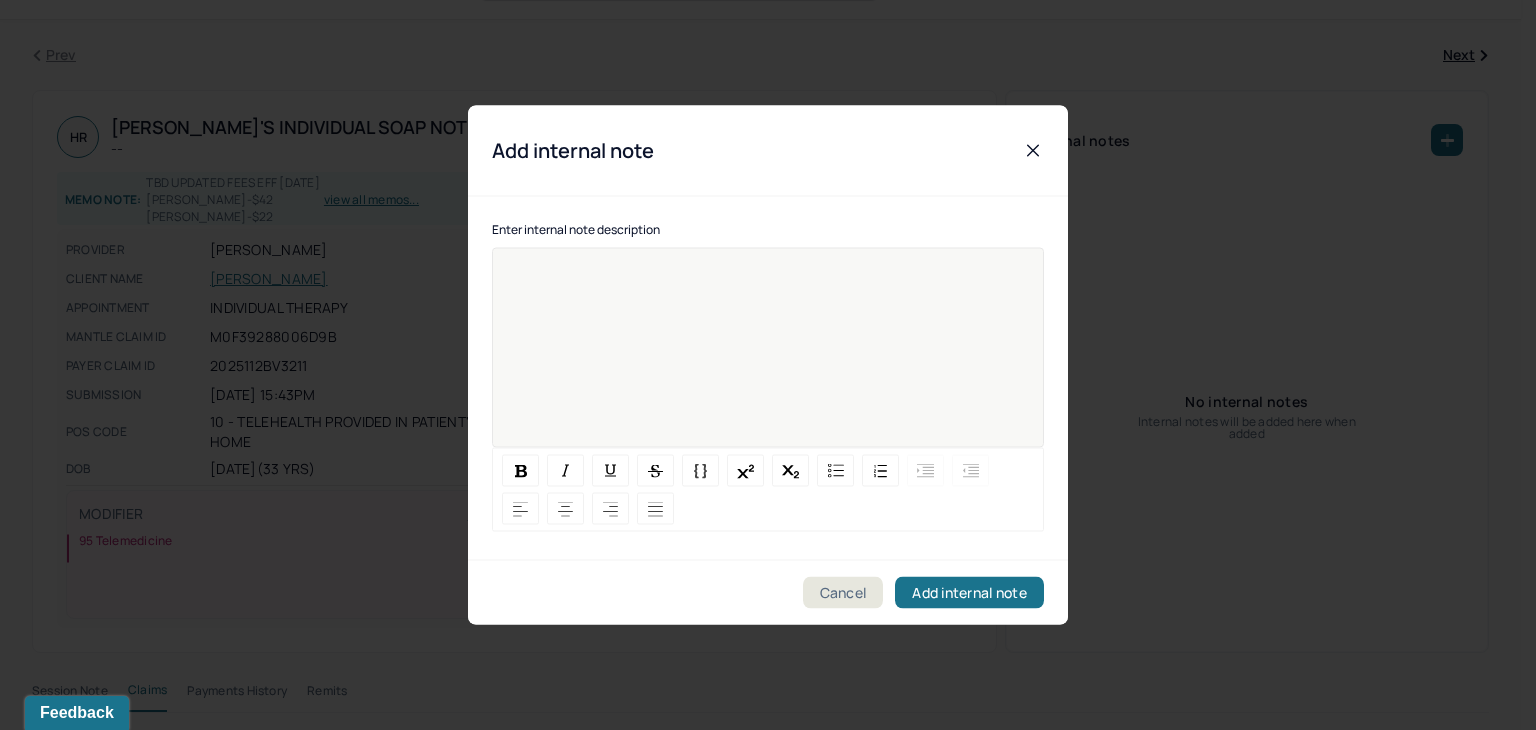 paste 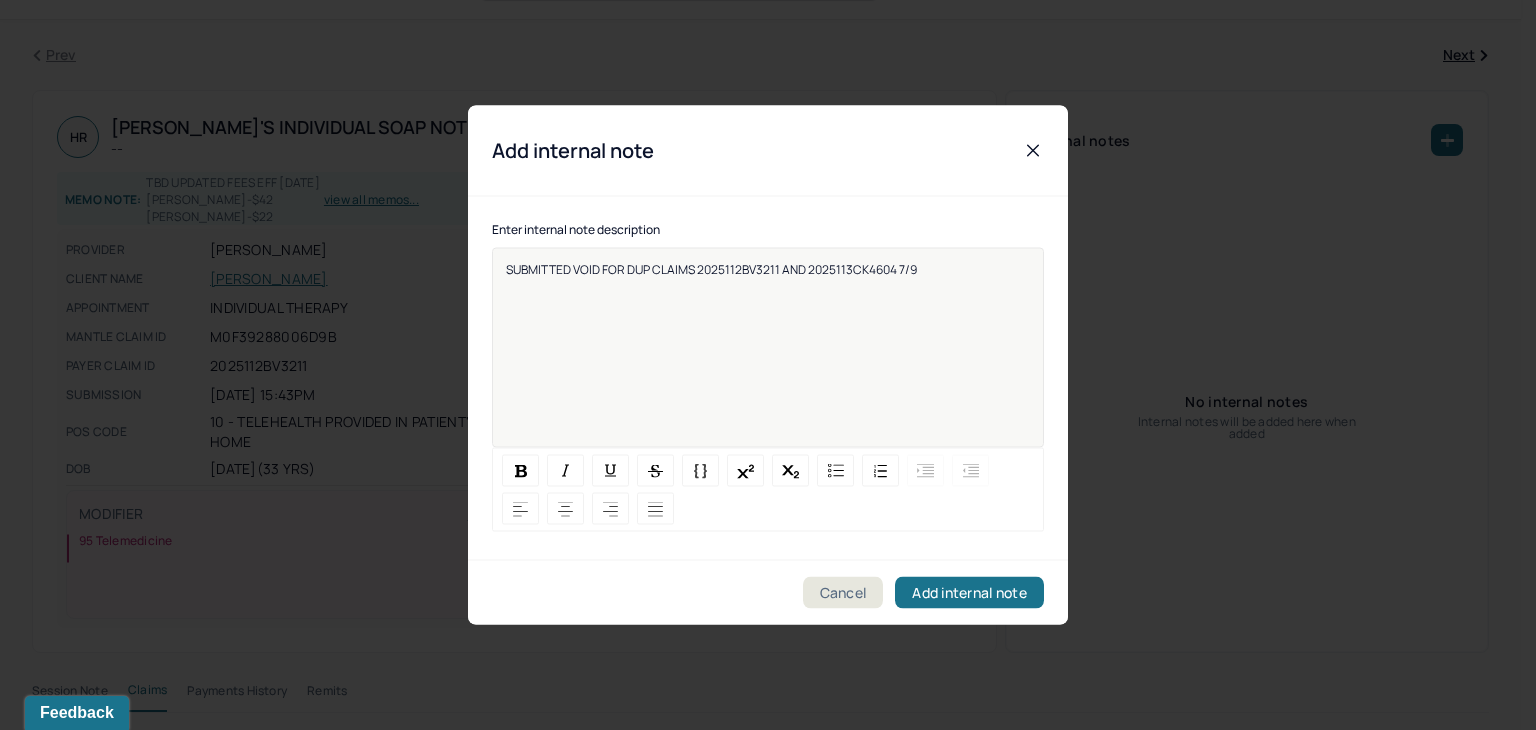 type 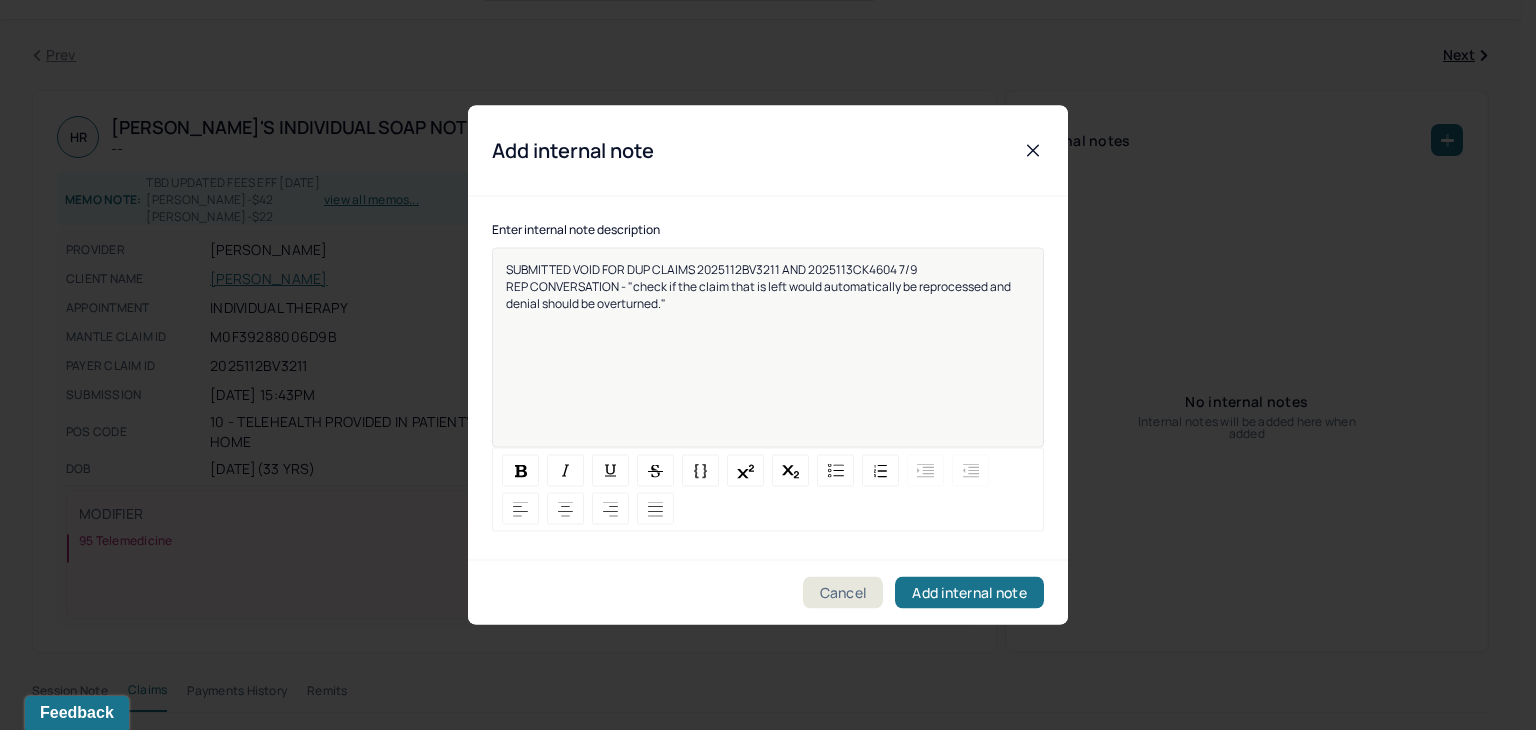 click on "SUBMITTED VOID FOR DUP CLAIMS 2025112BV3211 AND 2025113CK4604 7/9
REP CONVERSATION - "check if the claim that is left would automatically be reprocessed and denial should be overturned."" at bounding box center (759, 286) 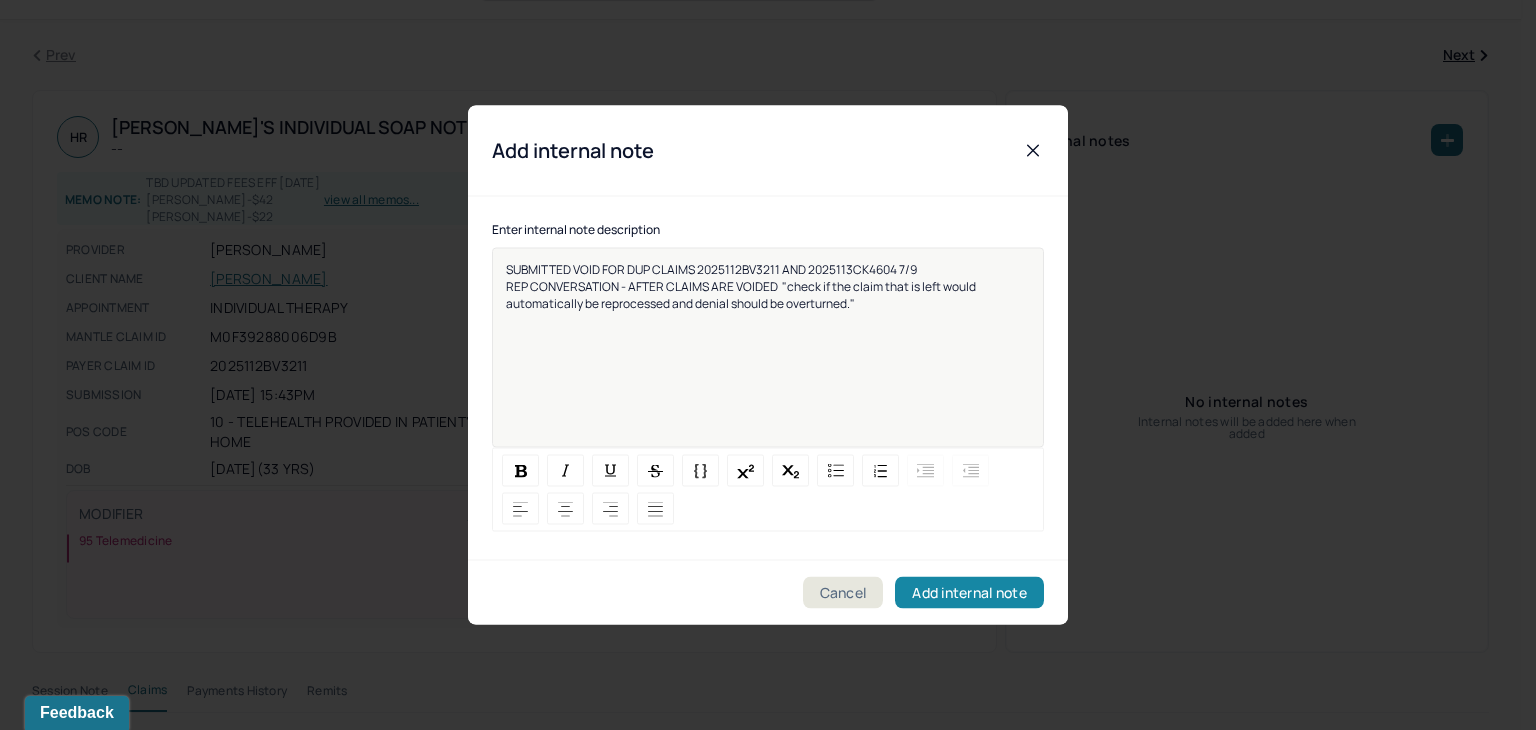 click on "Add internal note" at bounding box center [969, 593] 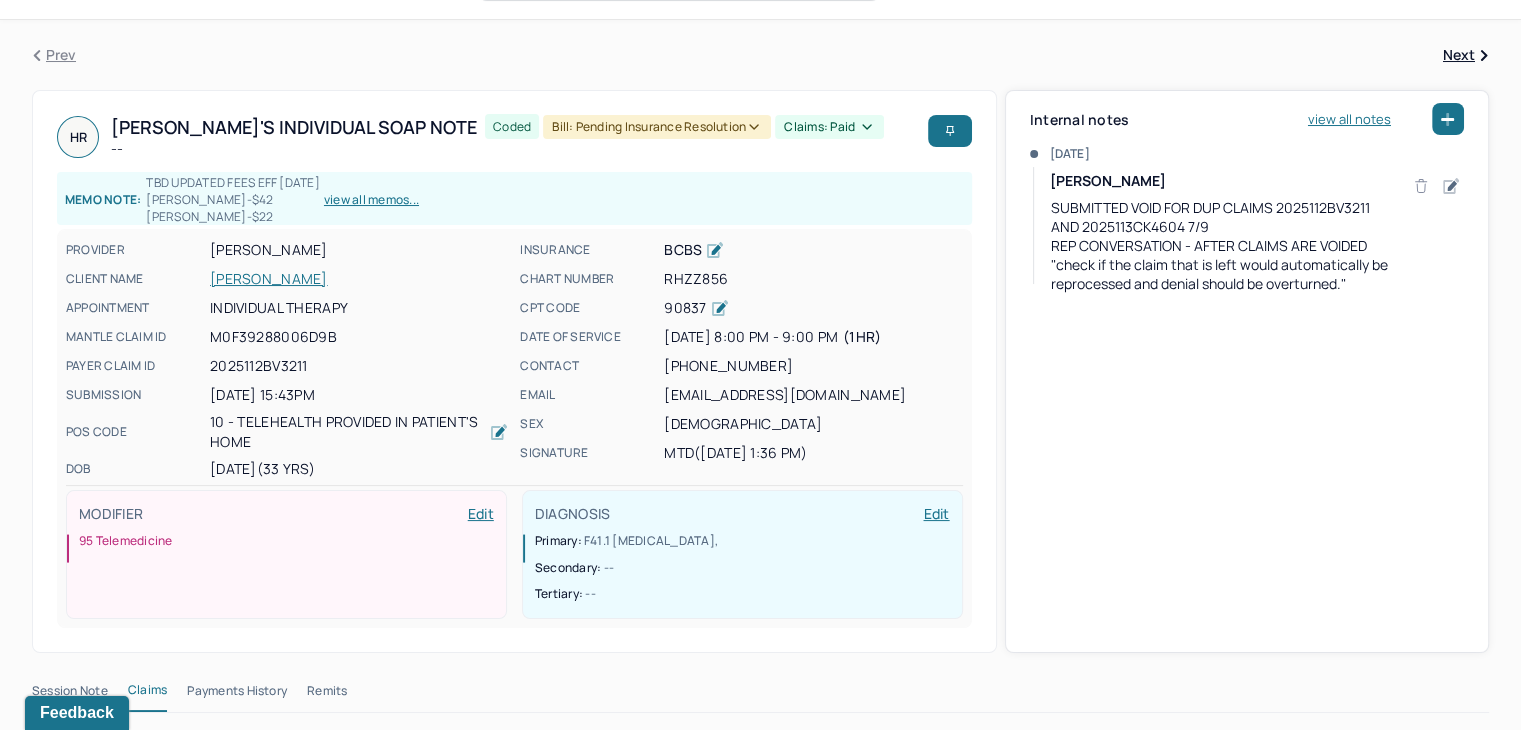 click on "Prev Next [PERSON_NAME]   Individual soap note -- Coded   Bill: Pending Insurance Resolution     Claims: paid       Memo note: TBD UPDATED FEES EFF [DATE]  [PERSON_NAME]-$42 [PERSON_NAME]-$22 view all memos... PROVIDER [PERSON_NAME] CLIENT NAME [PERSON_NAME] APPOINTMENT Individual therapy   MANTLE CLAIM ID M0F39288006D9B PAYER CLAIM ID 2025112BV3211 SUBMISSION [DATE] 15:43PM POS CODE 10 - Telehealth Provided in Patient's Home     DOB [DEMOGRAPHIC_DATA]  (33 Yrs) INSURANCE BCBS     CHART NUMBER RHZZ856 CPT CODE 90837     DATE OF SERVICE [DATE]   8:00 PM   -   9:00 PM ( 1hr ) CONTACT [PHONE_NUMBER] EMAIL [EMAIL_ADDRESS][DOMAIN_NAME] SEX [DEMOGRAPHIC_DATA] SIGNATURE MTD  ([DATE] 1:36 PM) MODIFIER   Edit   95 Telemedicine DIAGNOSIS   Edit   Primary:   F41.1 [MEDICAL_DATA] ,  Secondary:   -- Tertiary:   -- Internal notes   view all notes       [DATE] [PERSON_NAME]           Session Note     Claims     Payments History     Remits     Content     Claims Activity   Assigned to Unassigned" at bounding box center [760, 1531] 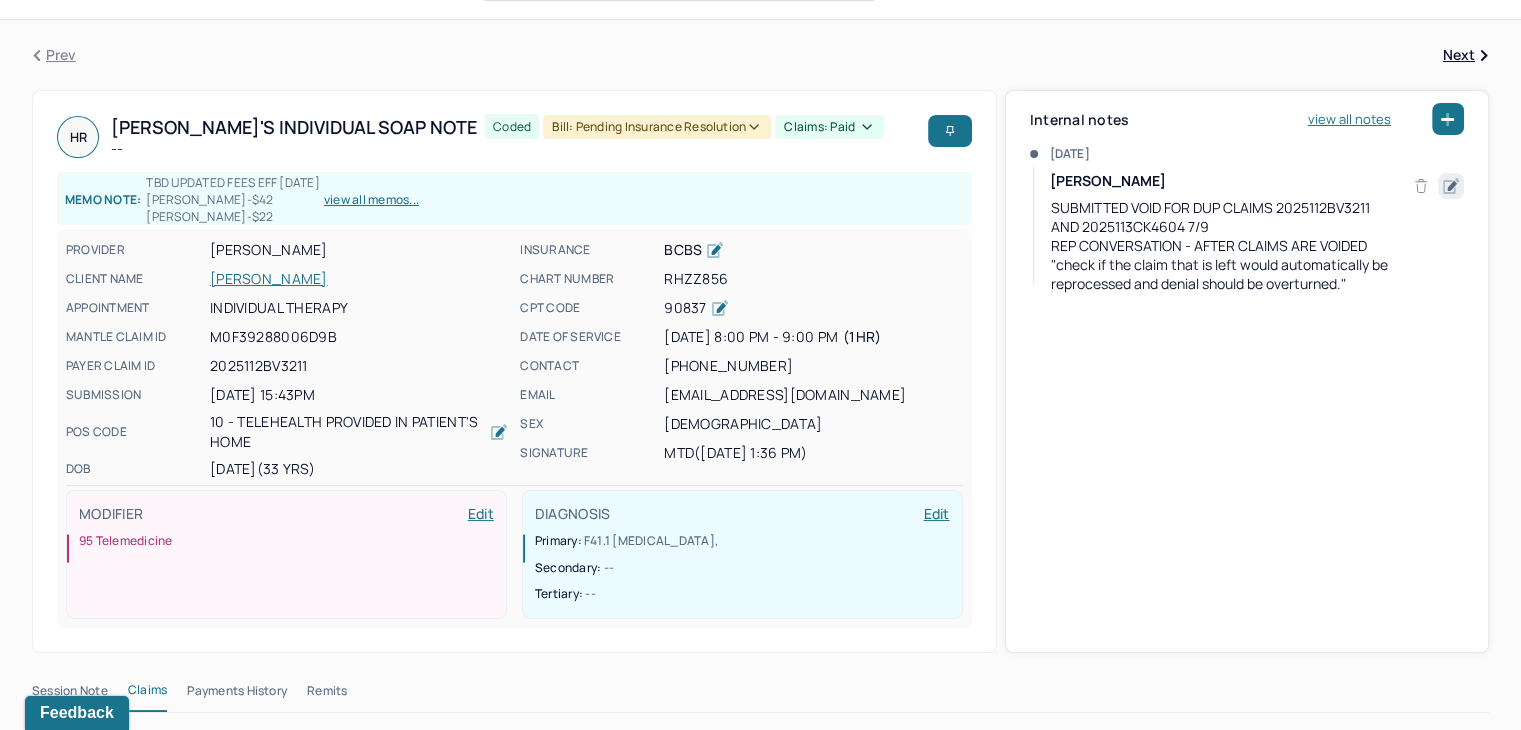 click 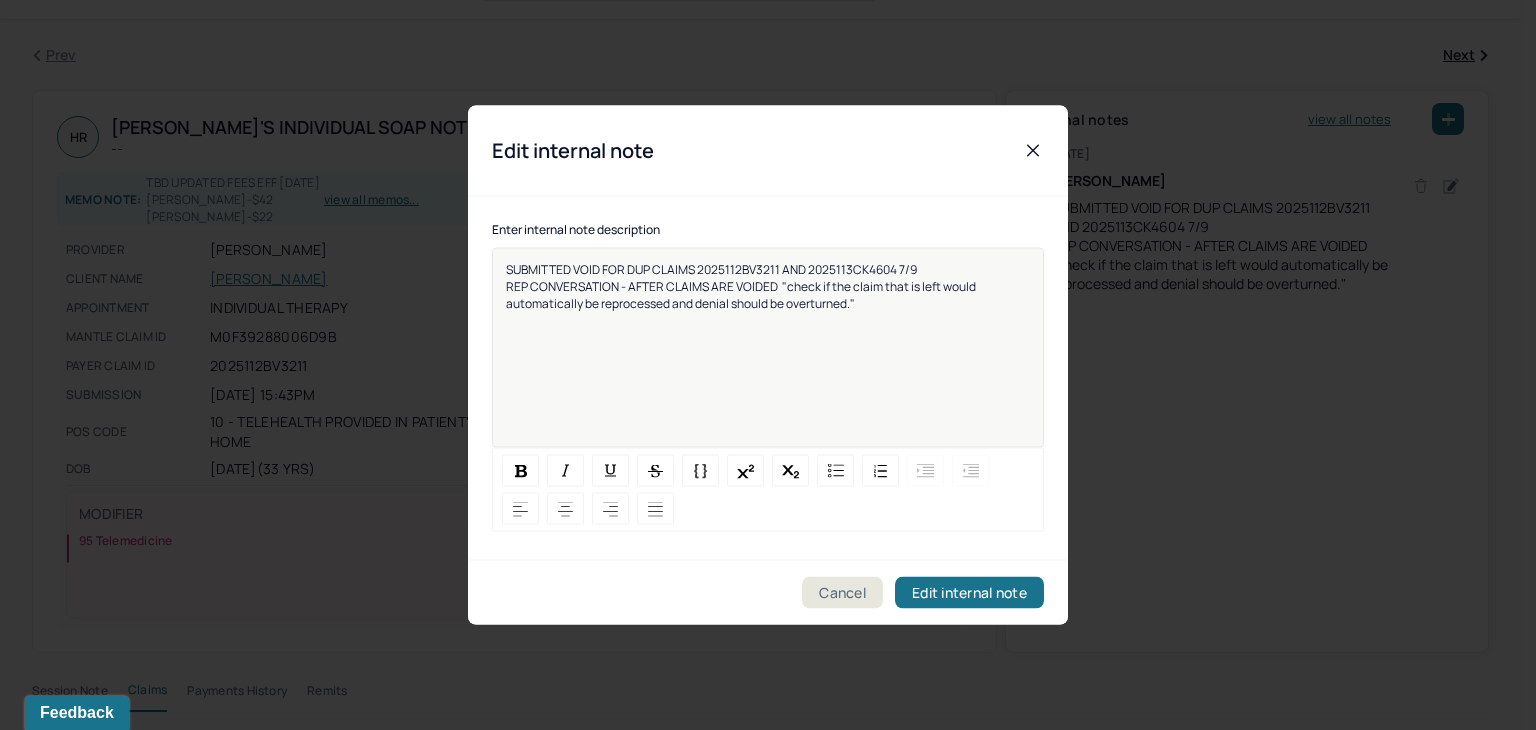 click on "SUBMITTED VOID FOR DUP CLAIMS 2025112BV3211 AND 2025113CK4604 7/9
REP CONVERSATION - AFTER CLAIMS ARE VOIDED  "check if the claim that is left would automatically be reprocessed and denial should be overturned."" at bounding box center (768, 361) 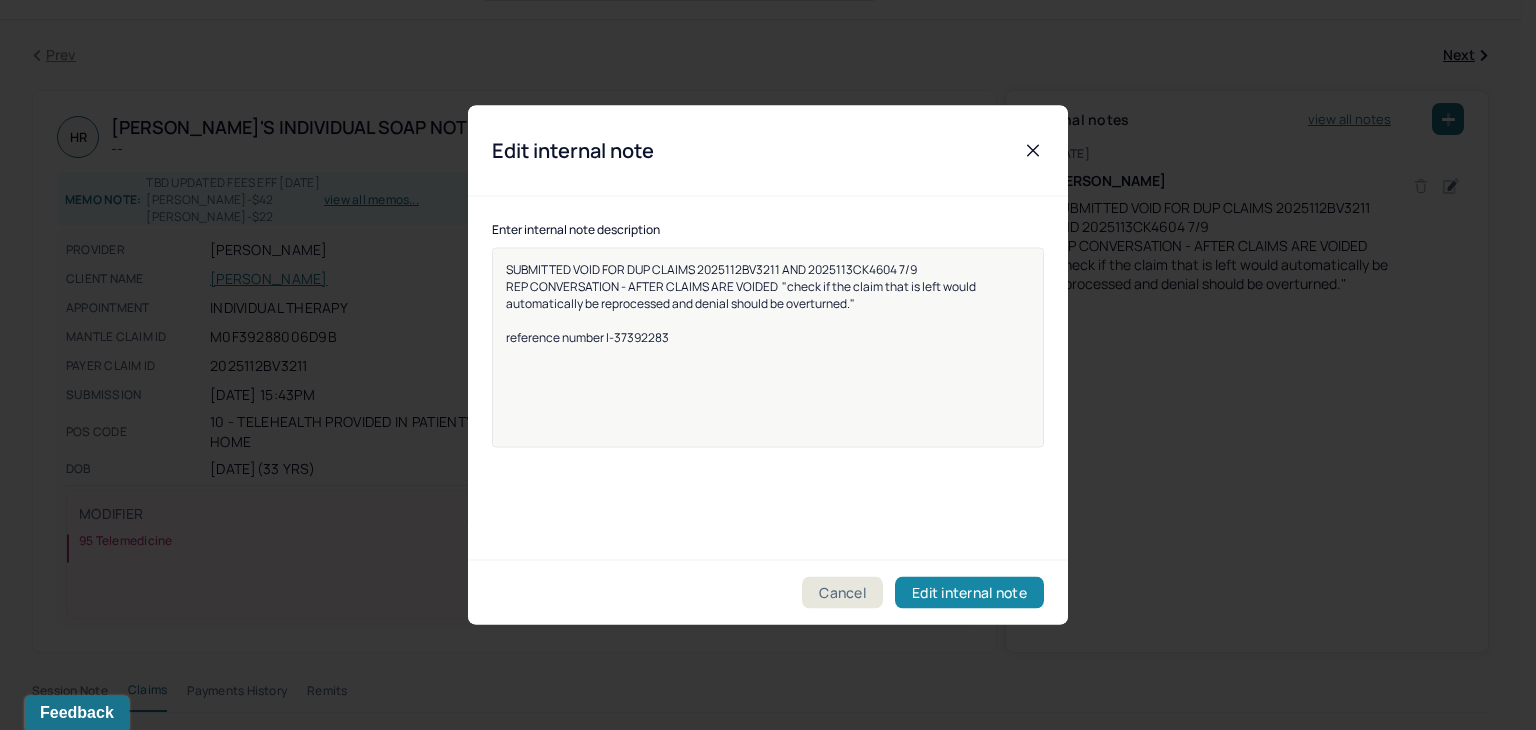 click on "Edit internal note" at bounding box center [969, 593] 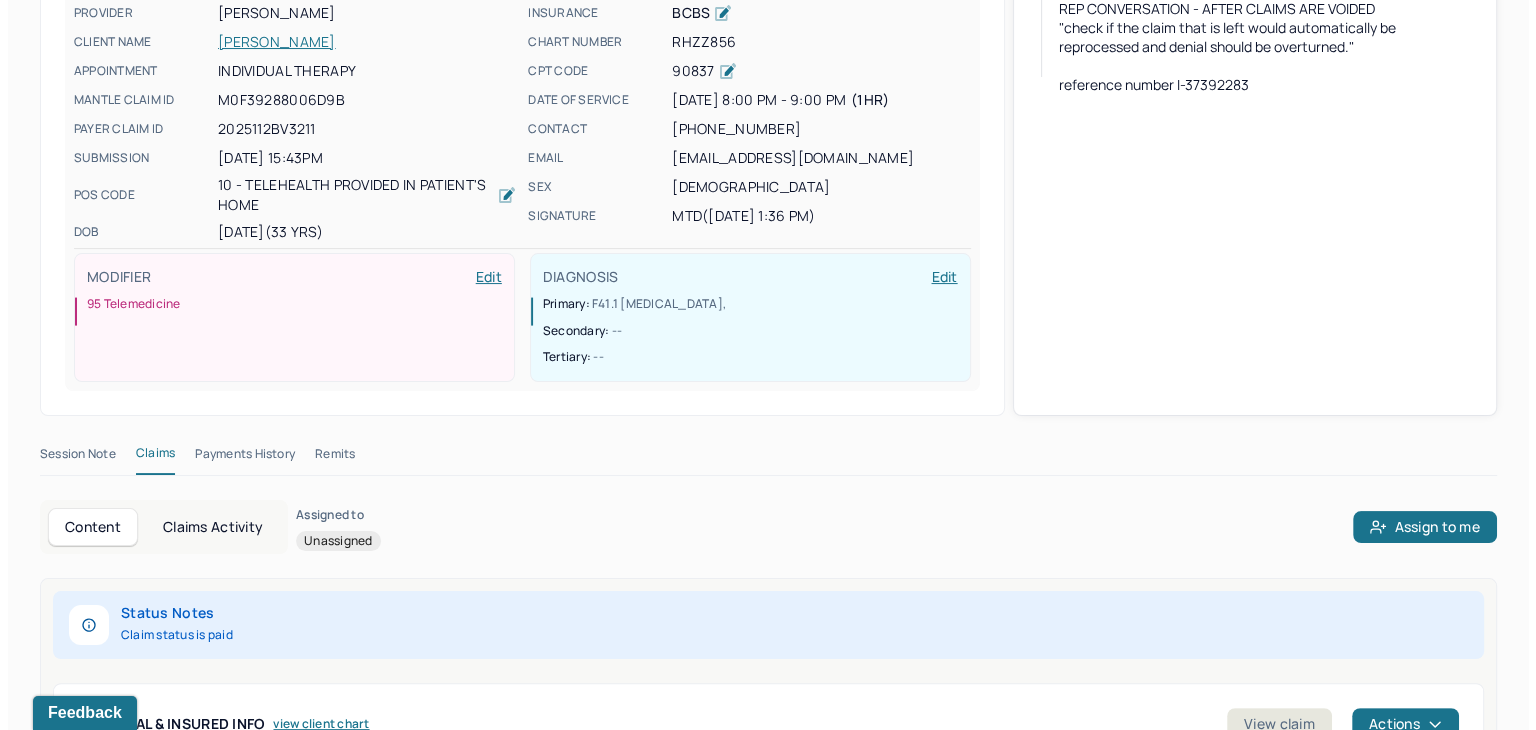 scroll, scrollTop: 0, scrollLeft: 0, axis: both 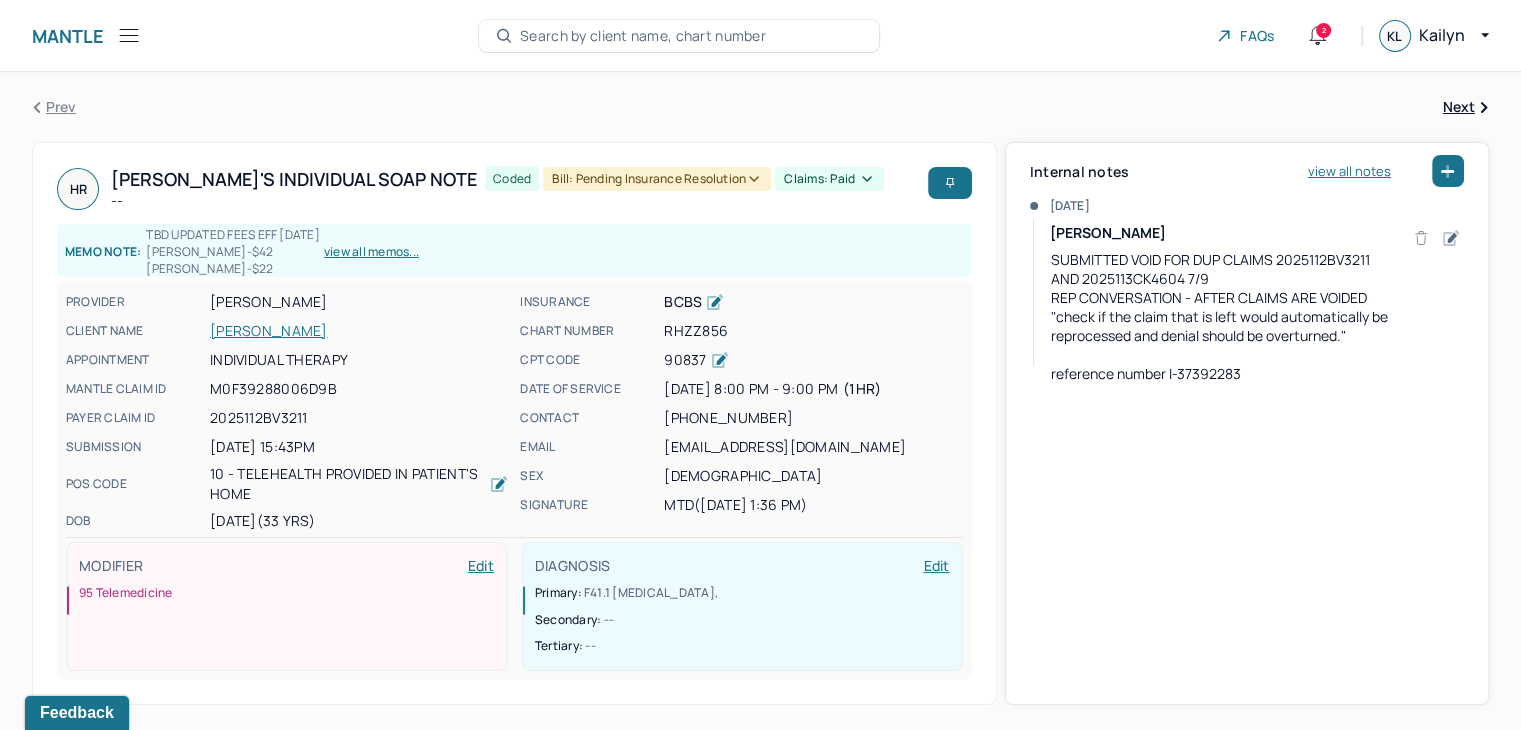 click 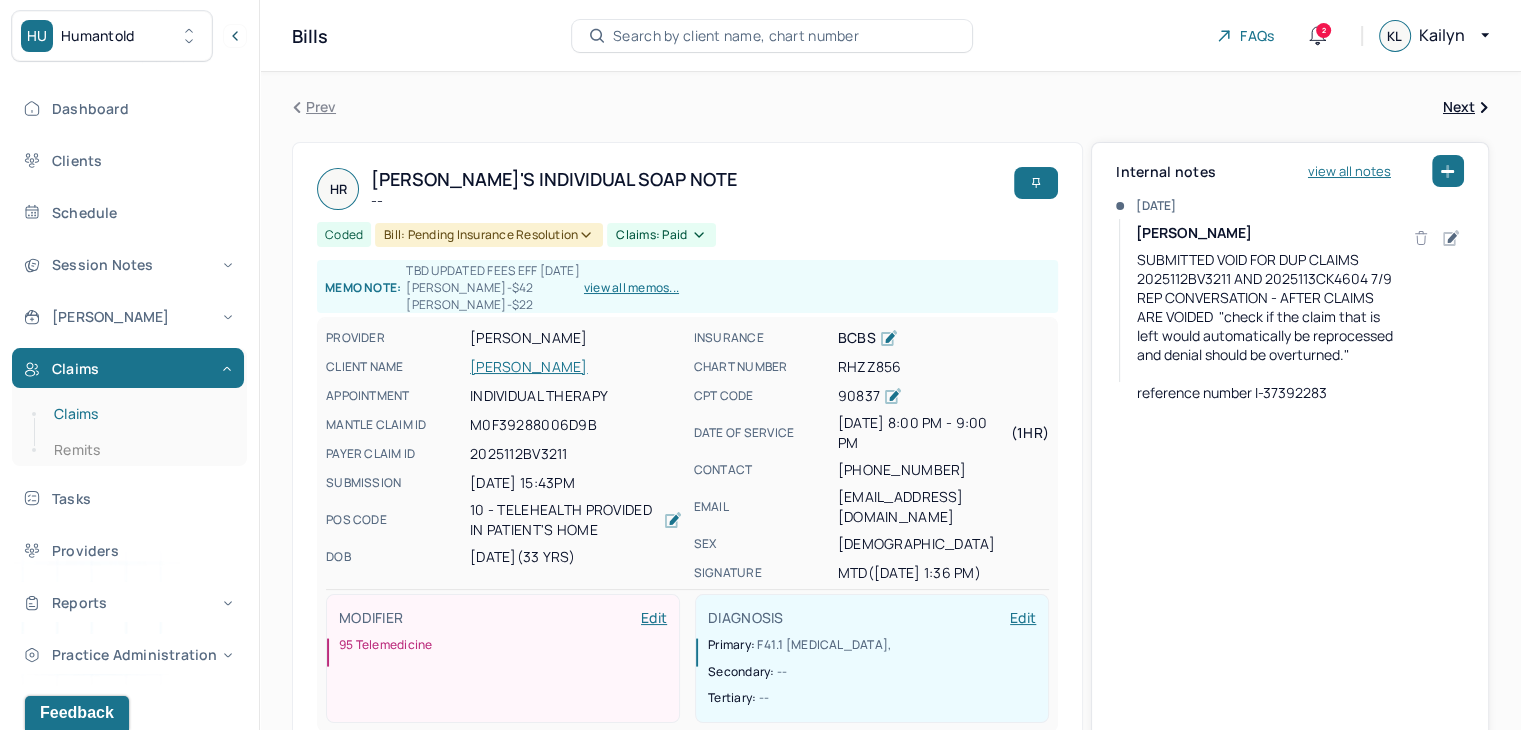 click on "Claims" at bounding box center (139, 414) 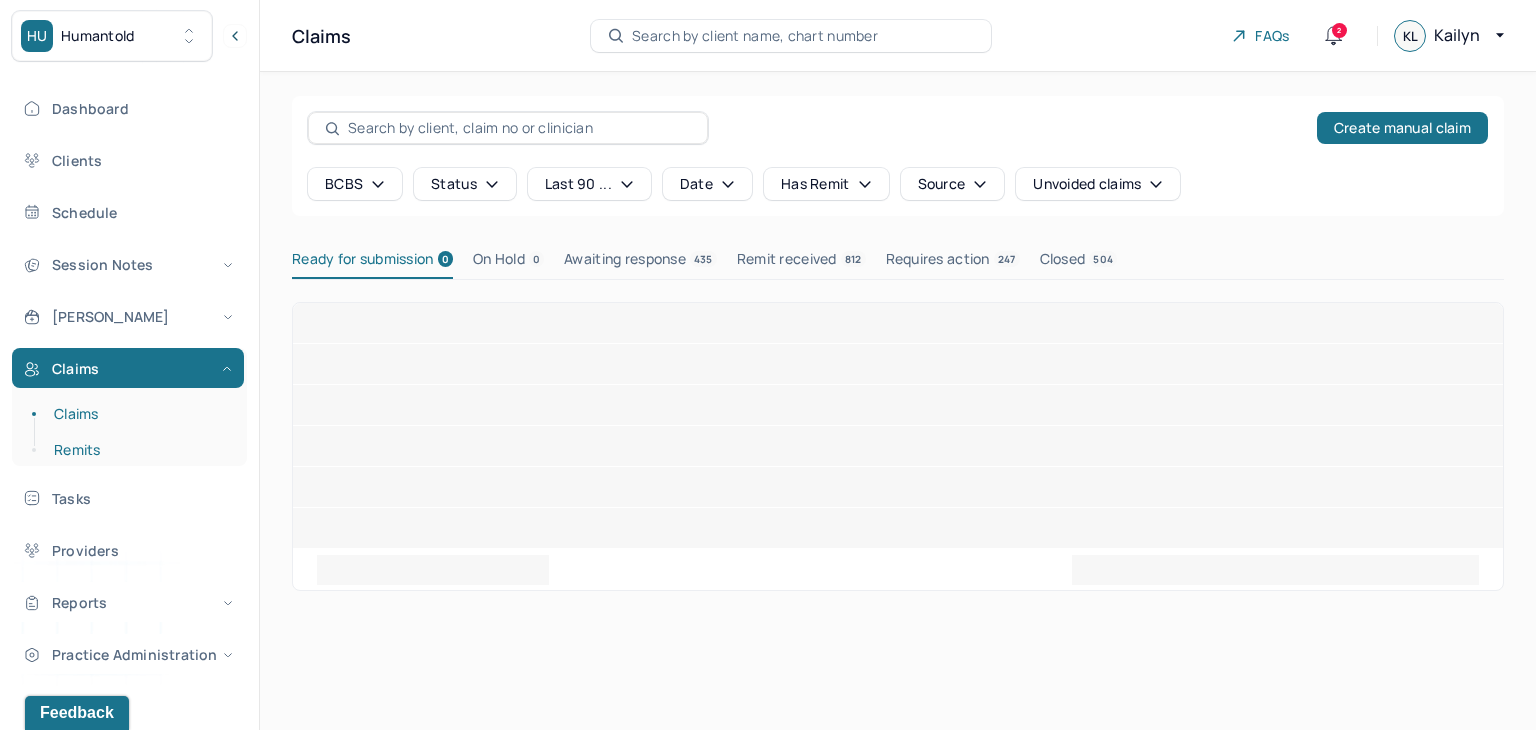 click on "Remits" at bounding box center [139, 450] 